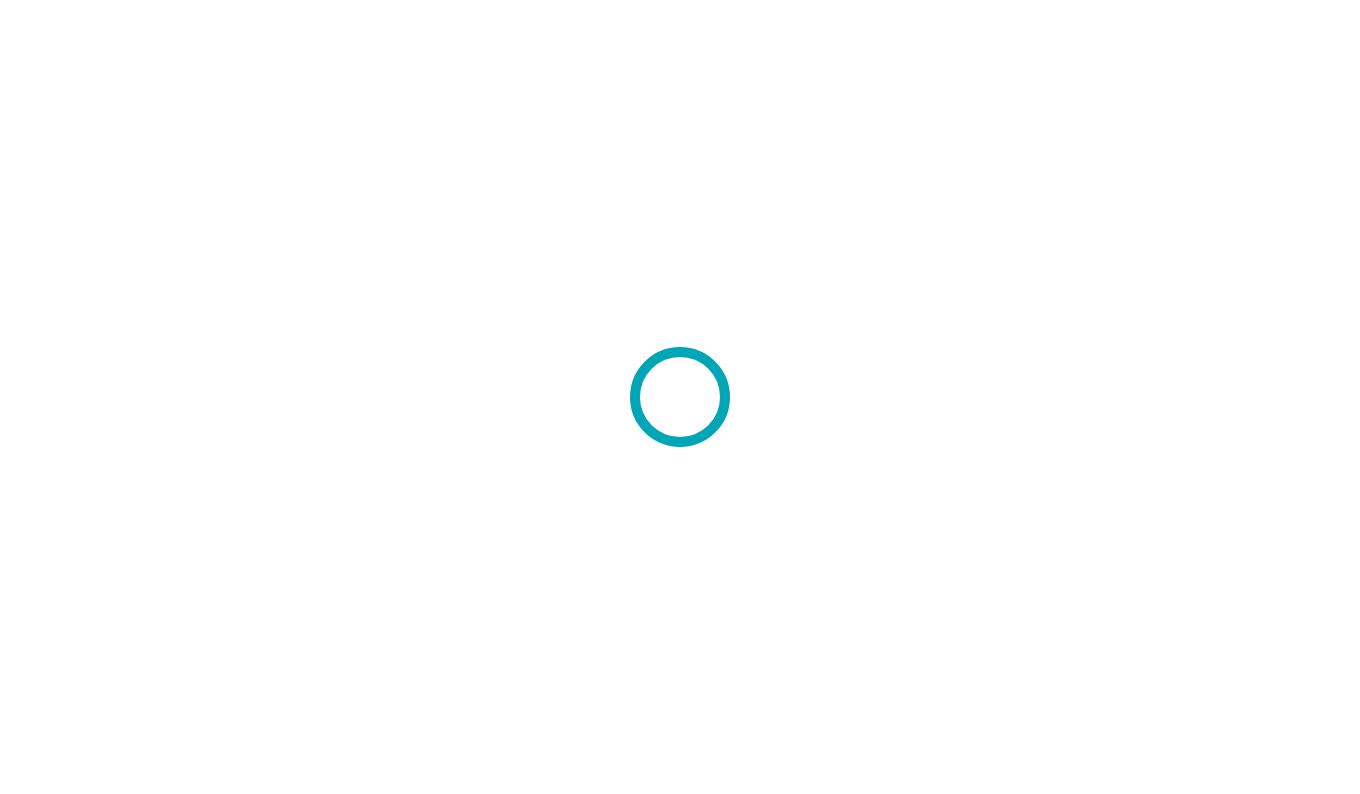 scroll, scrollTop: 0, scrollLeft: 0, axis: both 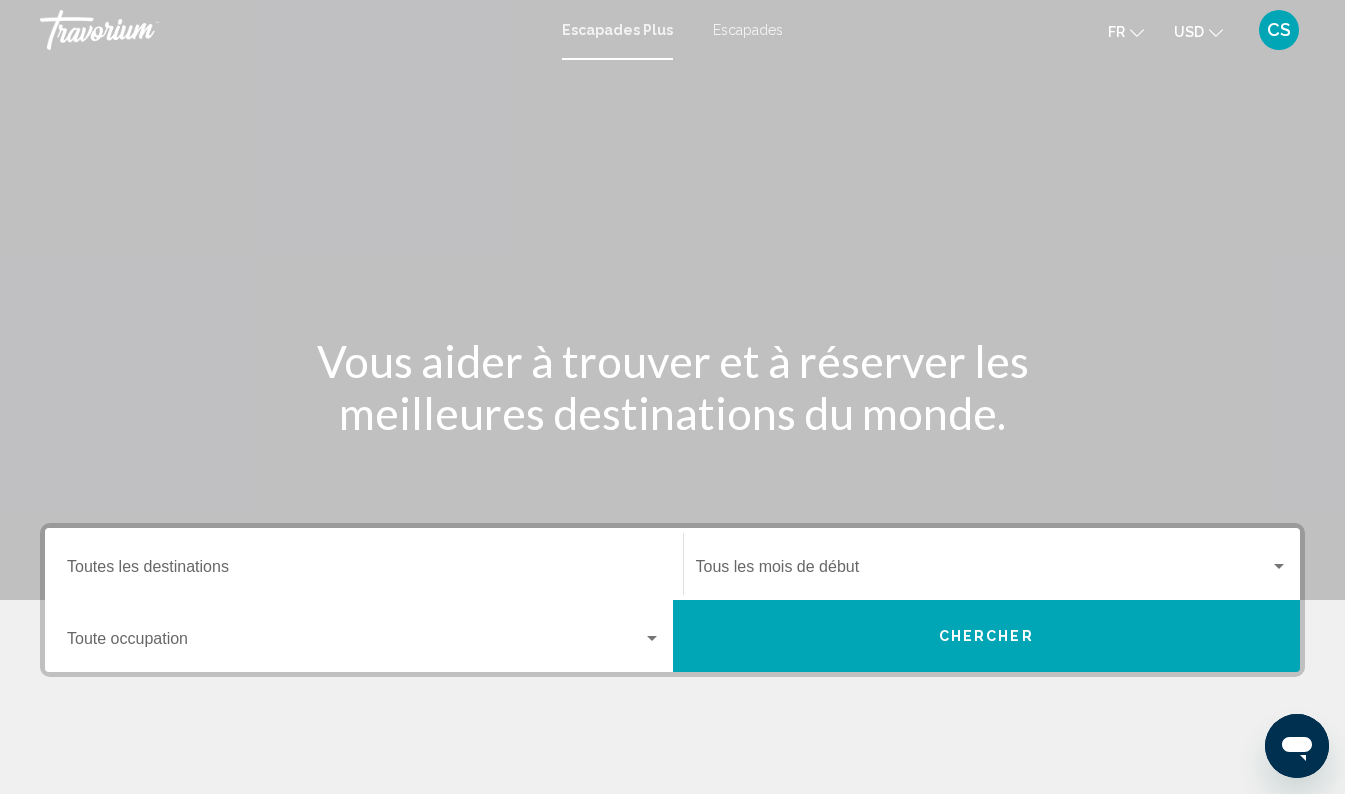 click on "Escapades" at bounding box center [748, 30] 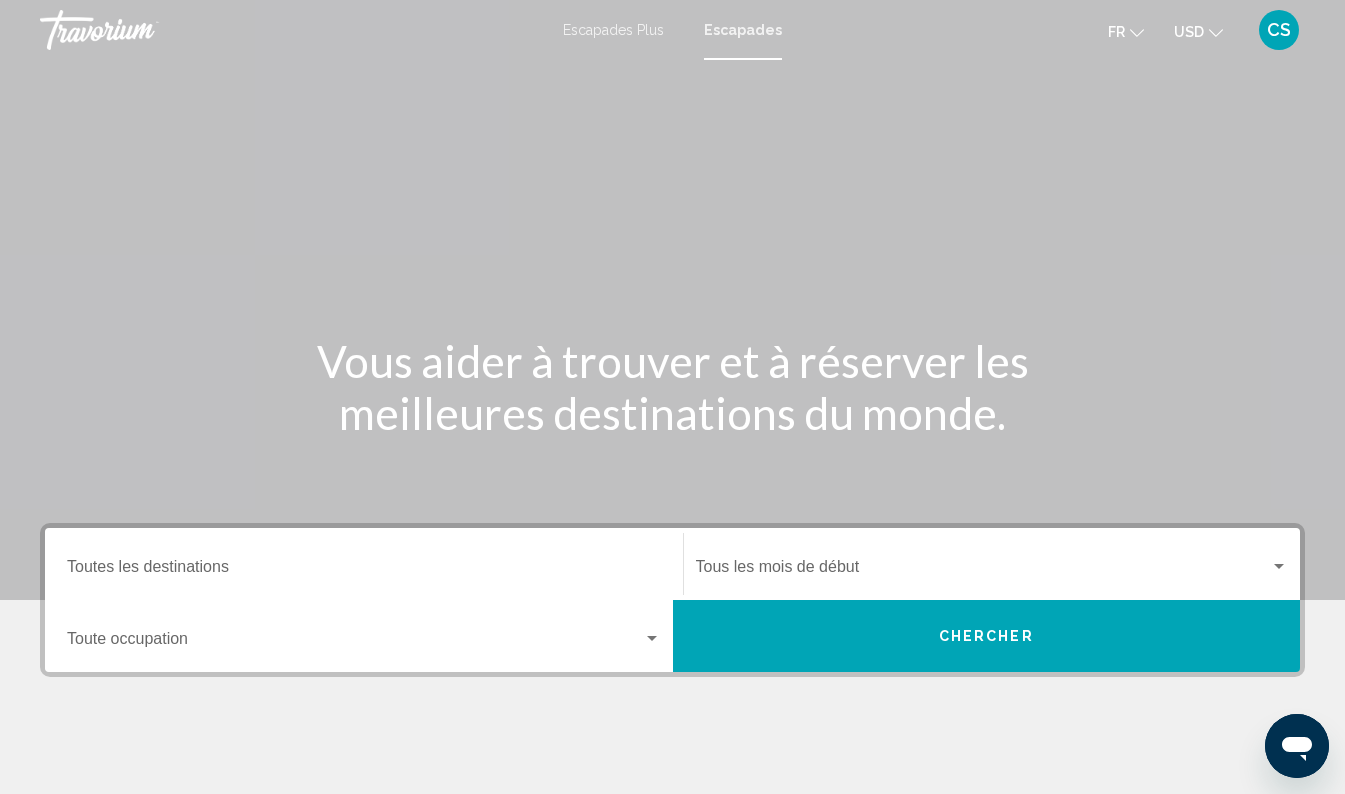 click on "Destination Toutes les destinations" at bounding box center (364, 564) 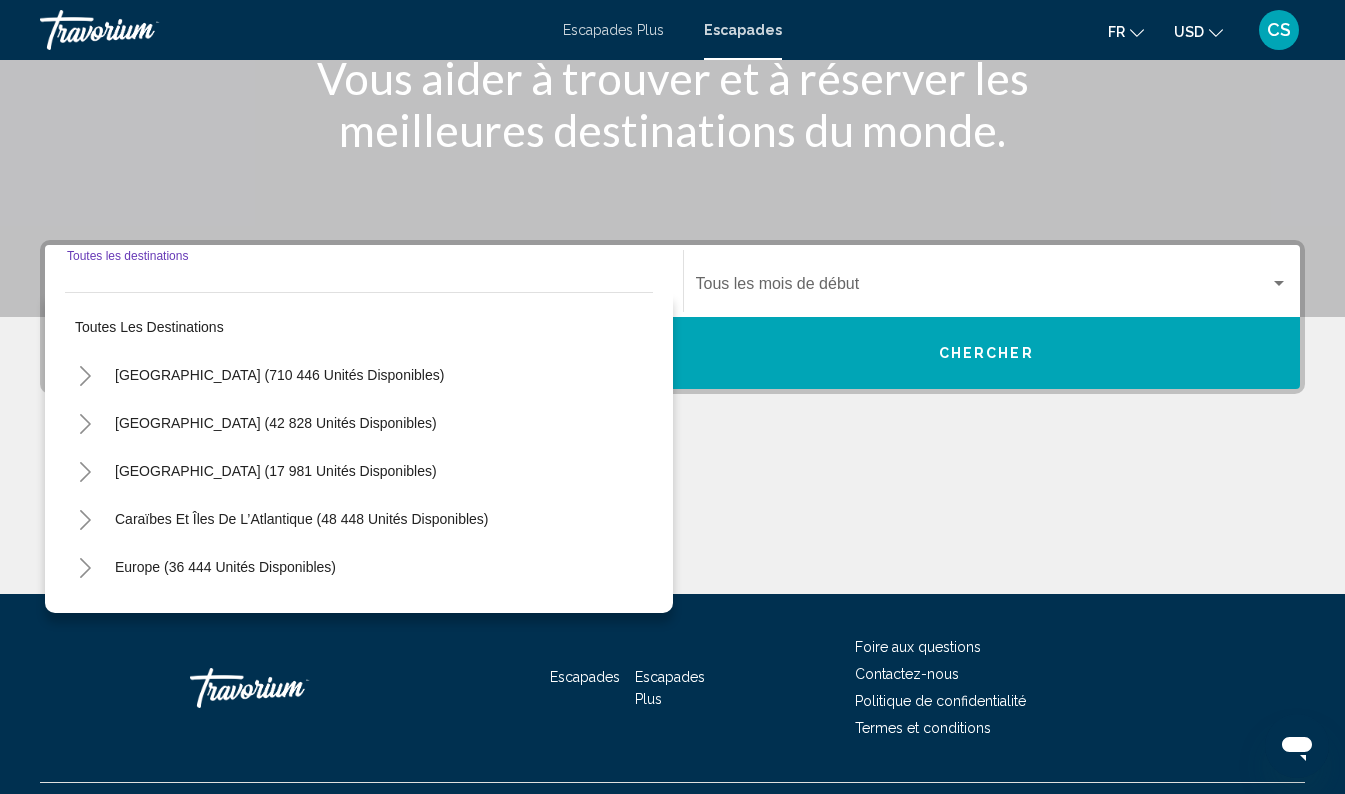 scroll, scrollTop: 328, scrollLeft: 0, axis: vertical 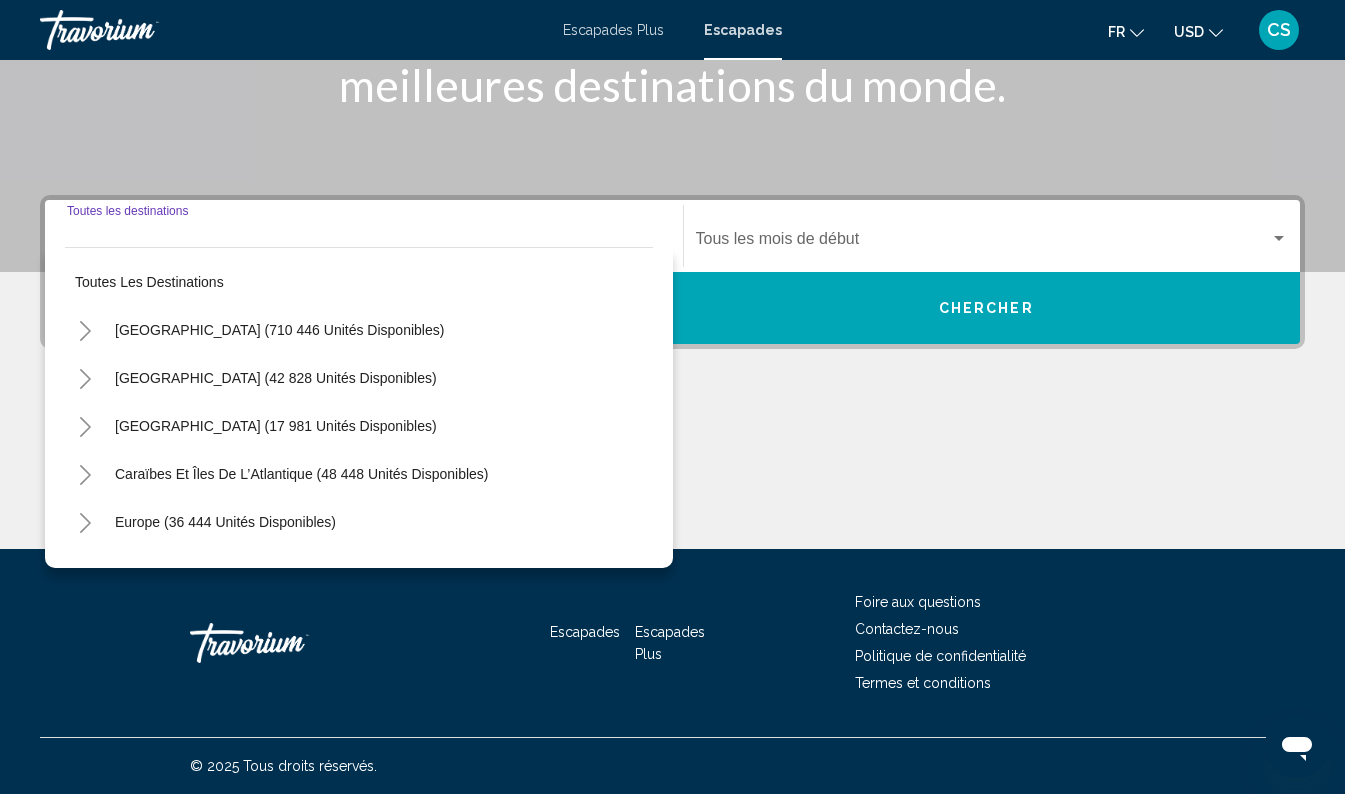 click 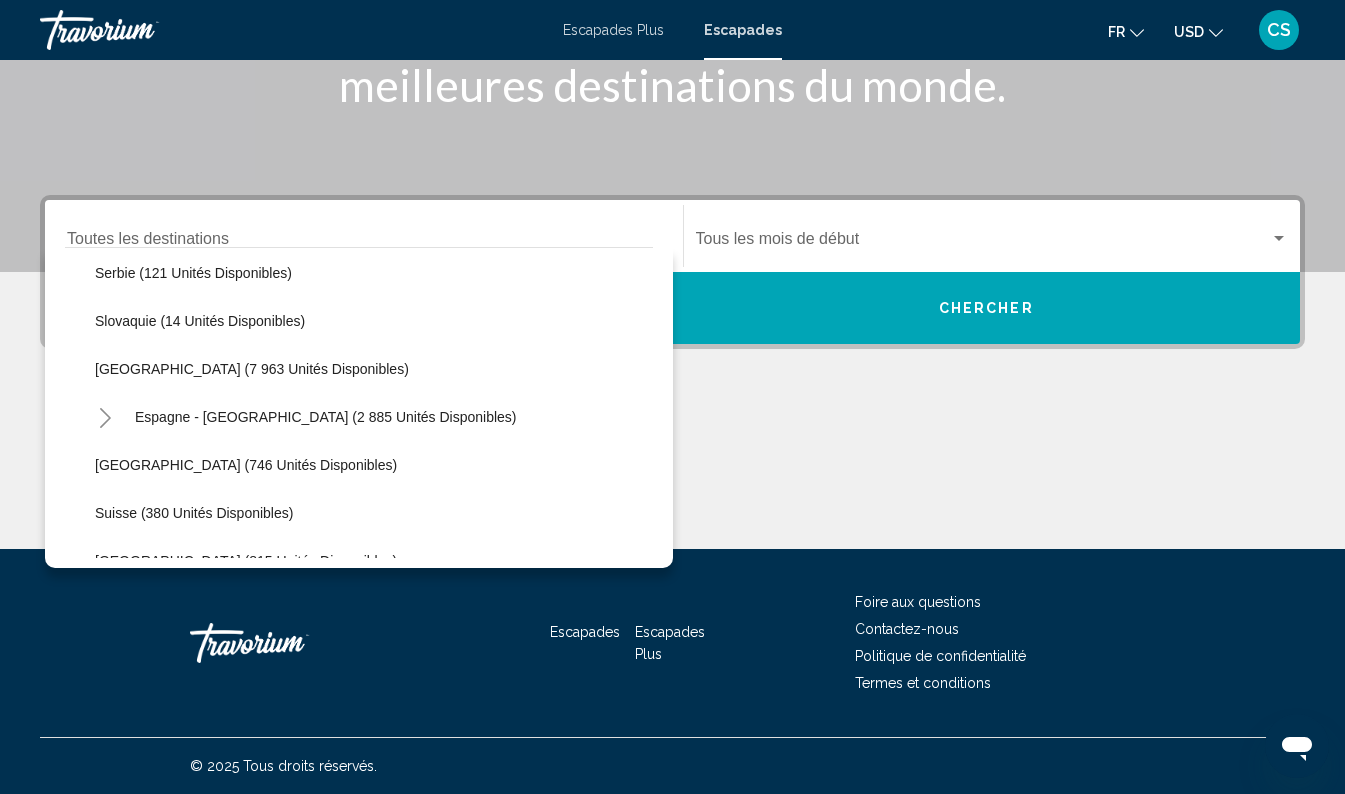 scroll, scrollTop: 872, scrollLeft: 0, axis: vertical 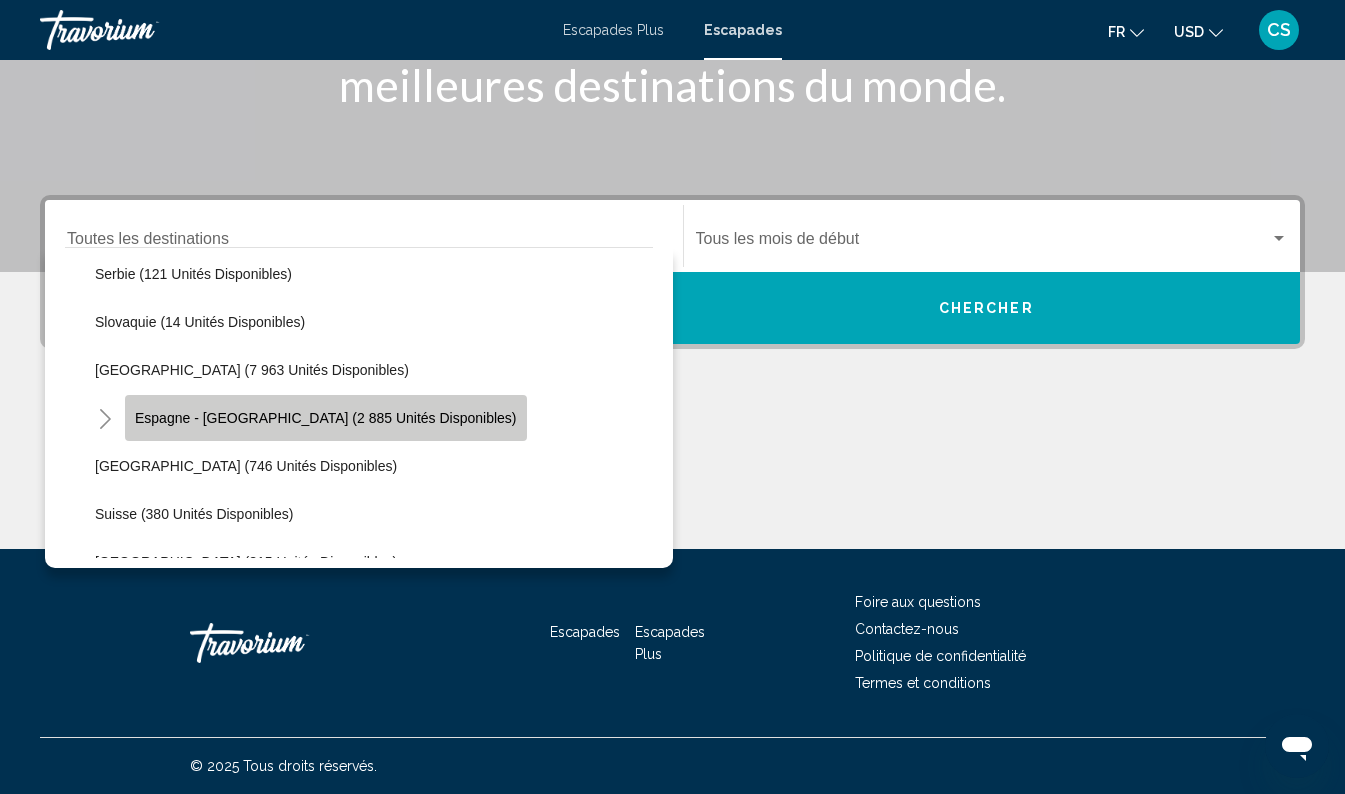 click on "Espagne - Îles Canaries (2 885 unités disponibles)" 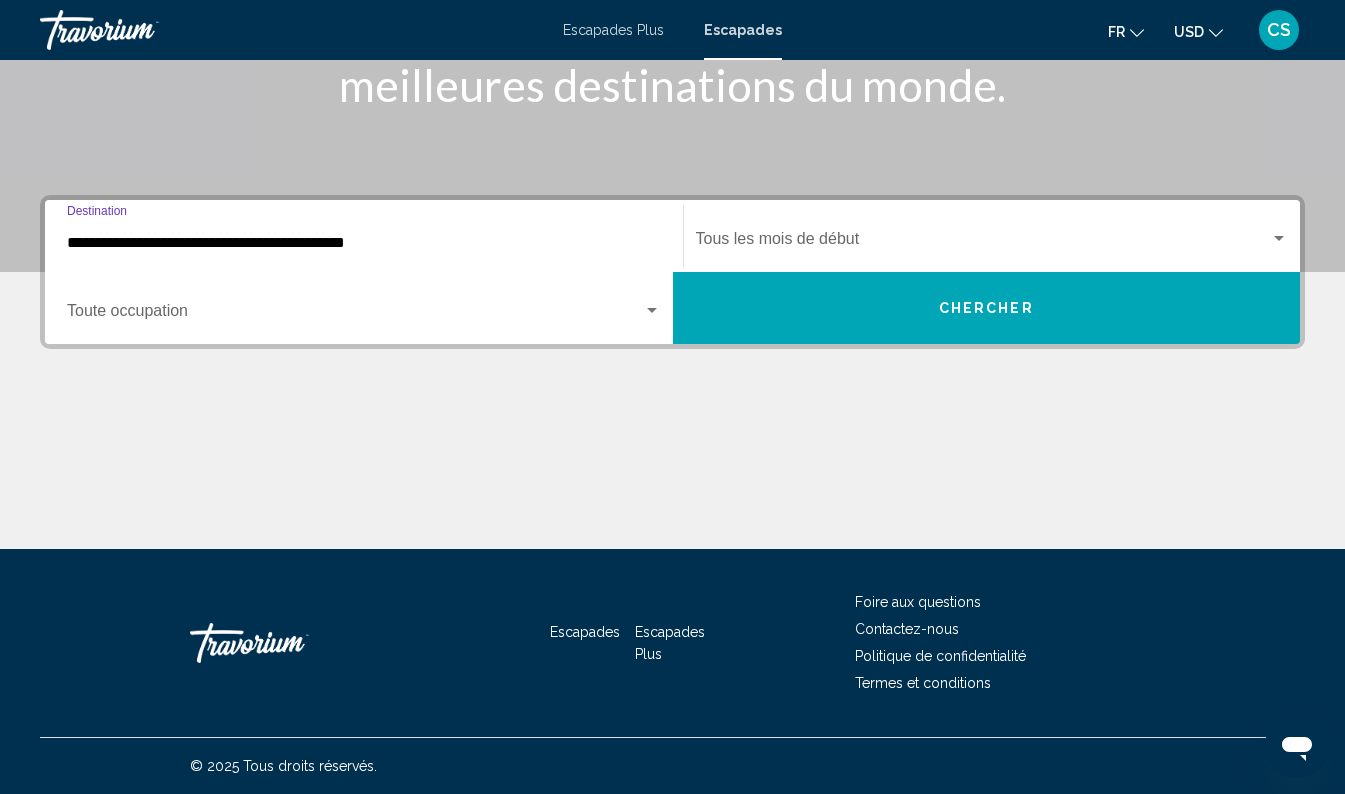 click at bounding box center (983, 243) 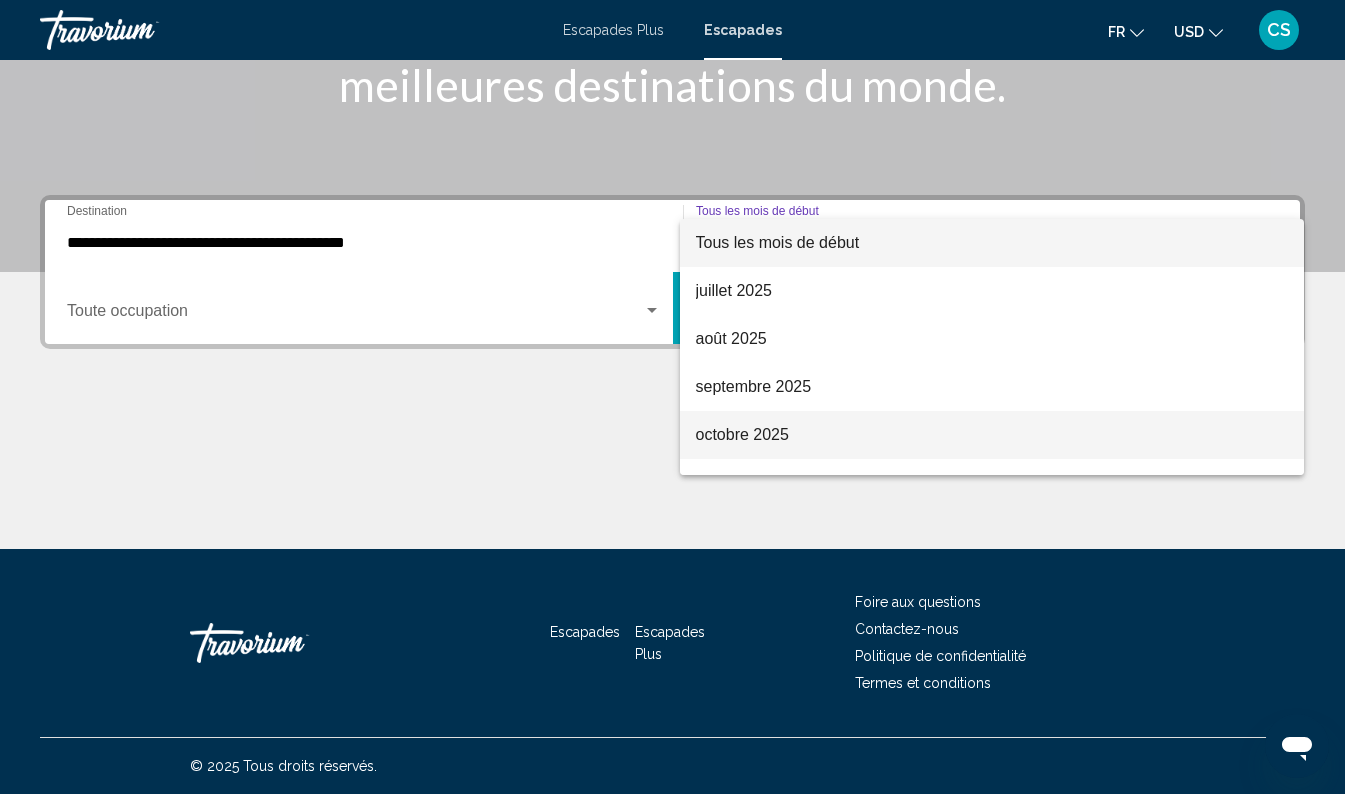 click on "octobre 2025" at bounding box center (742, 434) 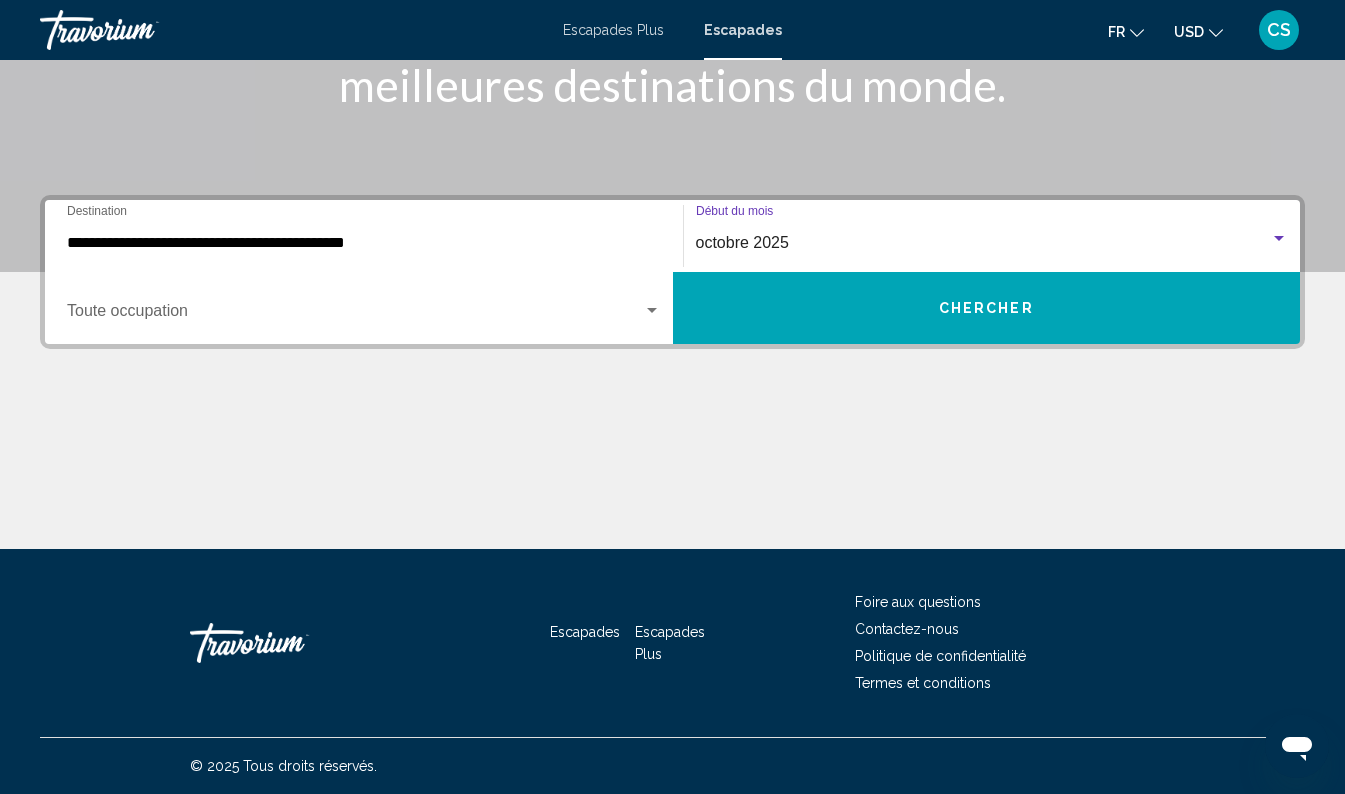 click on "Chercher" at bounding box center [987, 308] 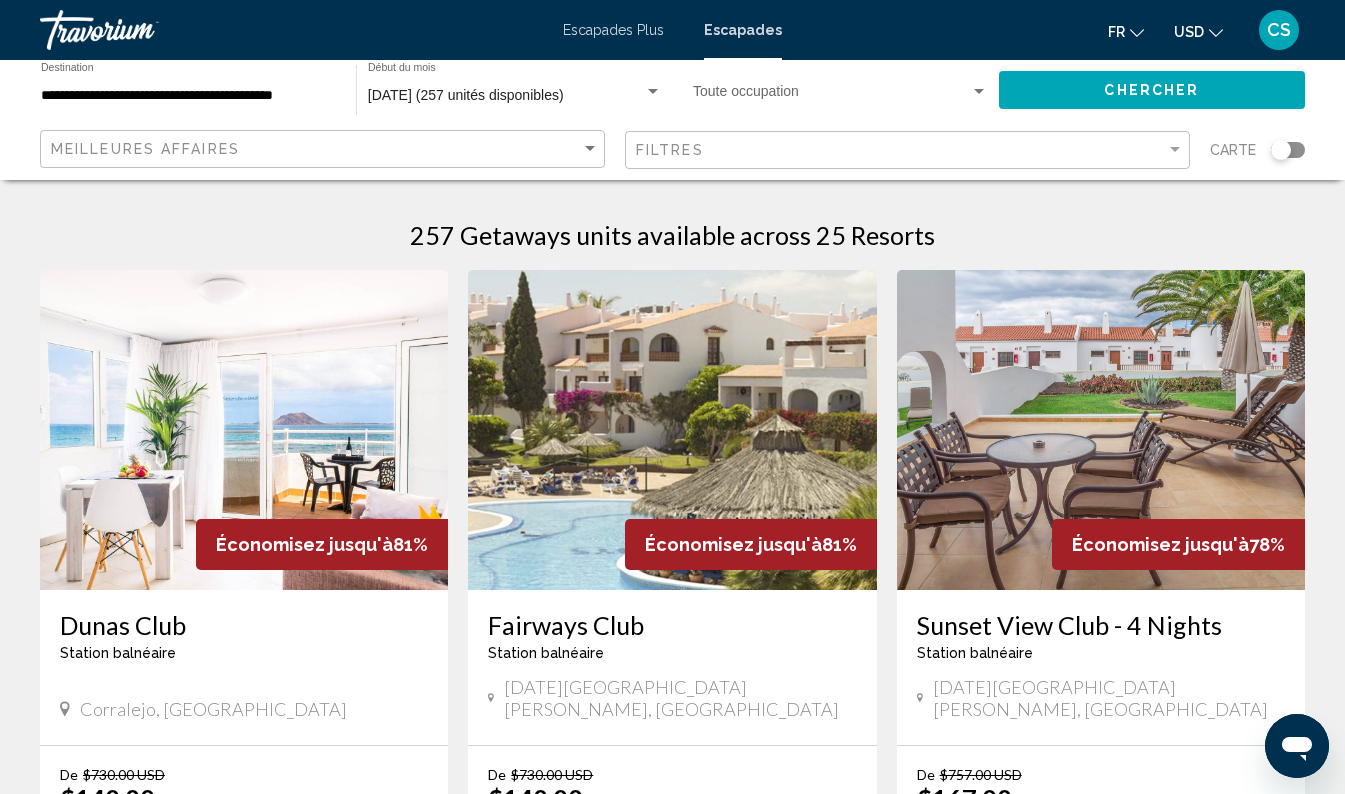 click on "USD" 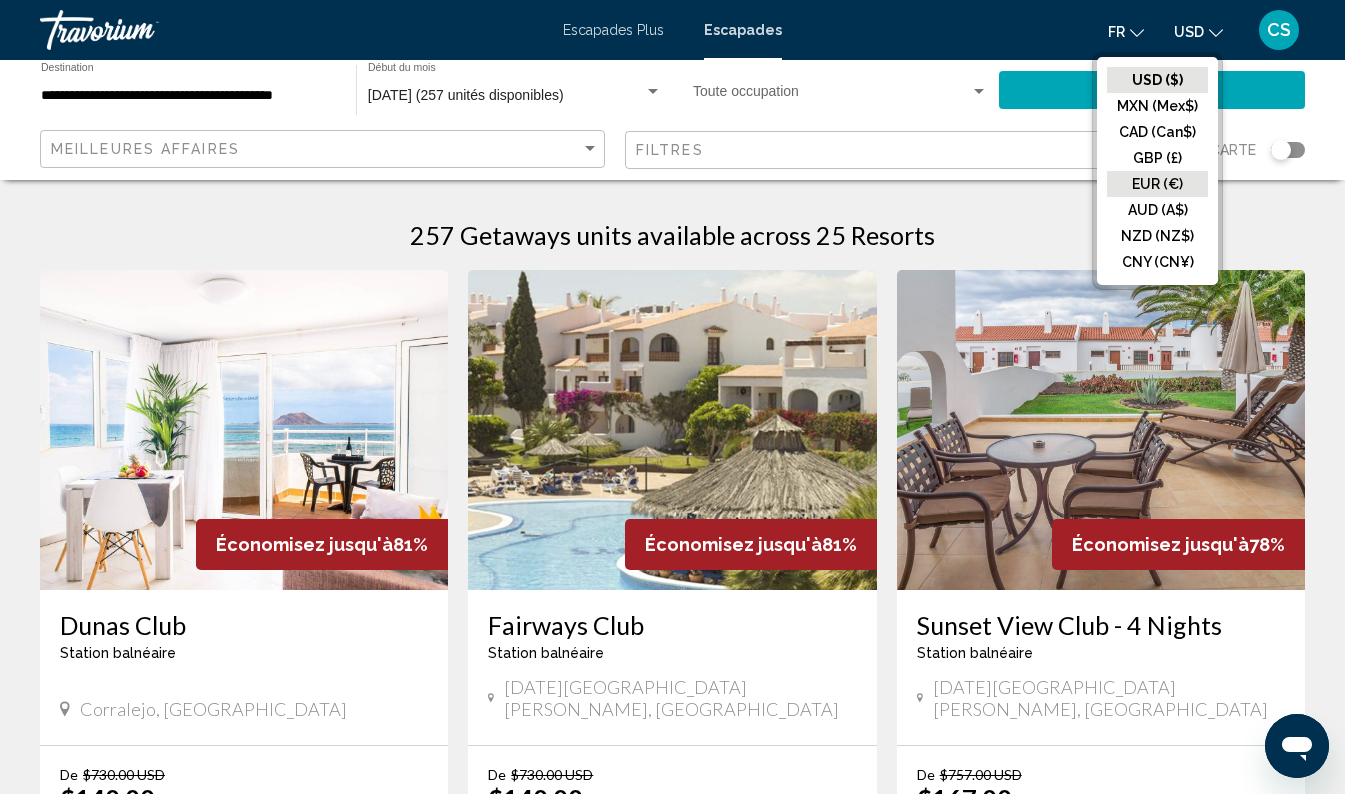 click on "EUR (€)" 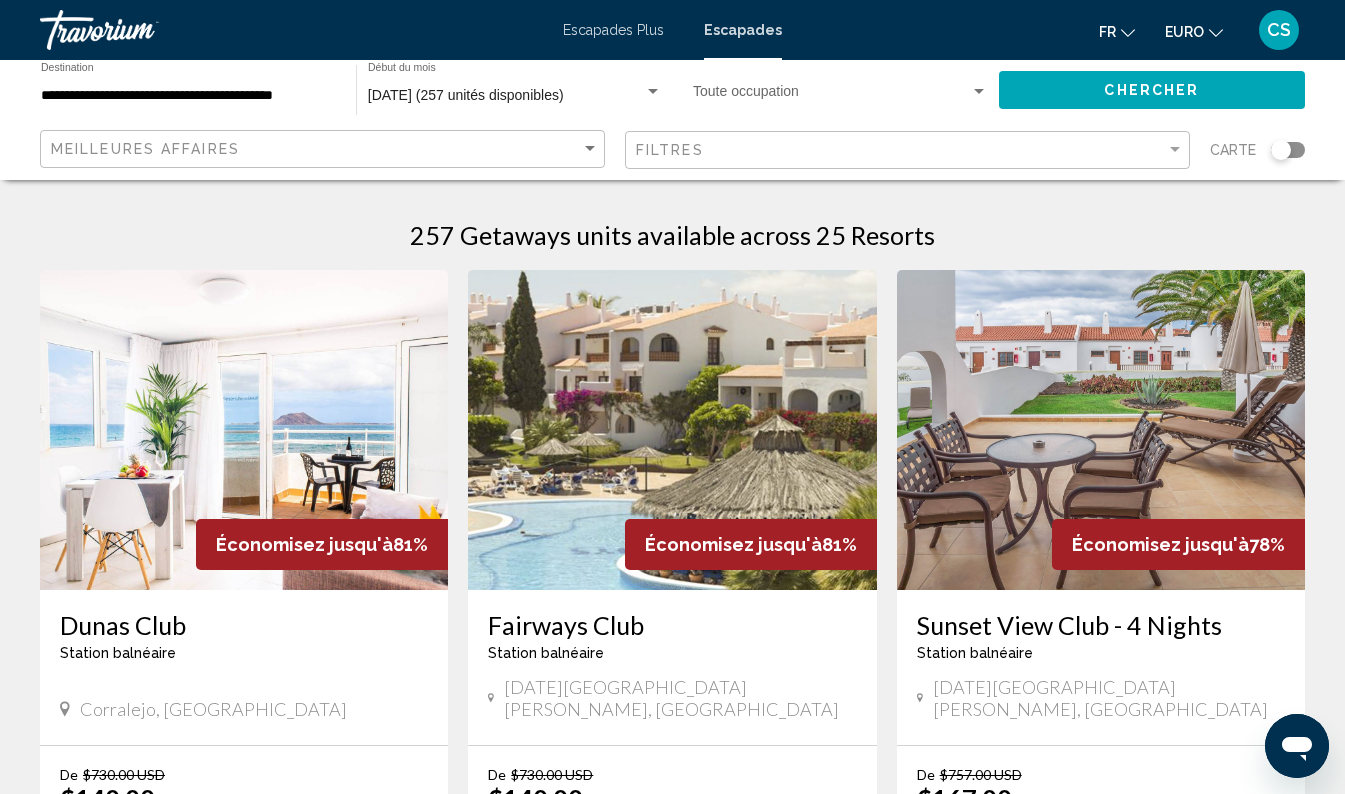 click on "Chercher" 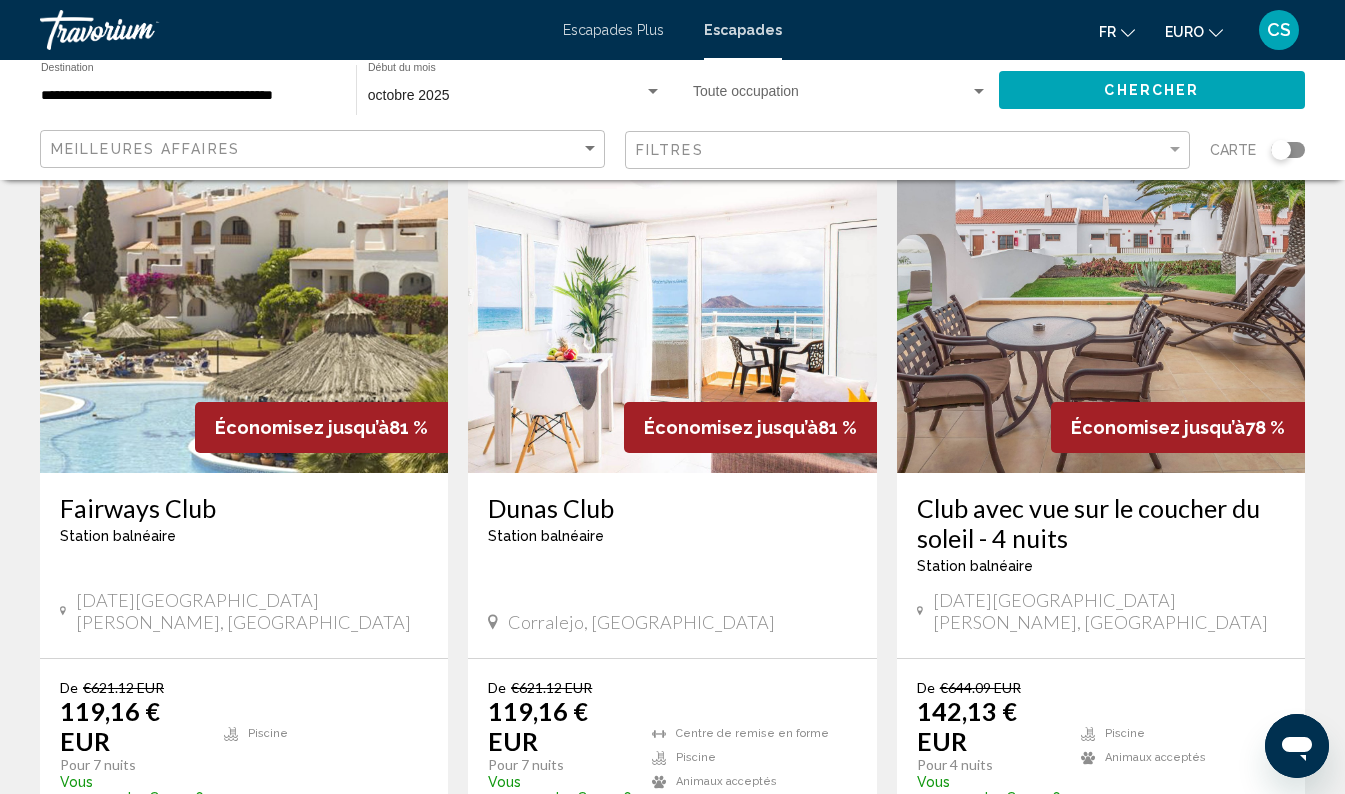 scroll, scrollTop: 117, scrollLeft: 0, axis: vertical 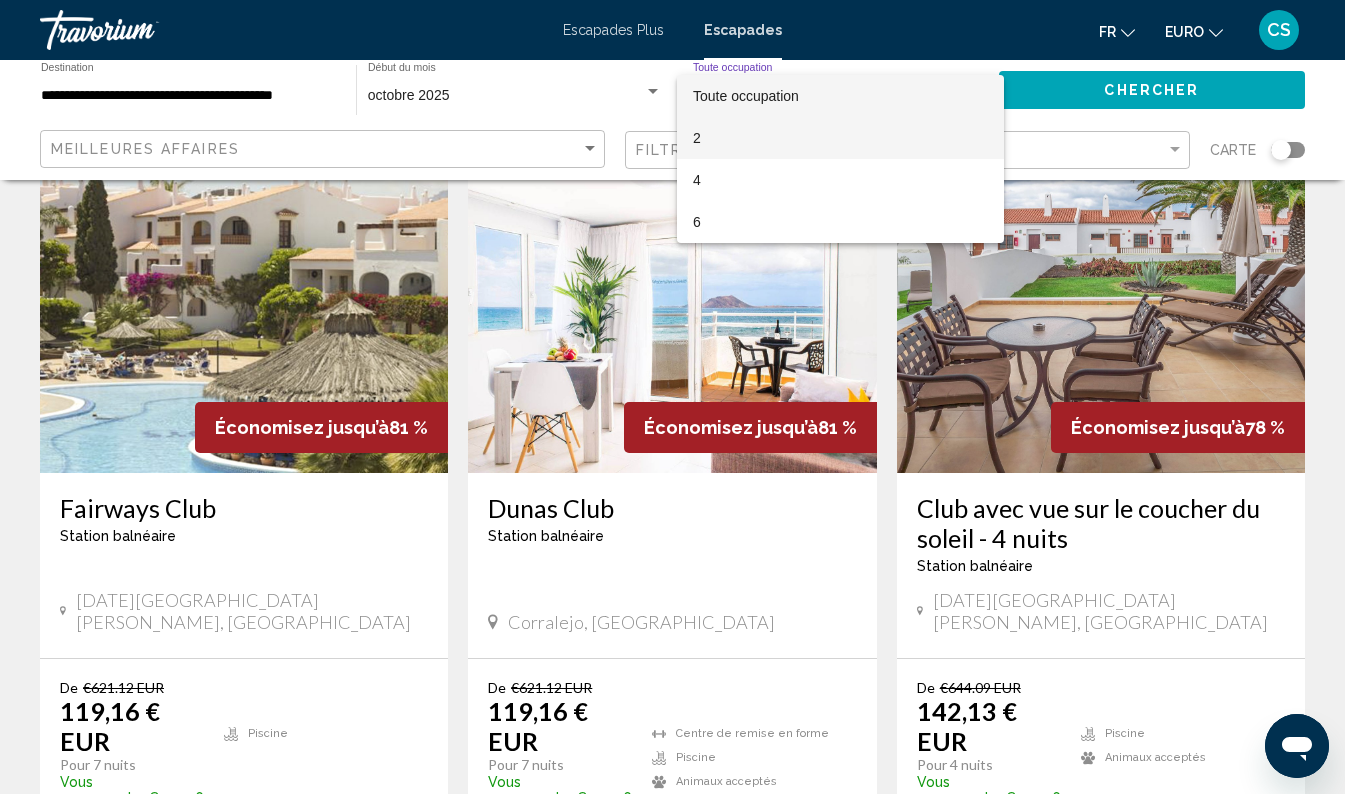 click on "2" at bounding box center [840, 138] 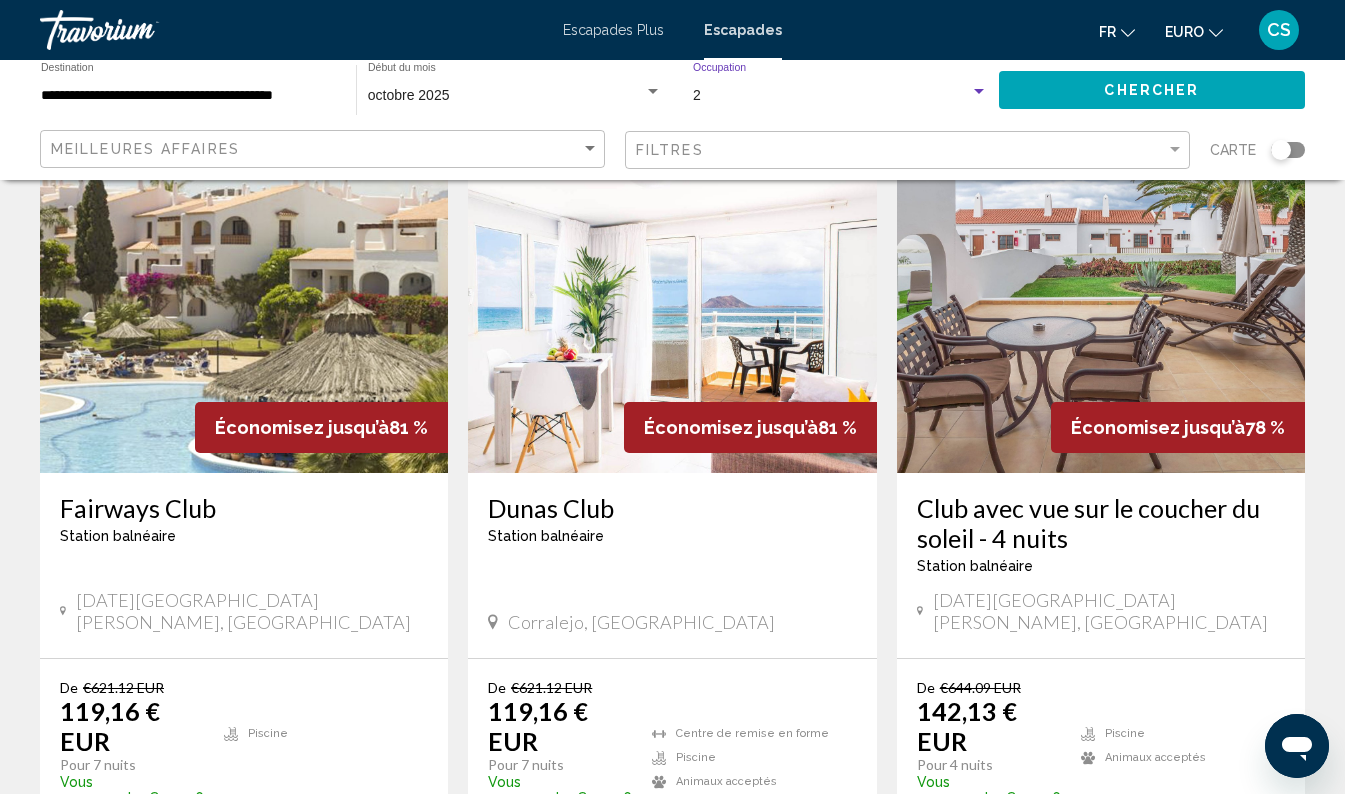 click on "Chercher" 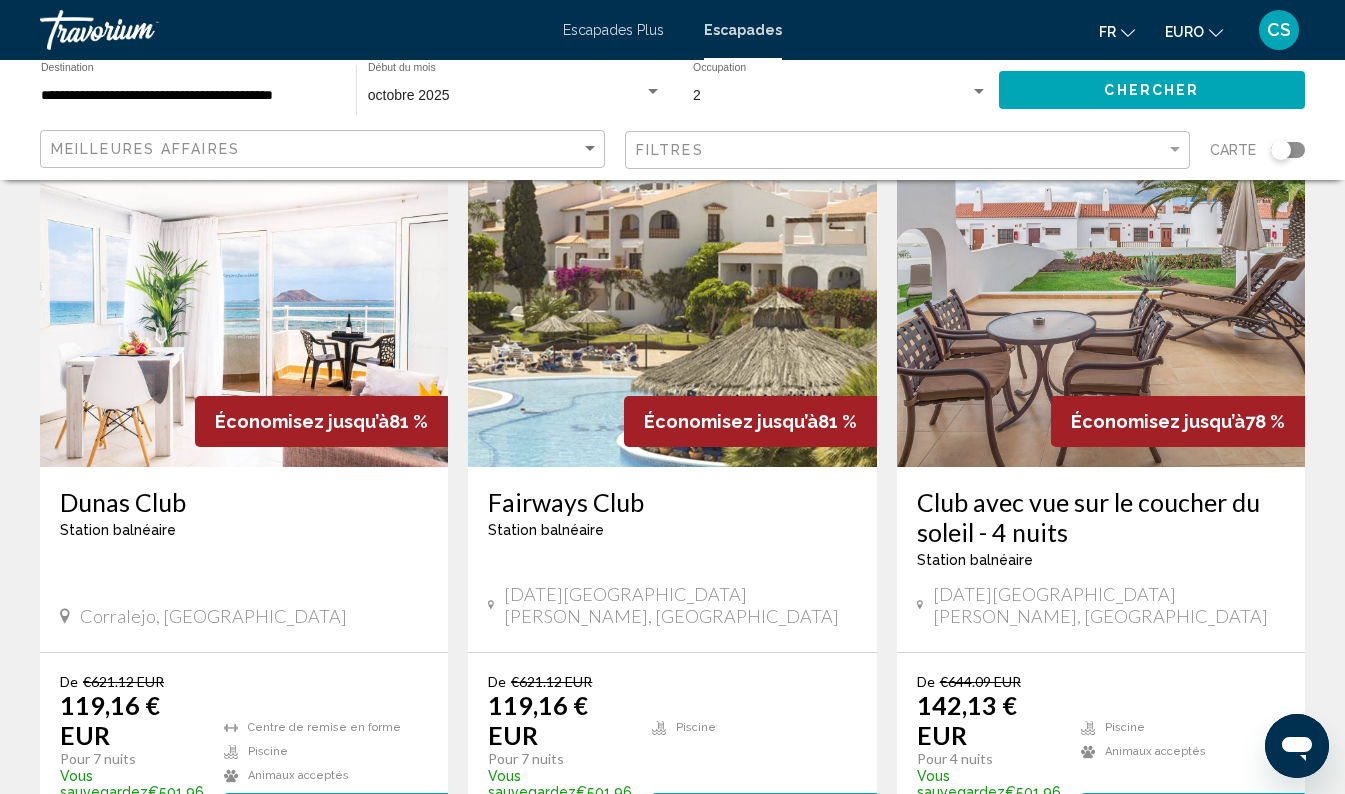 scroll, scrollTop: 123, scrollLeft: 0, axis: vertical 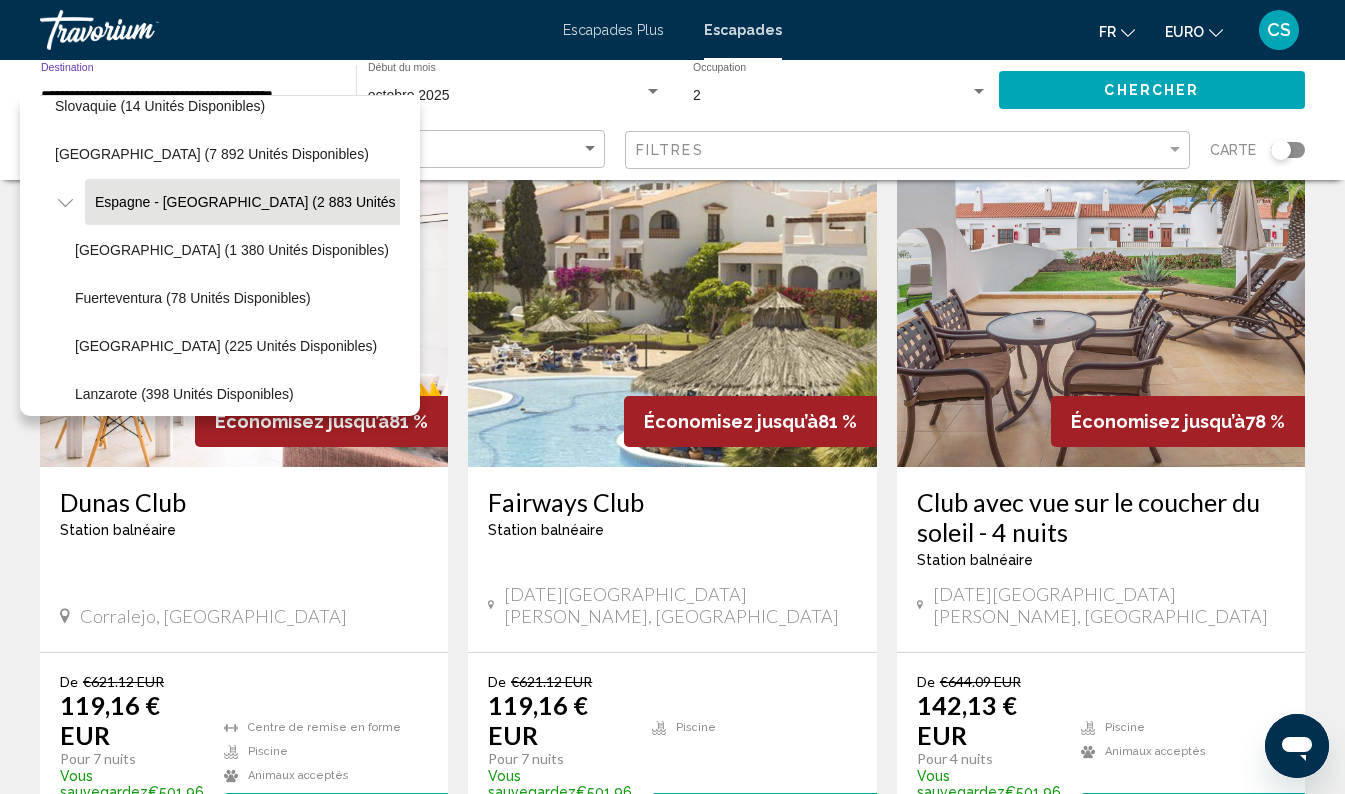 click 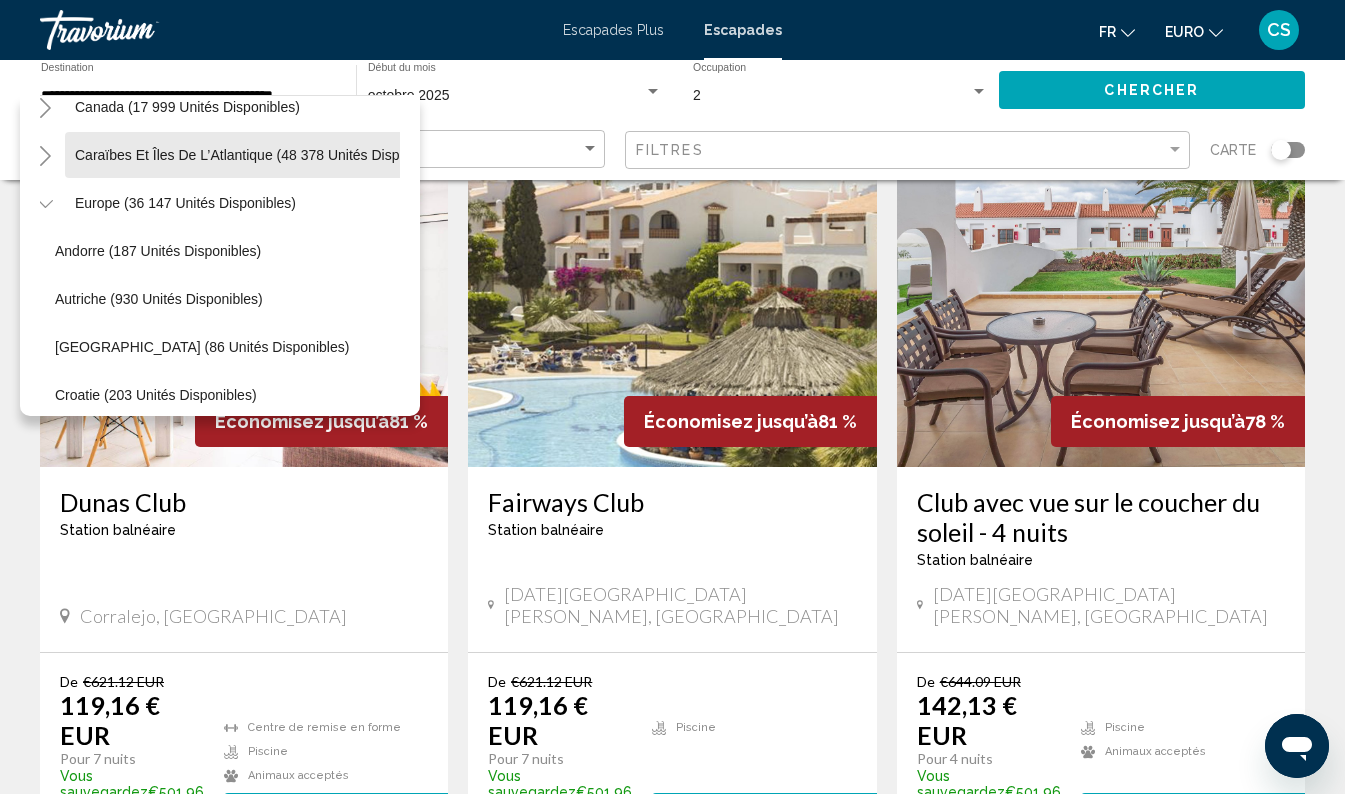 scroll, scrollTop: 161, scrollLeft: 15, axis: both 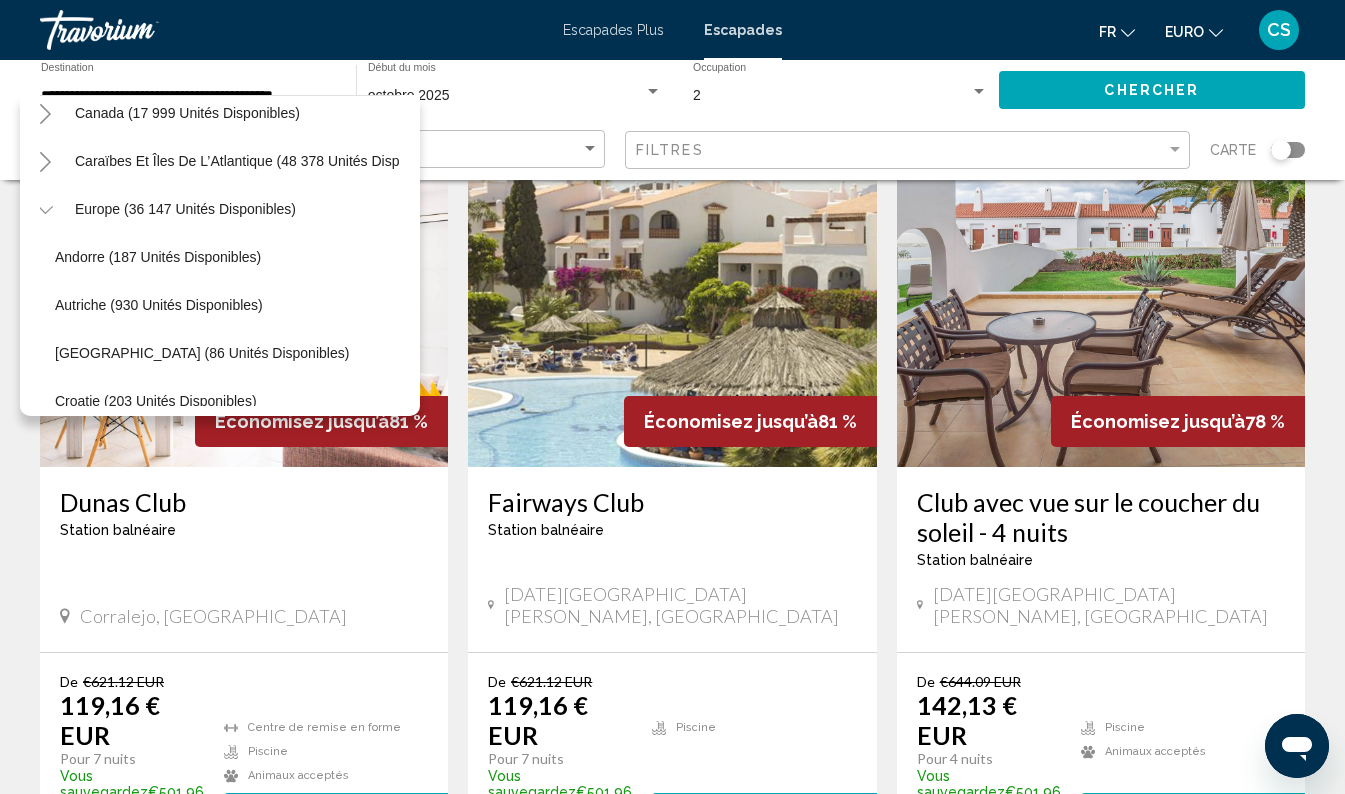 click 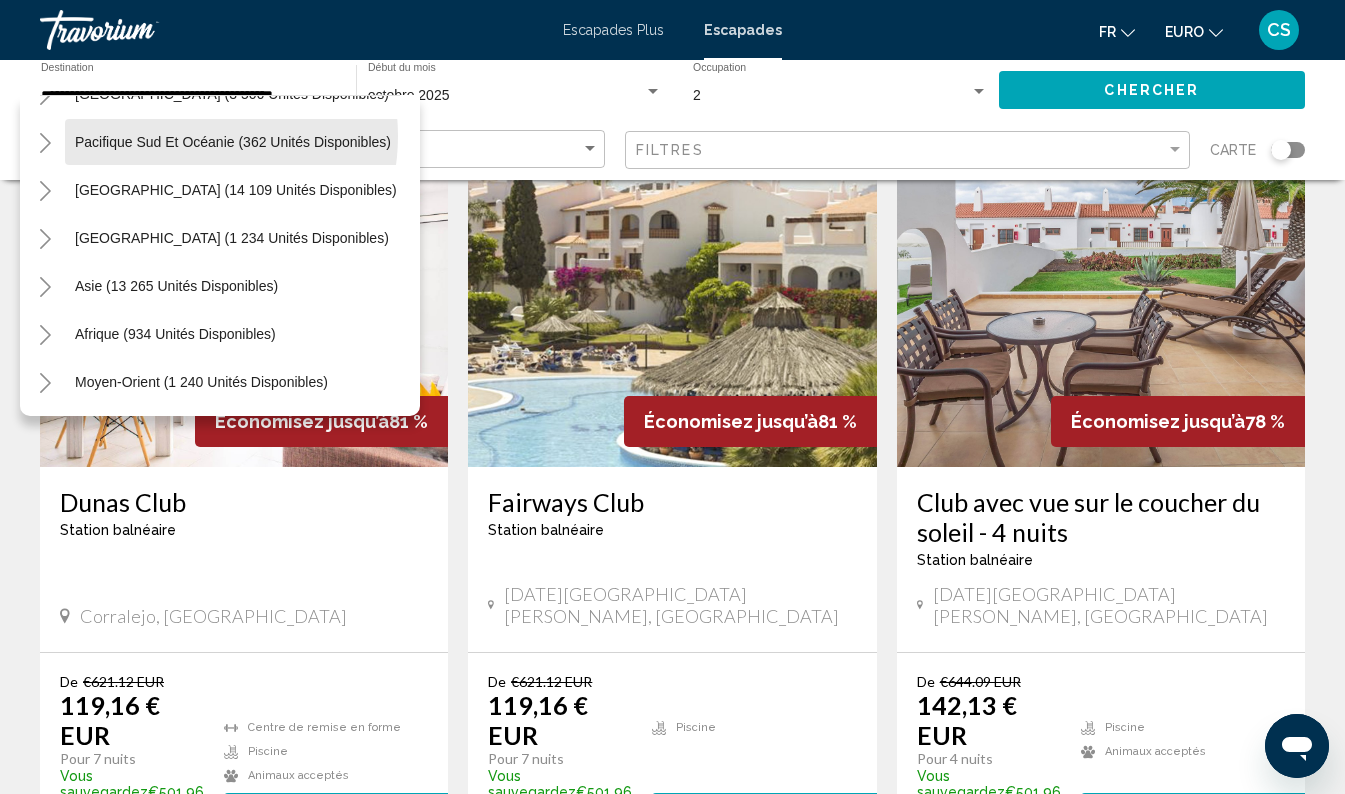 scroll, scrollTop: 328, scrollLeft: 15, axis: both 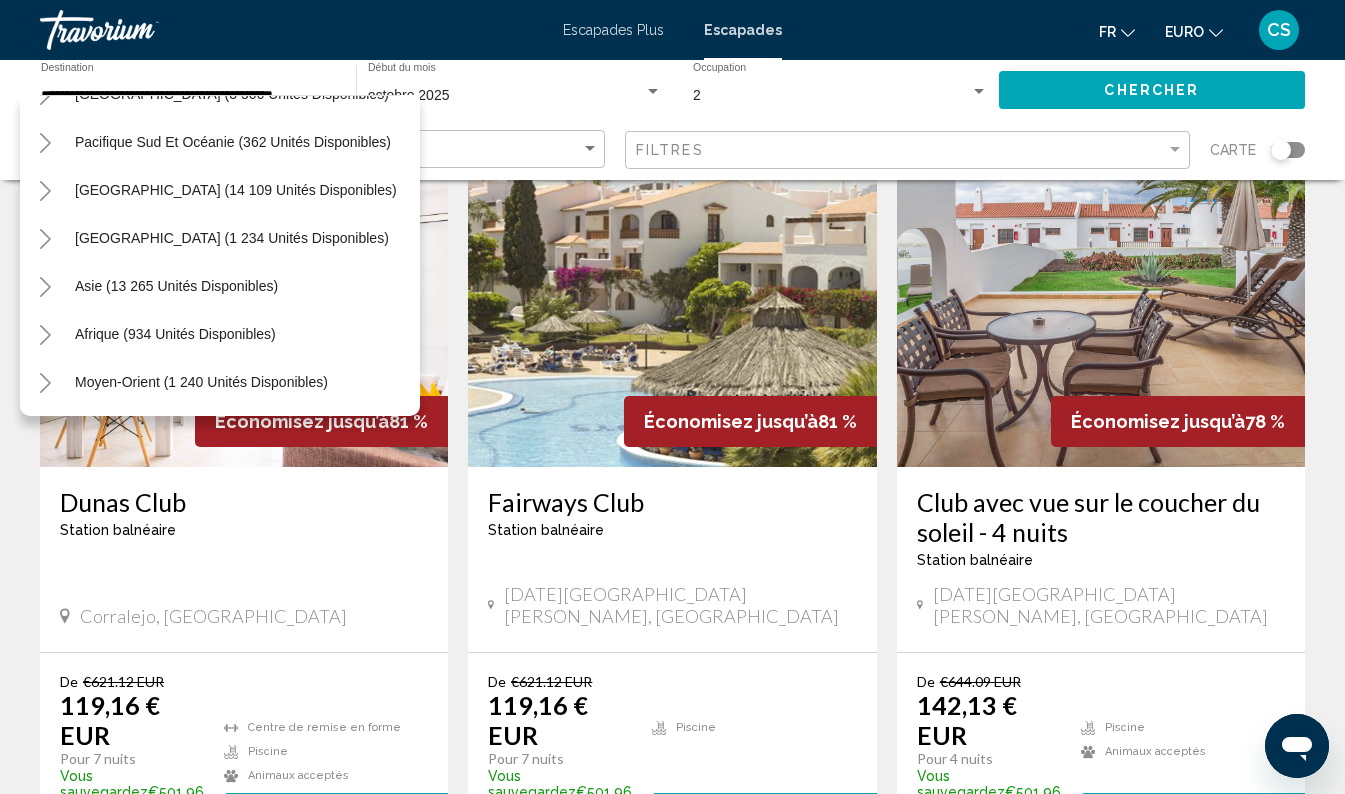 click 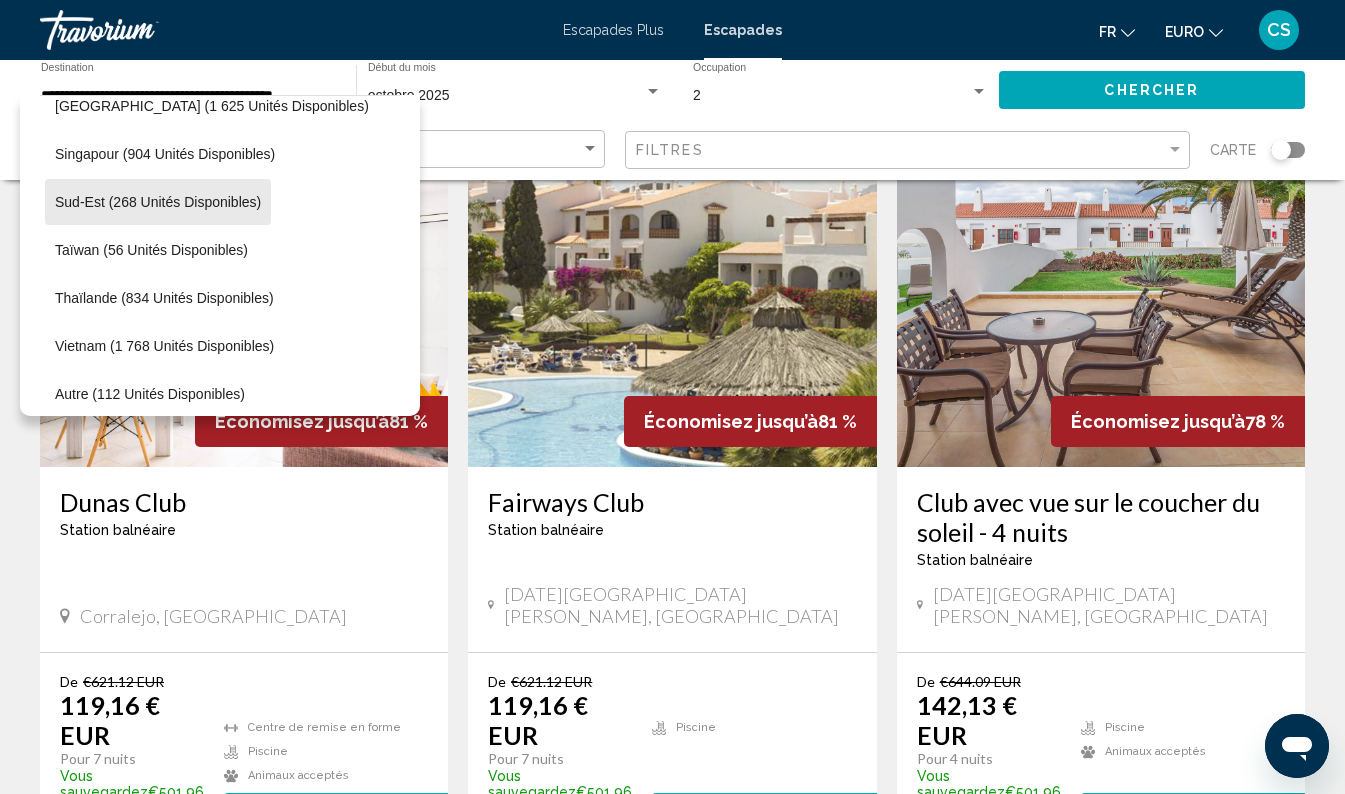 scroll, scrollTop: 935, scrollLeft: 15, axis: both 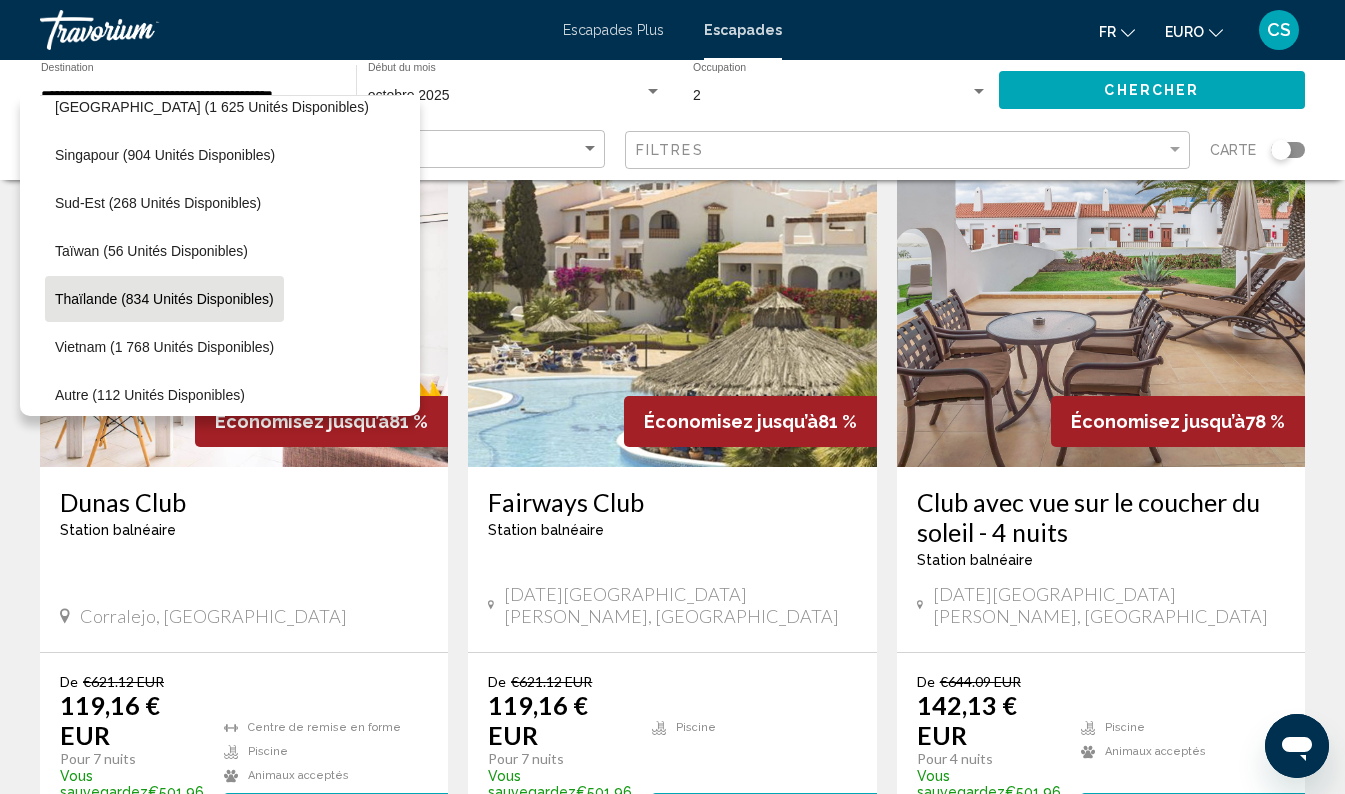 click on "Thaïlande (834 unités disponibles)" 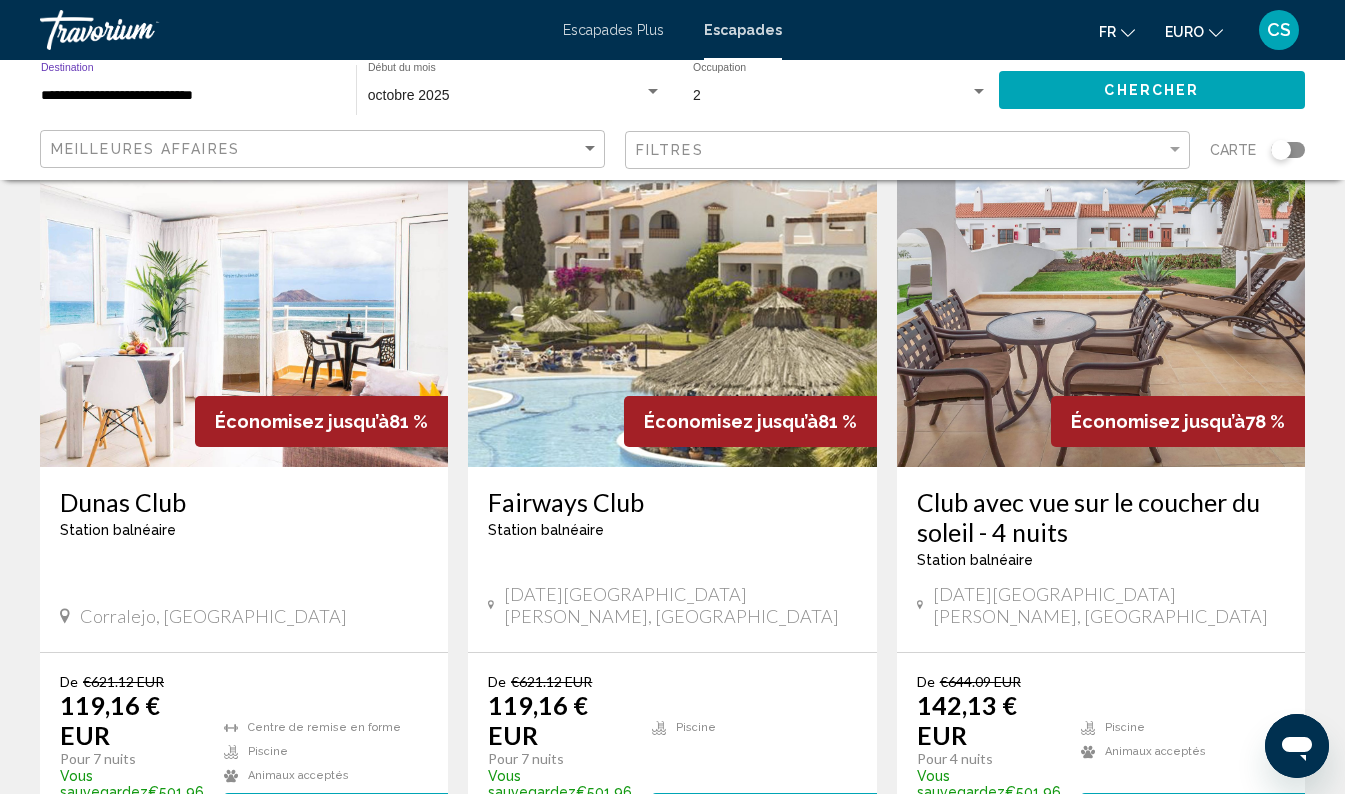 click on "2" at bounding box center (831, 96) 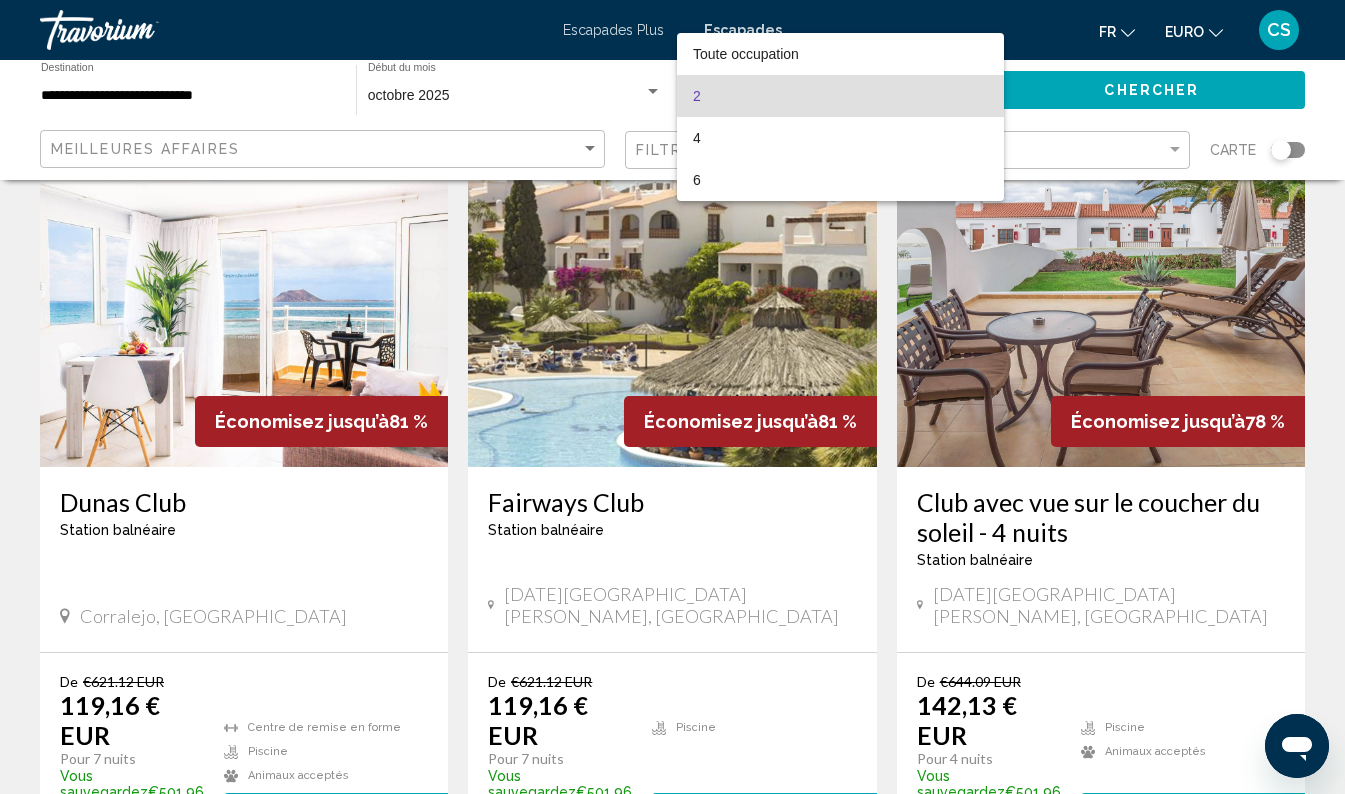 click at bounding box center (672, 397) 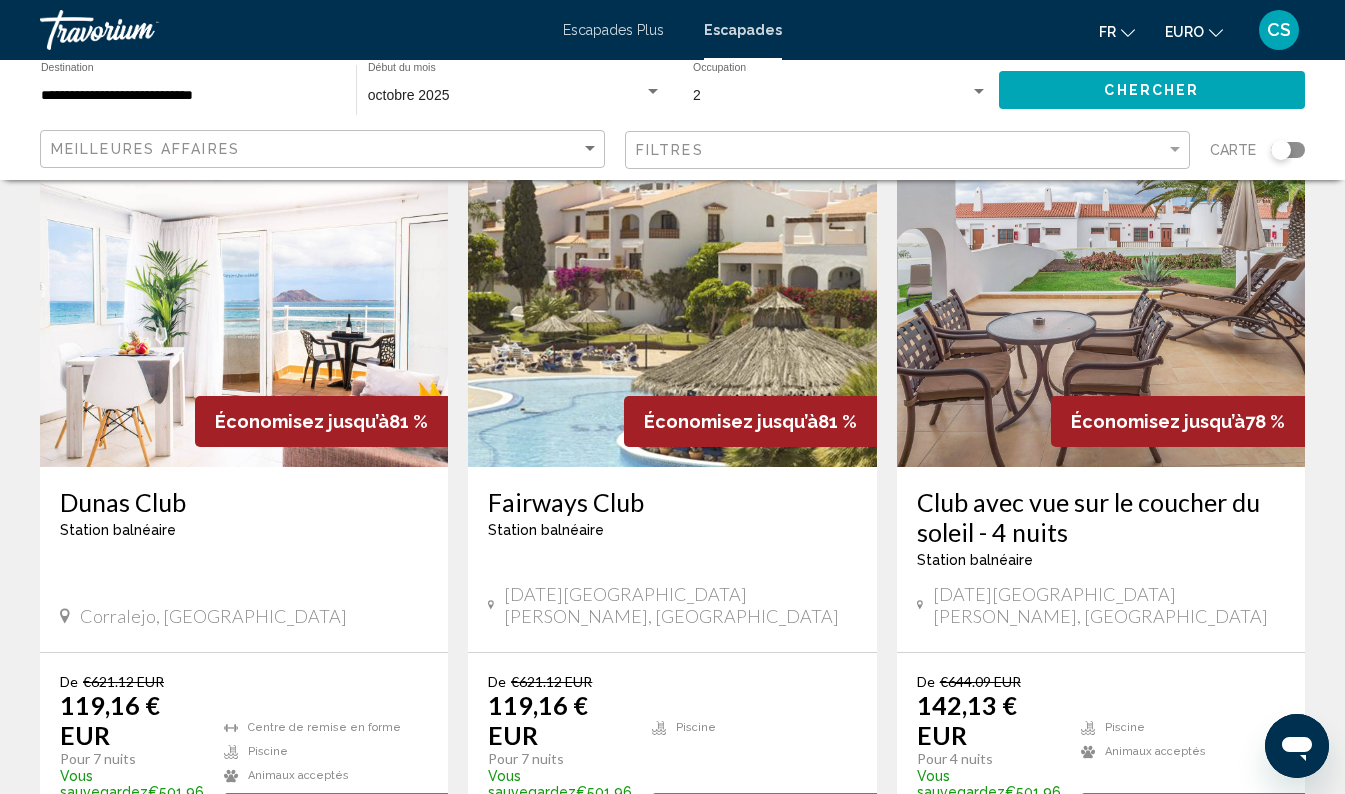 click on "Chercher" 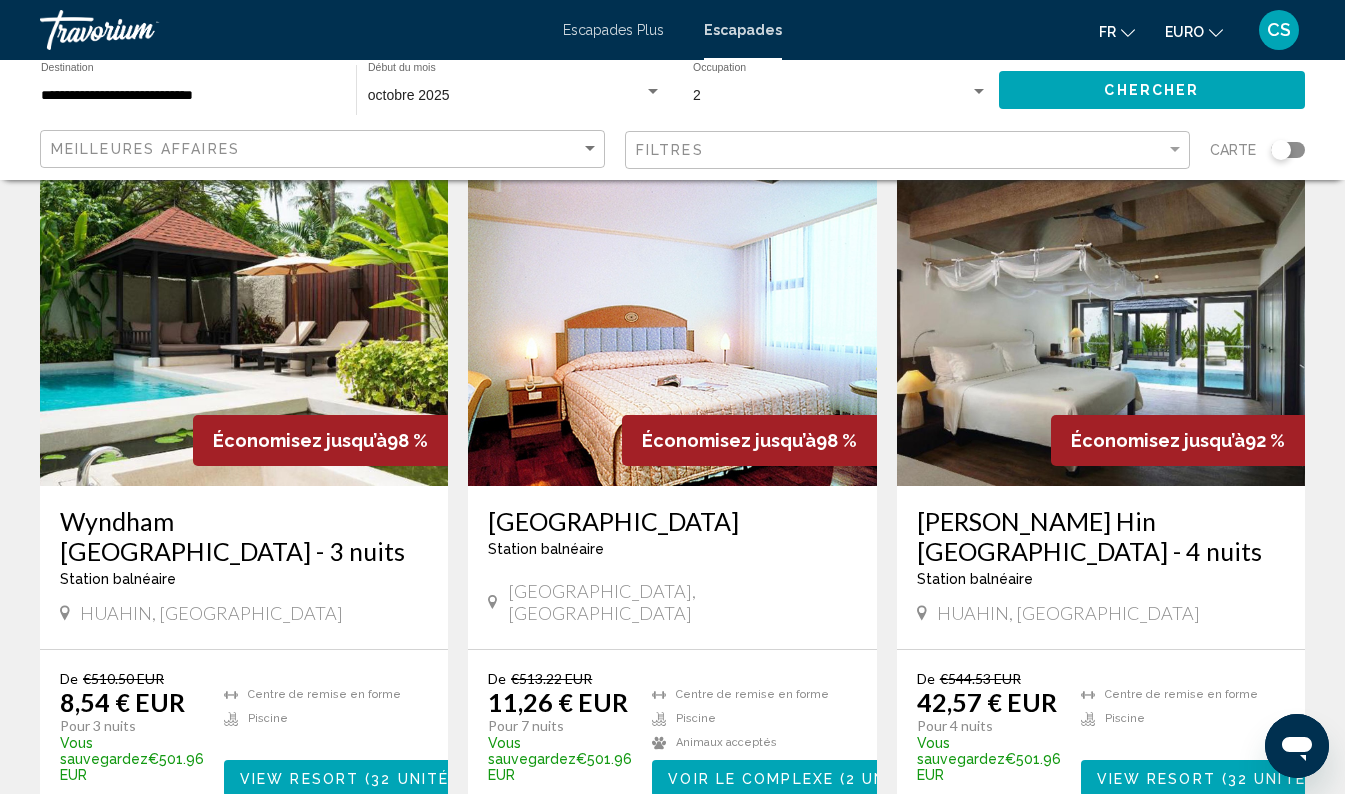 scroll, scrollTop: 106, scrollLeft: 0, axis: vertical 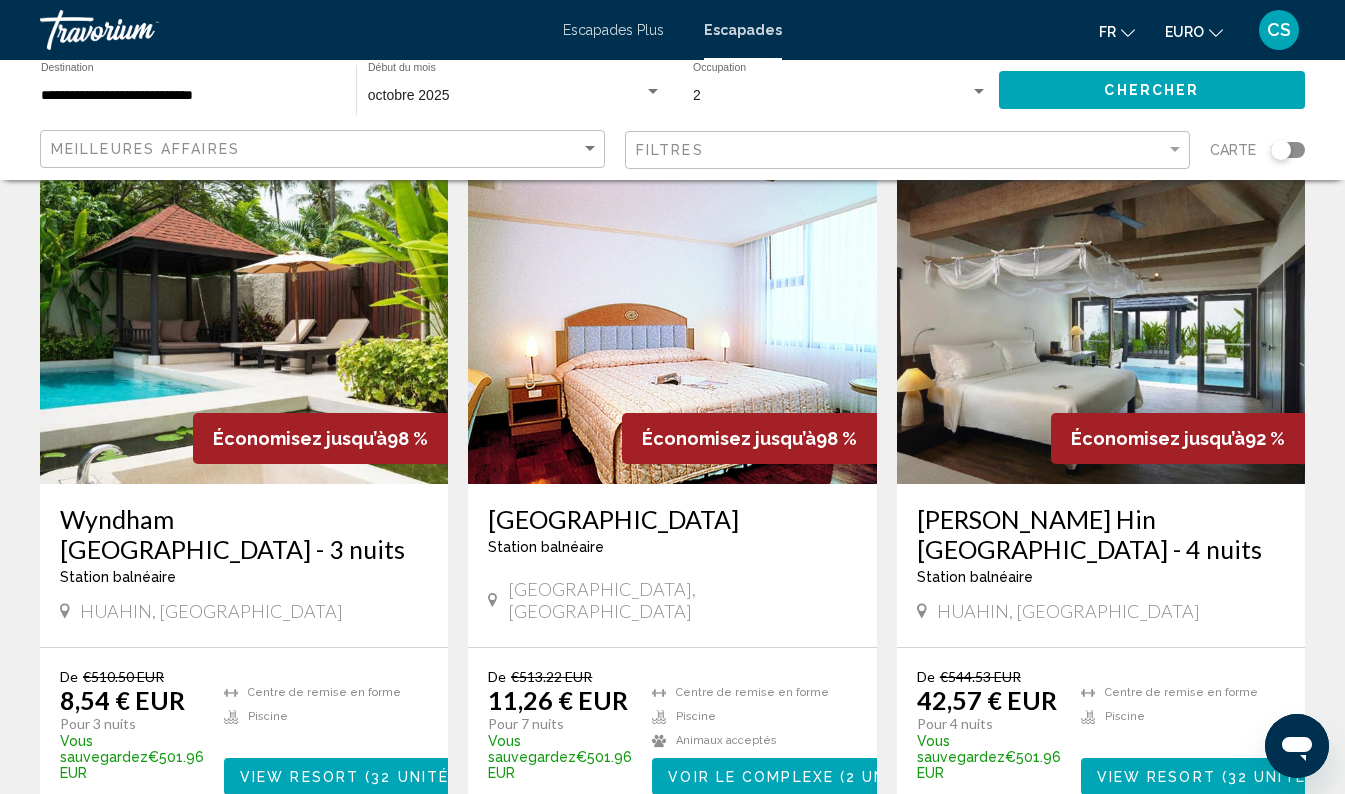 click on "2 Occupation Toute occupation" 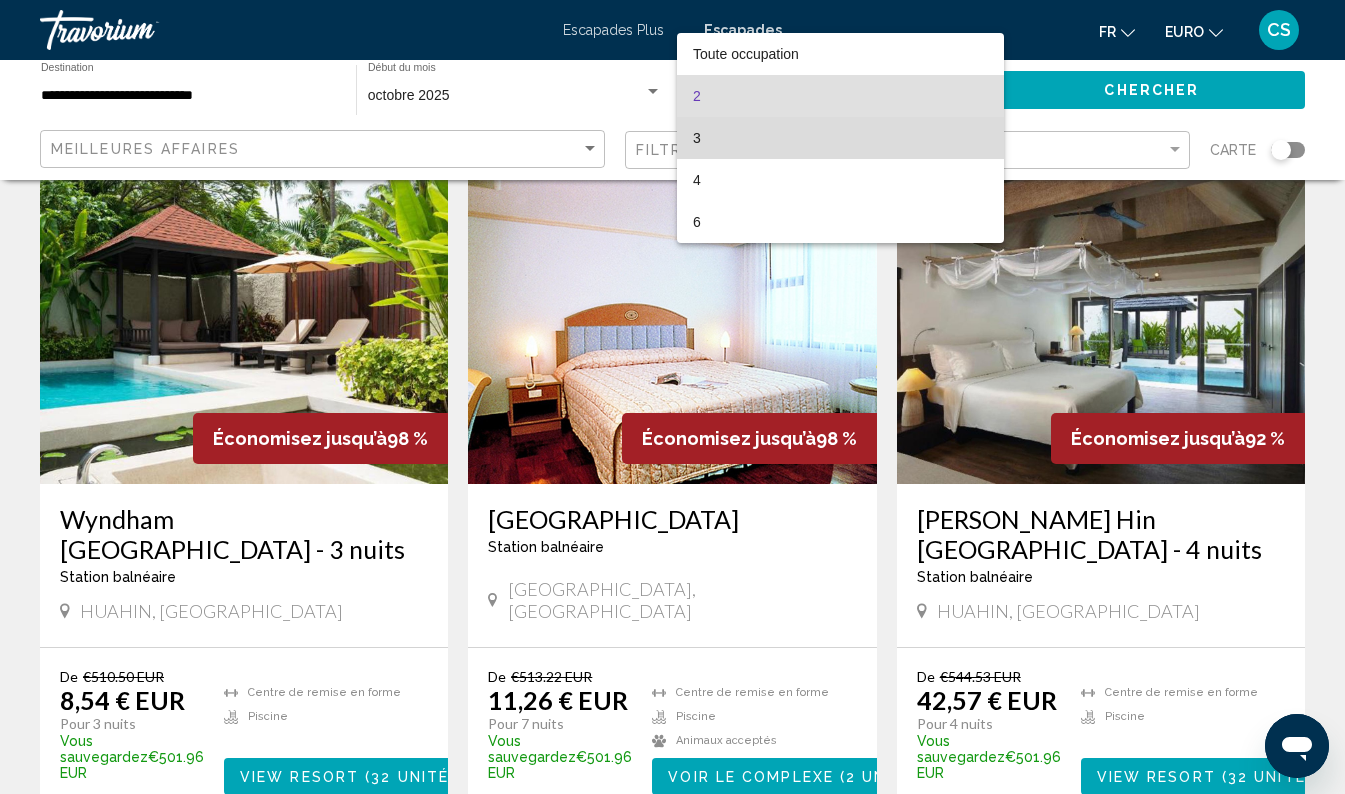 click on "3" at bounding box center [840, 138] 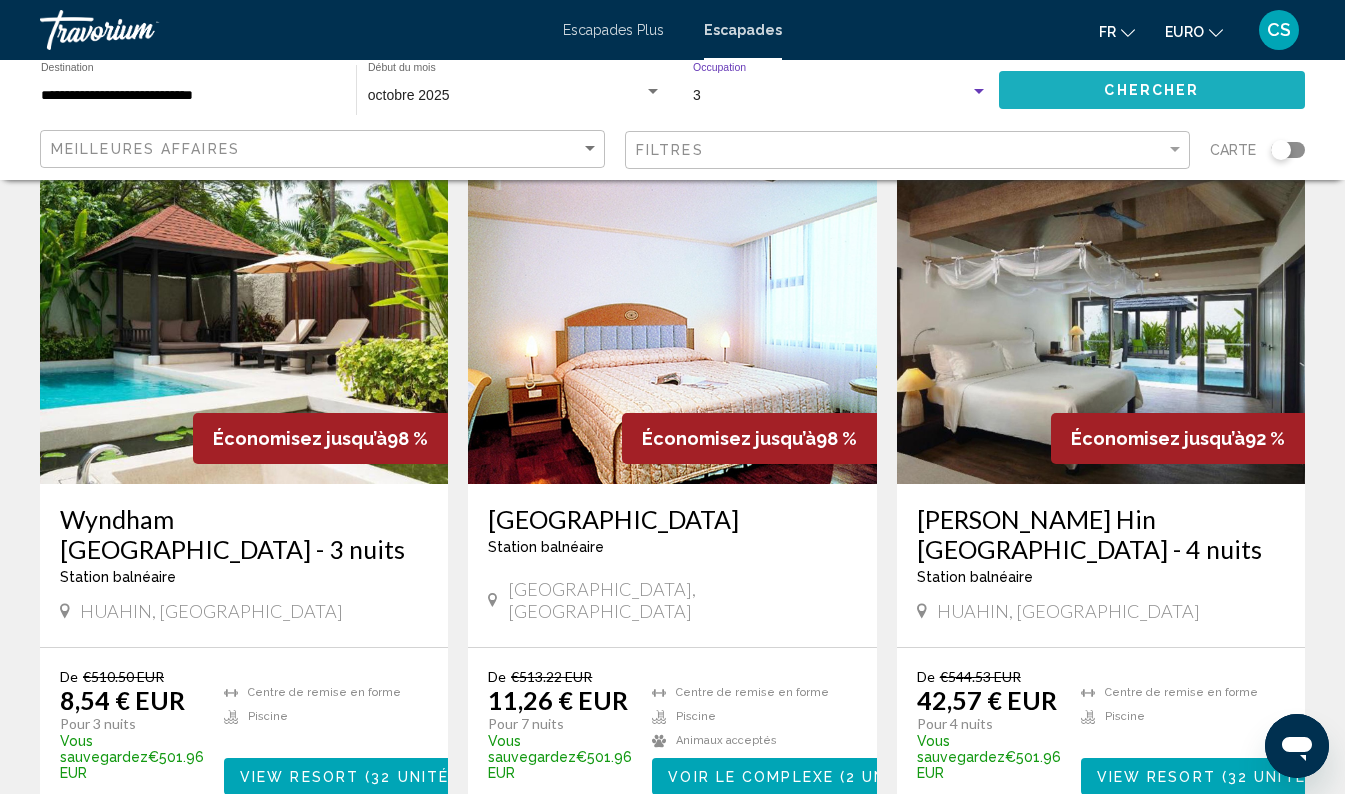 click on "Chercher" 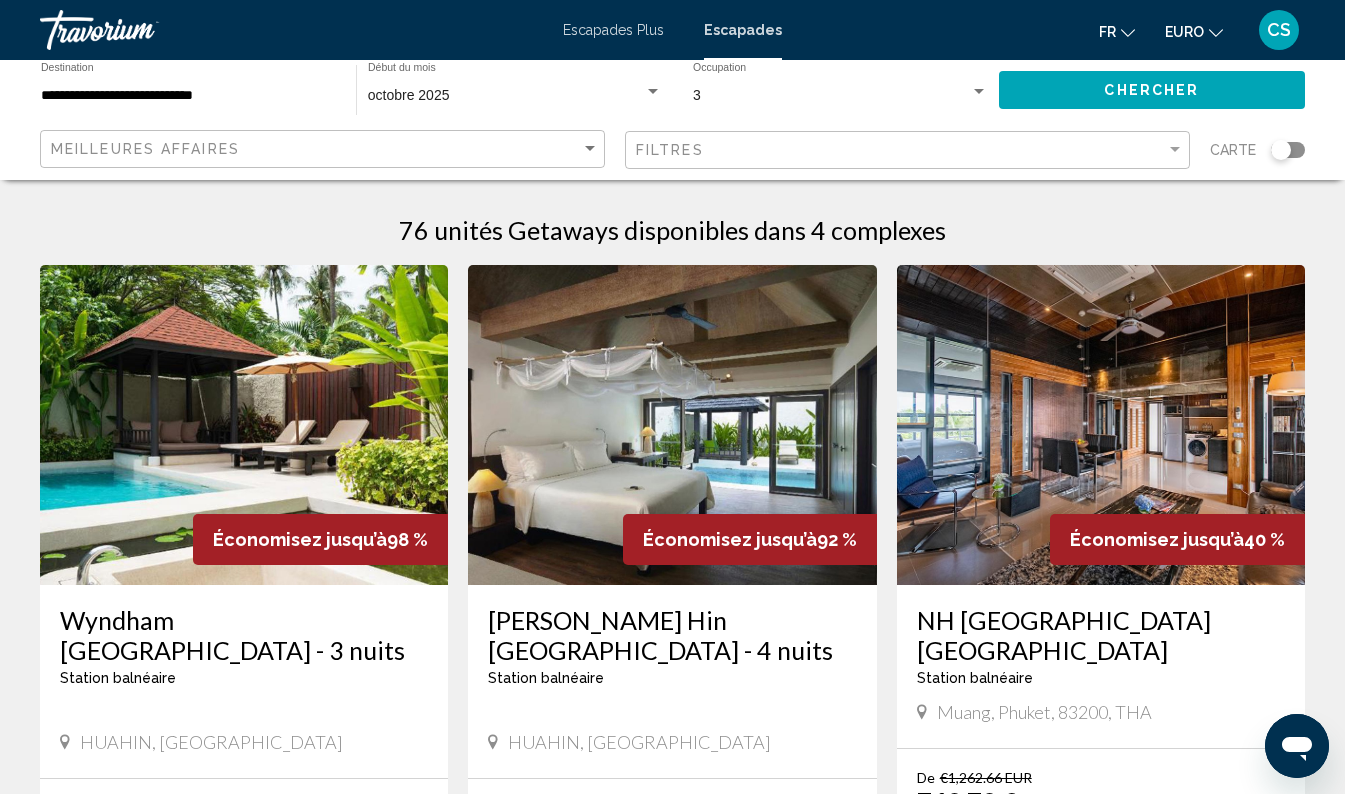 scroll, scrollTop: 6, scrollLeft: 0, axis: vertical 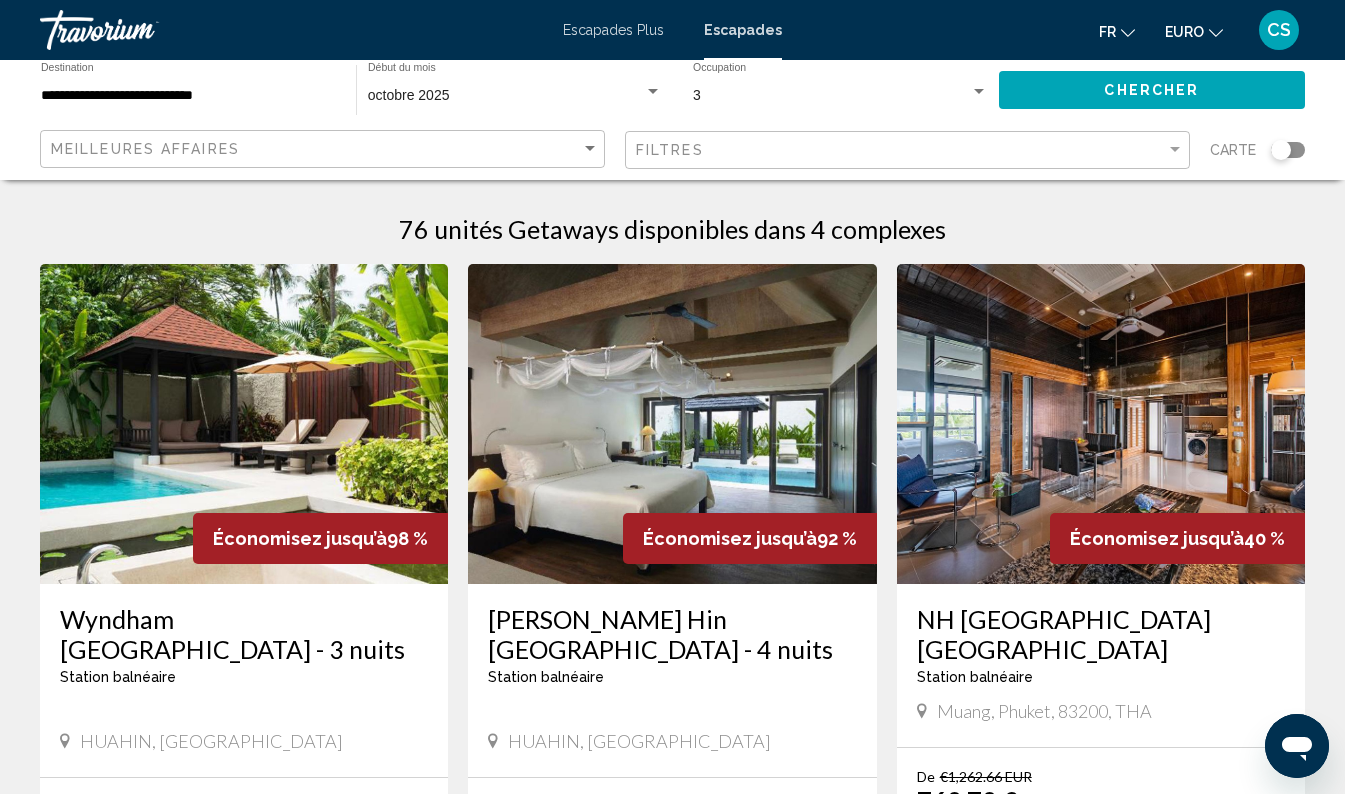 click on "Chercher" 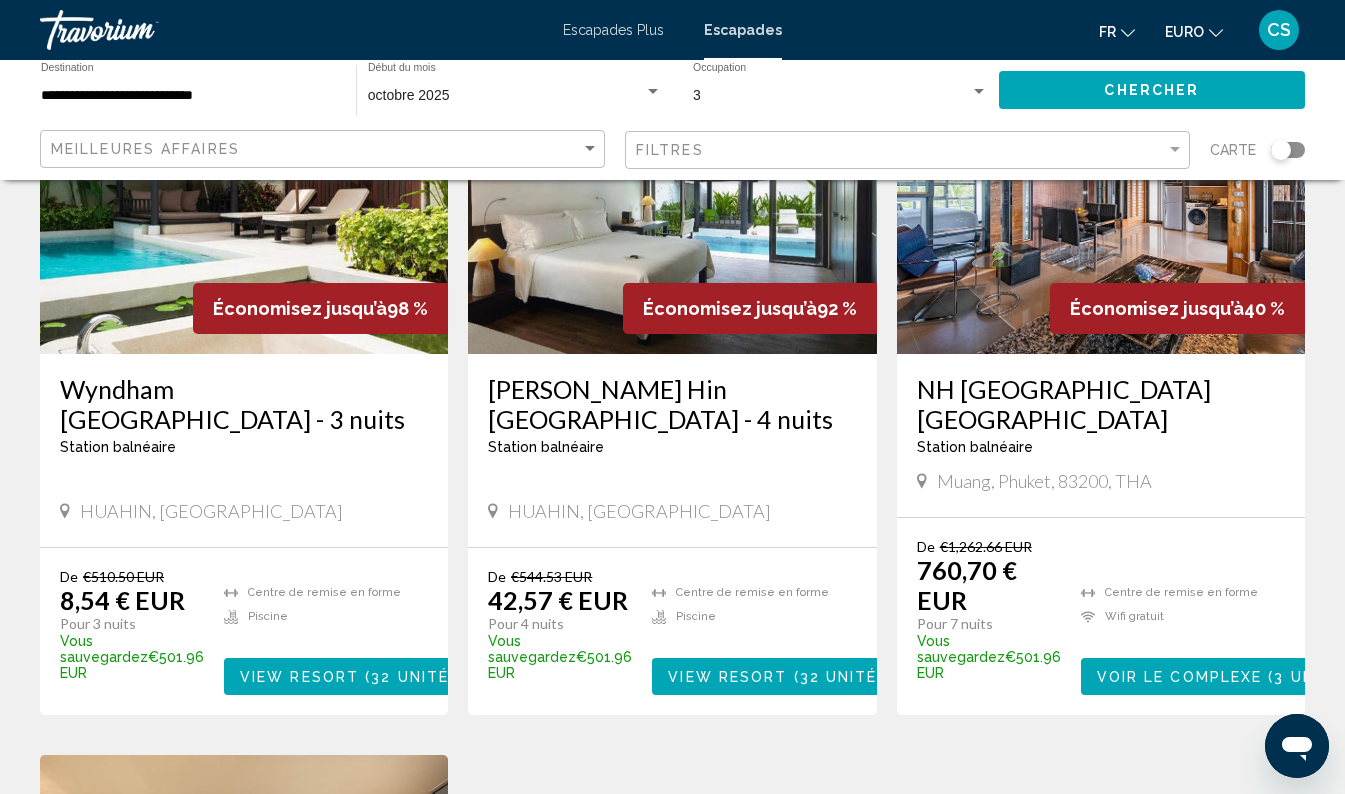 scroll, scrollTop: 234, scrollLeft: 0, axis: vertical 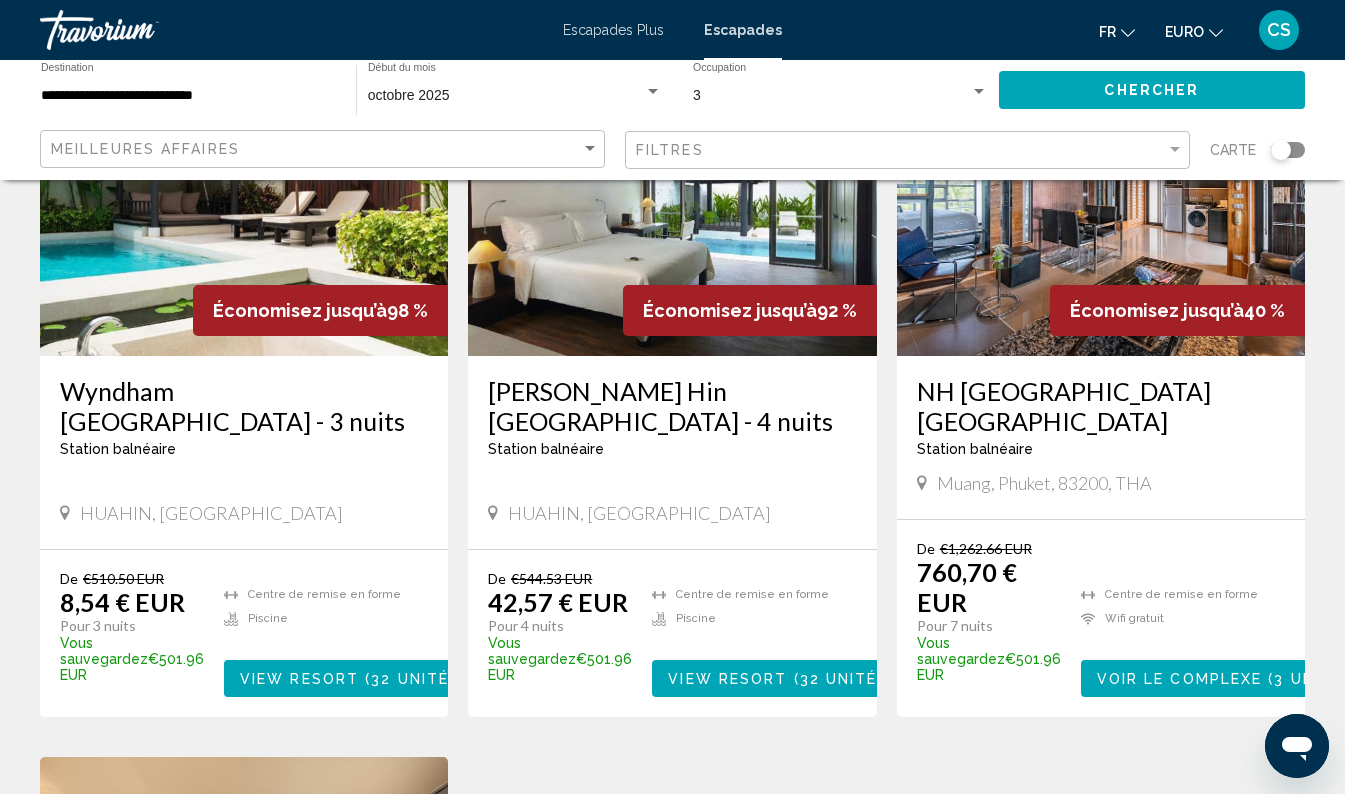 click on "32 unités" at bounding box center (415, 679) 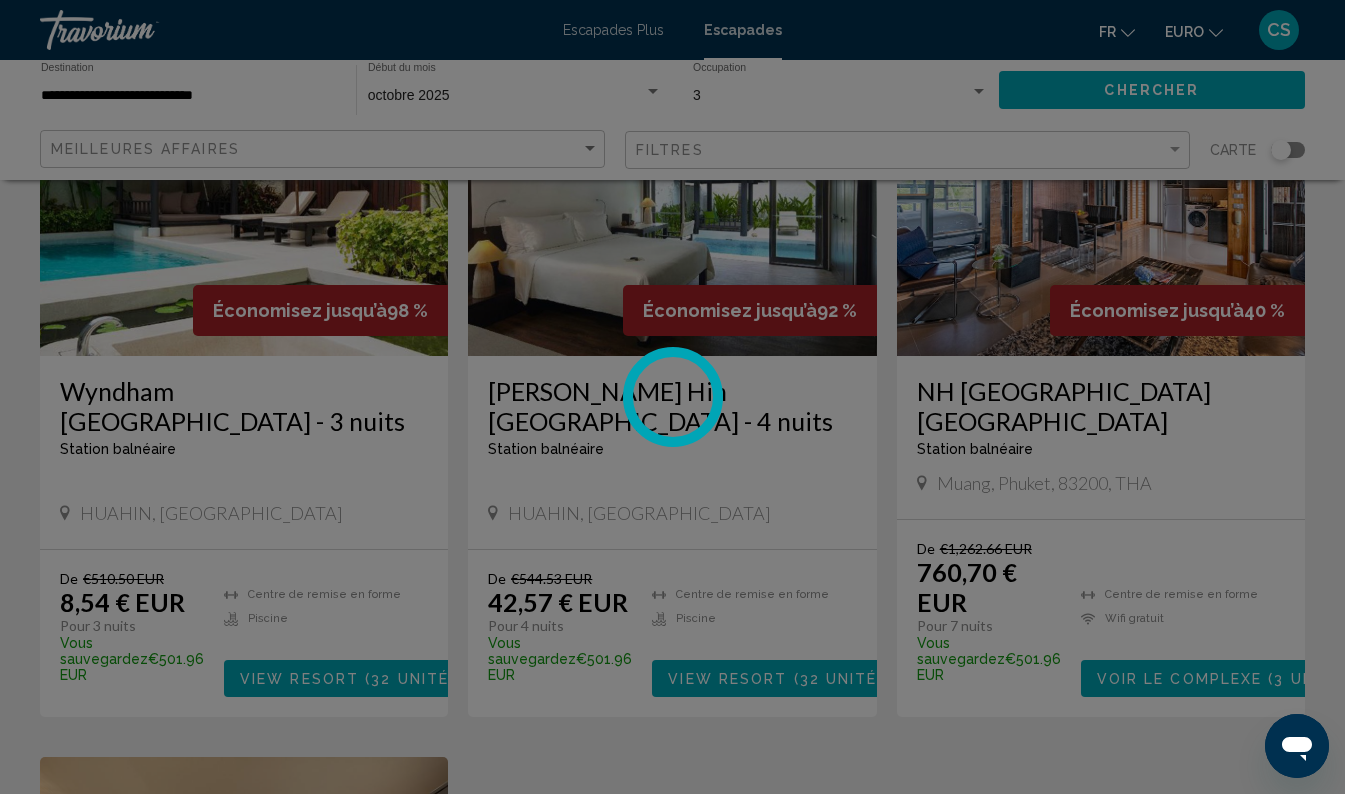 scroll, scrollTop: 138, scrollLeft: 0, axis: vertical 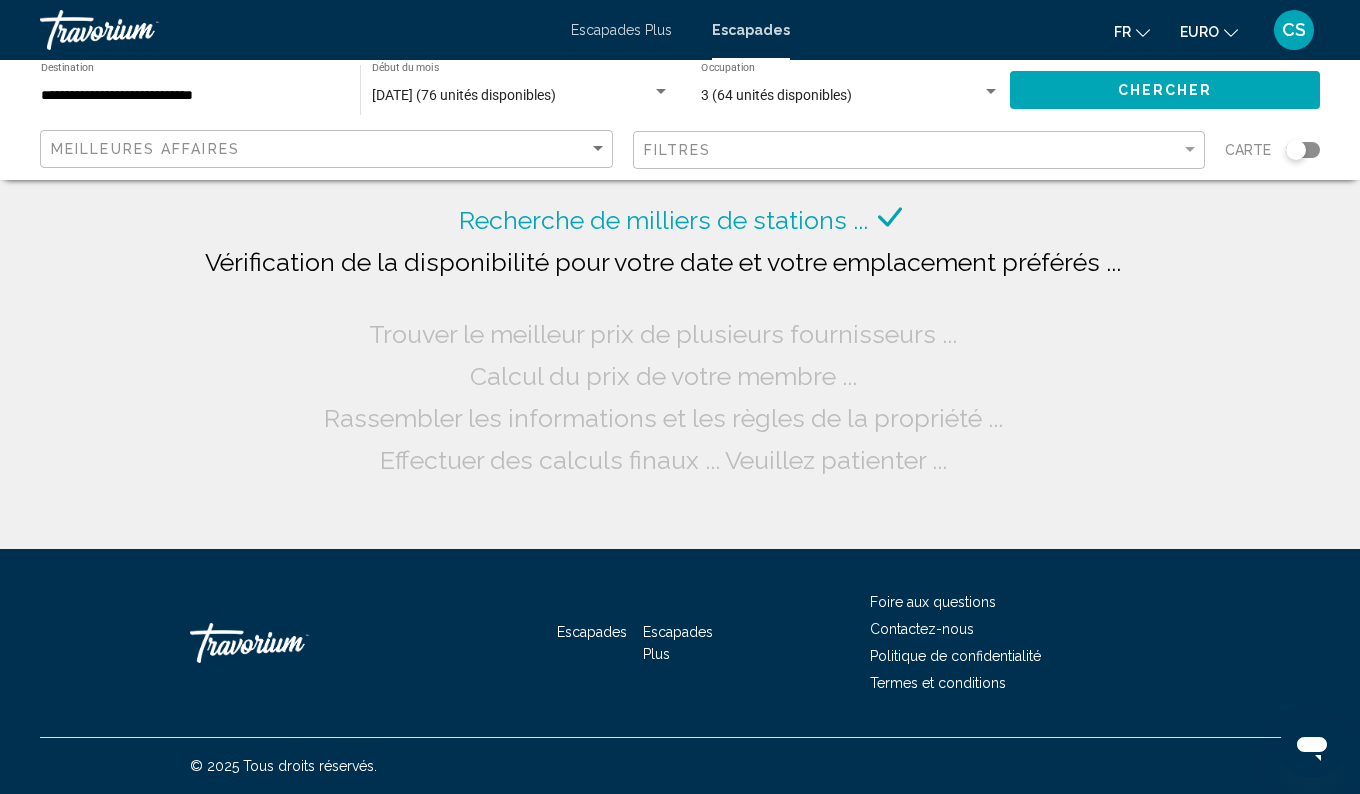 click on "octobre 2025 (76 unités disponibles)" at bounding box center (464, 95) 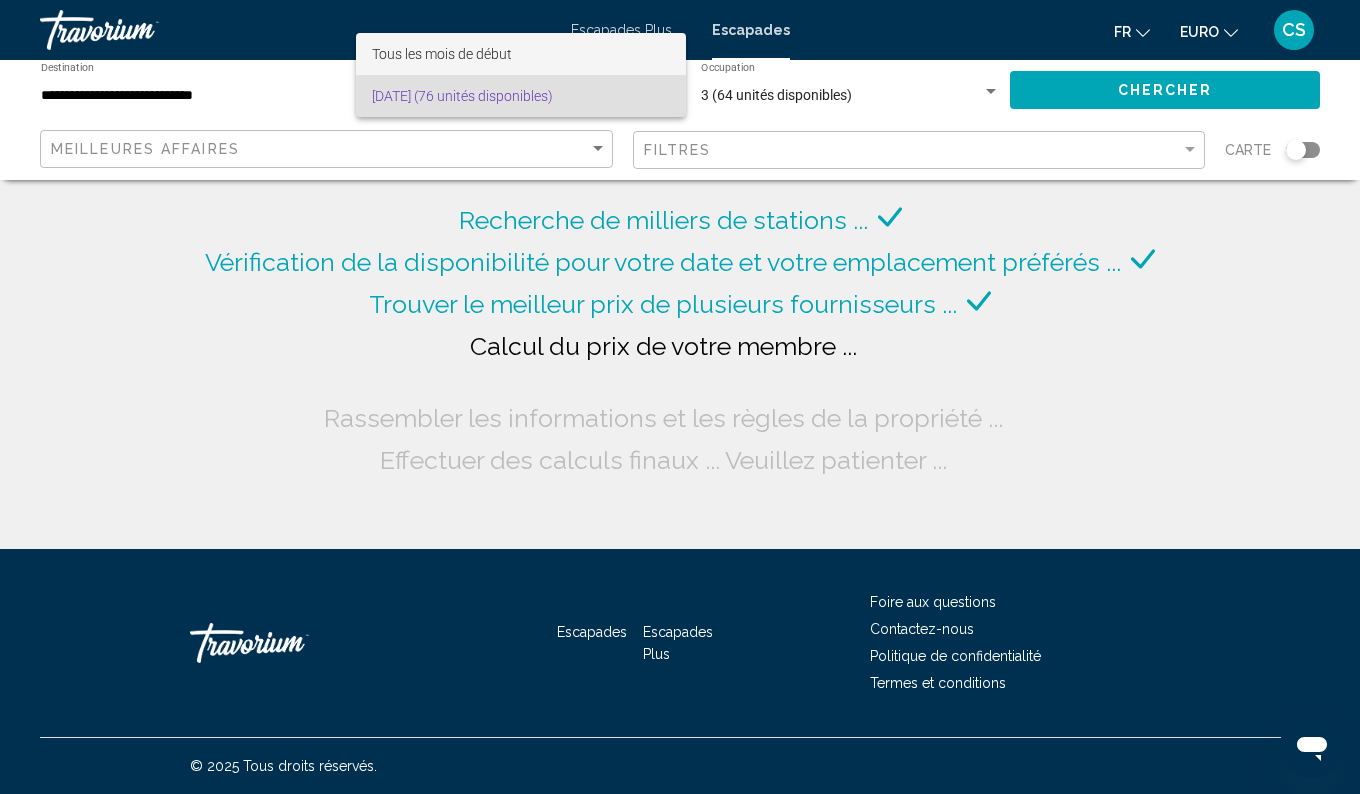 click on "Tous les mois de début" at bounding box center [442, 54] 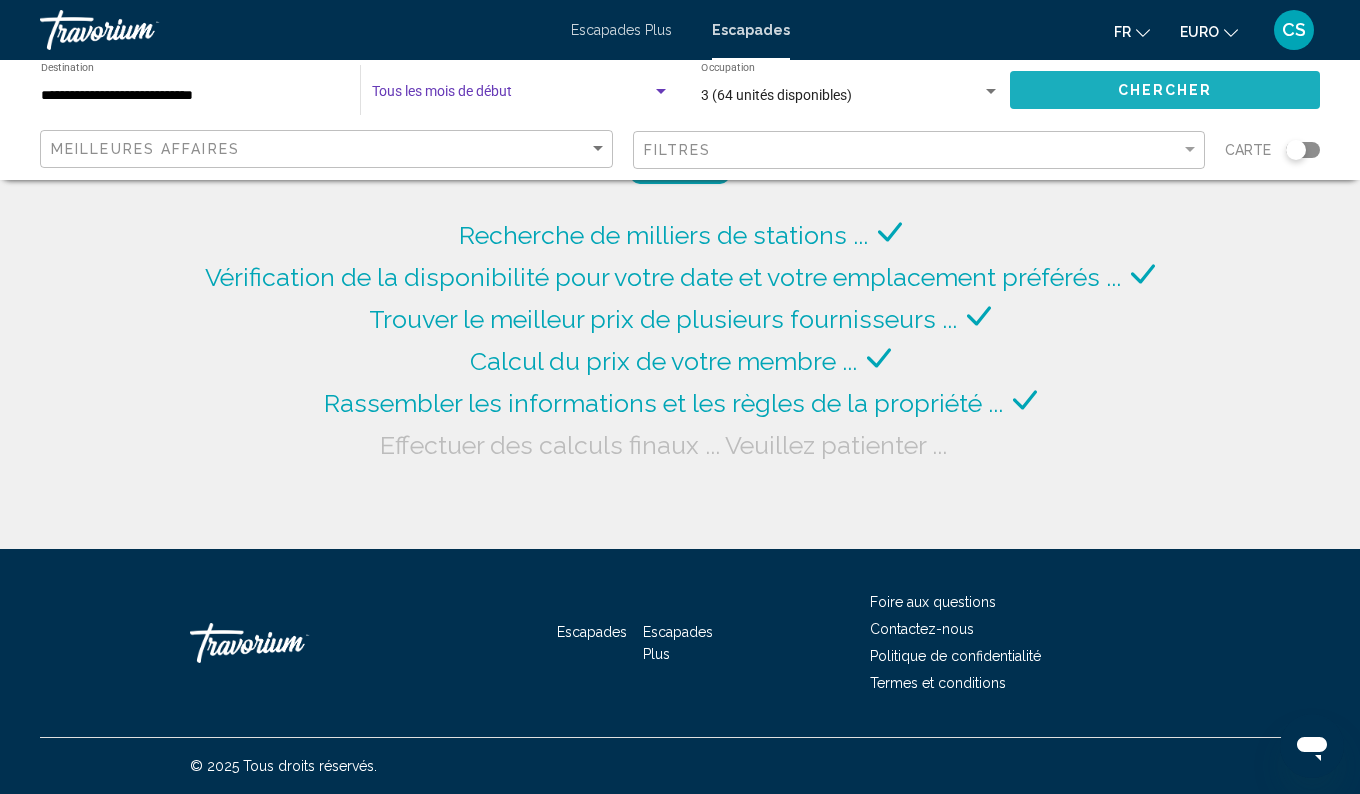click on "Chercher" 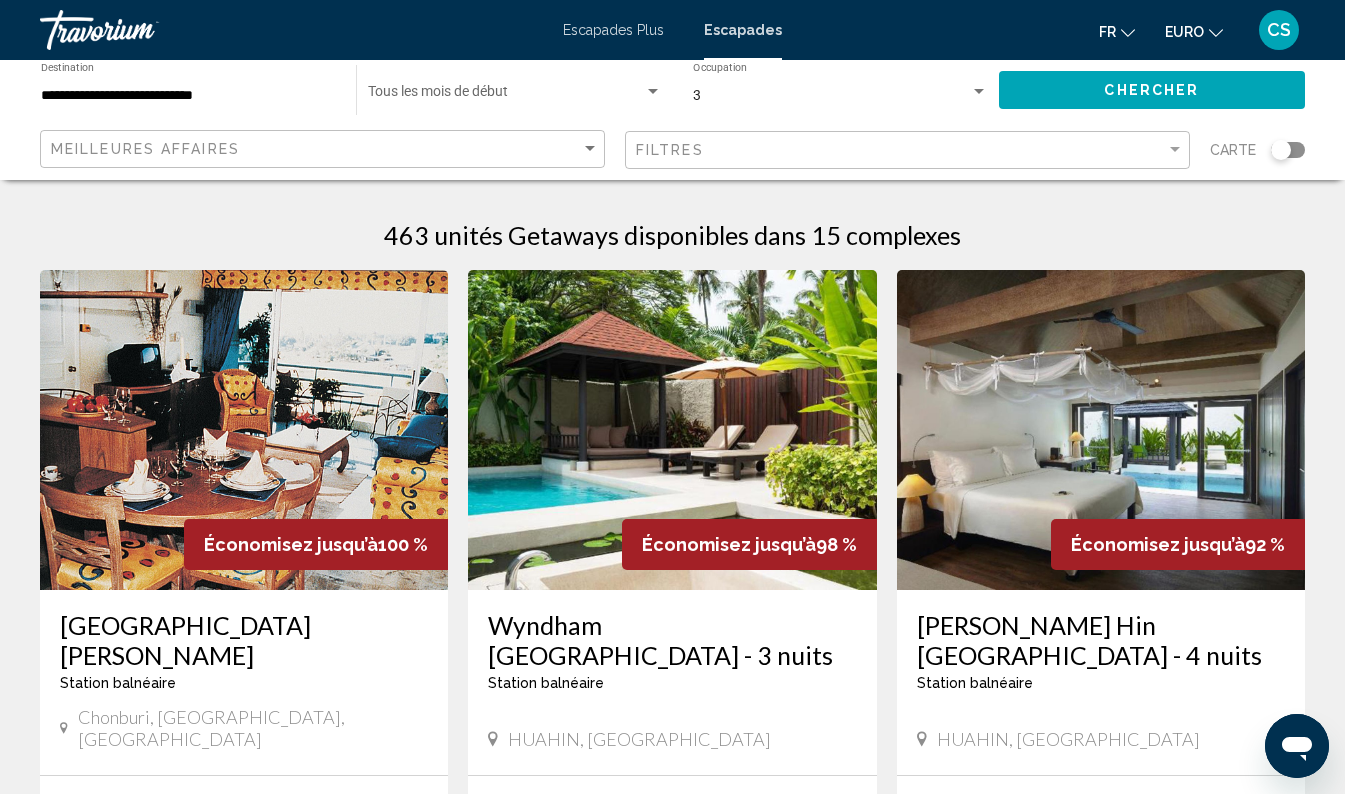 click at bounding box center [506, 96] 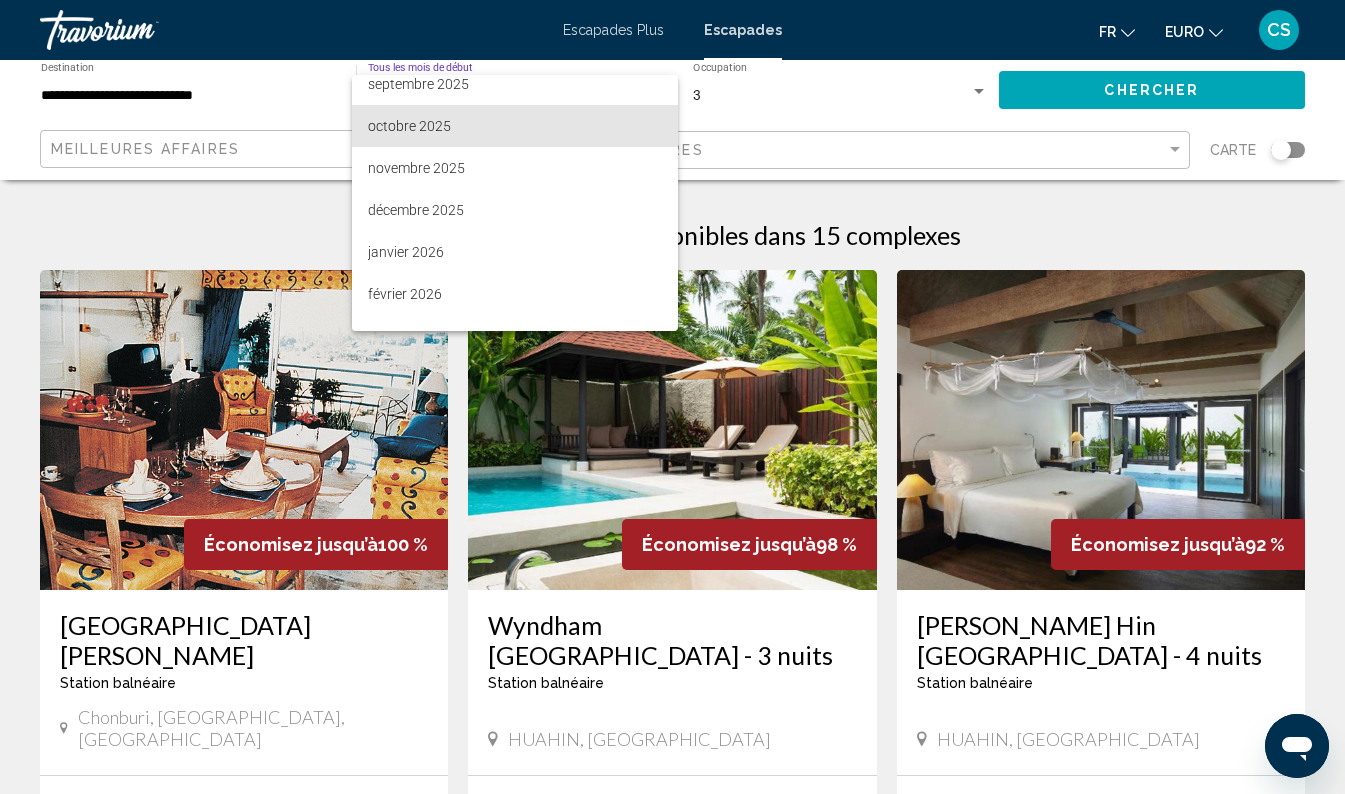scroll, scrollTop: 136, scrollLeft: 0, axis: vertical 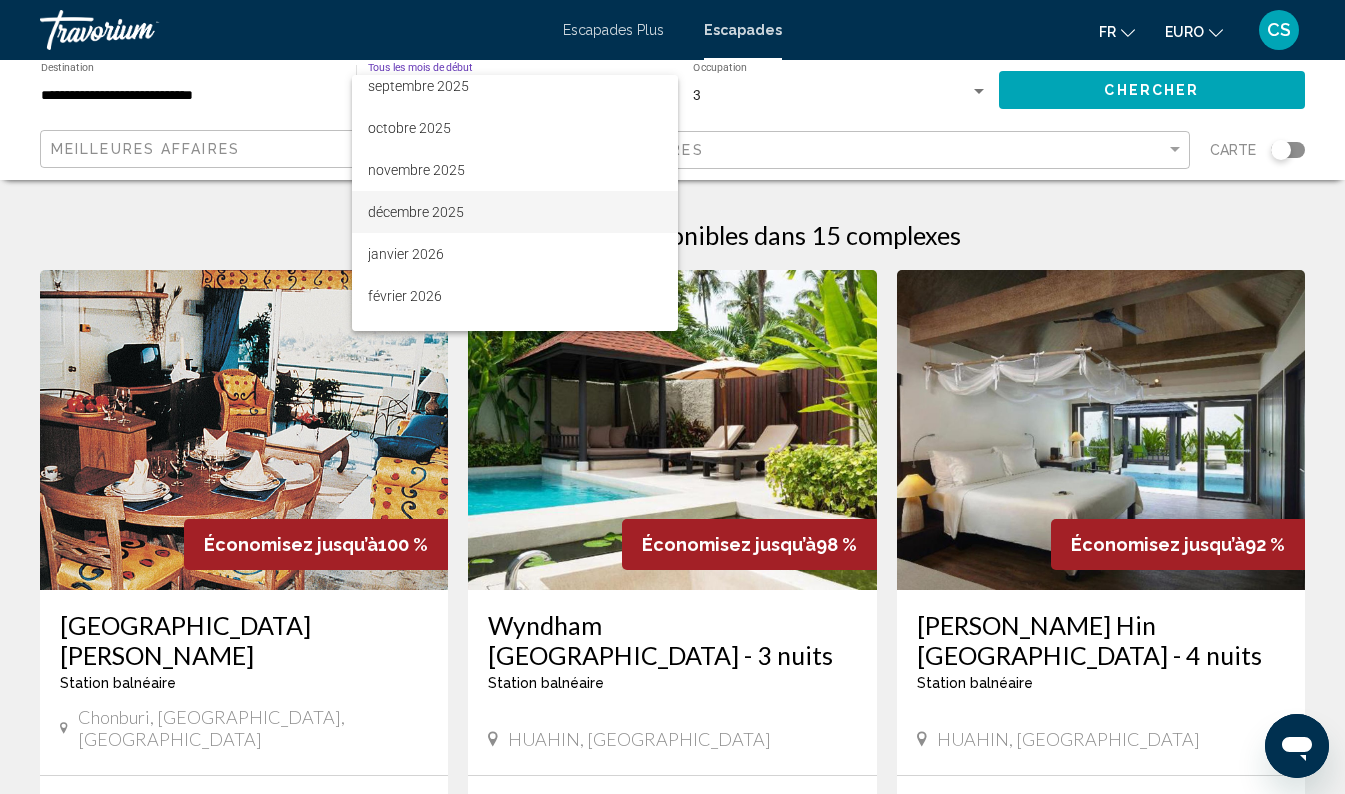 click on "décembre 2025" at bounding box center [515, 212] 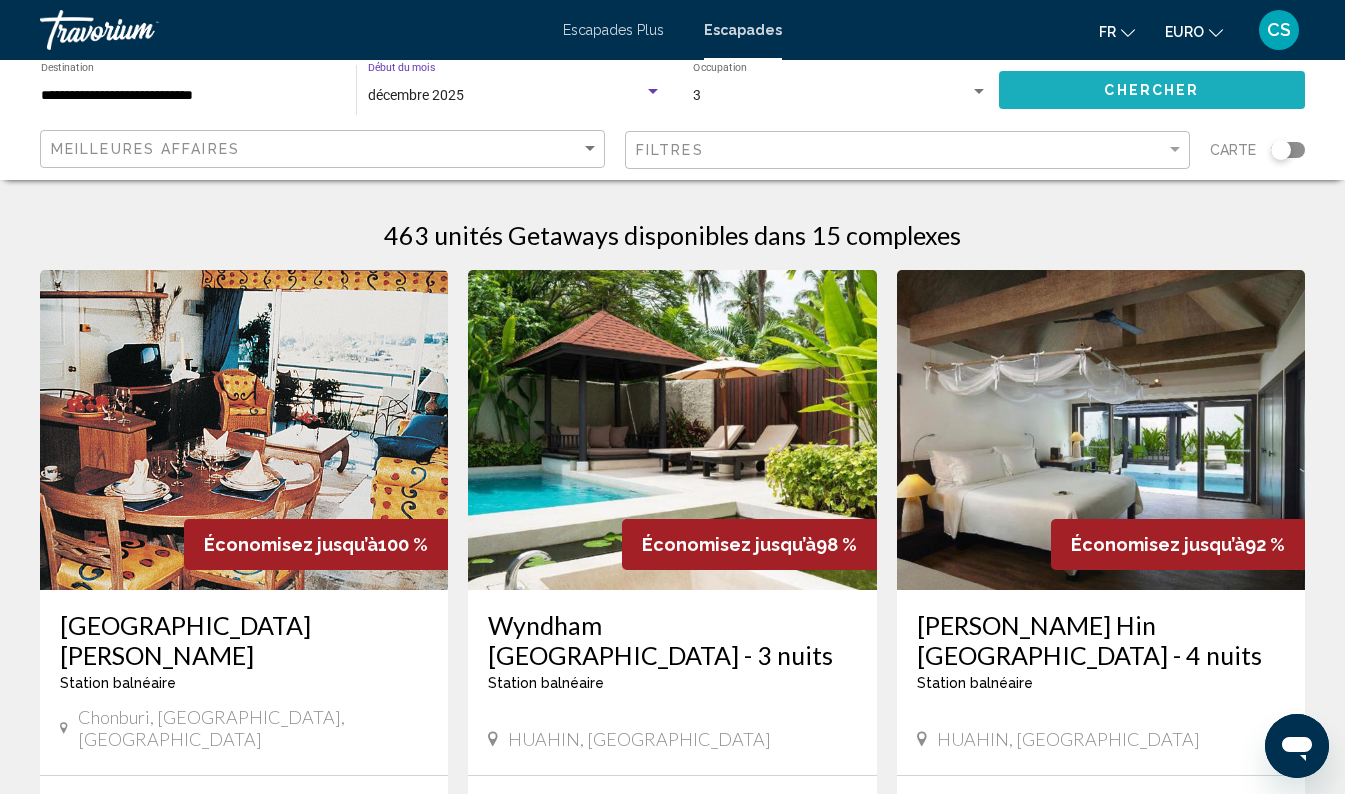 click on "Chercher" 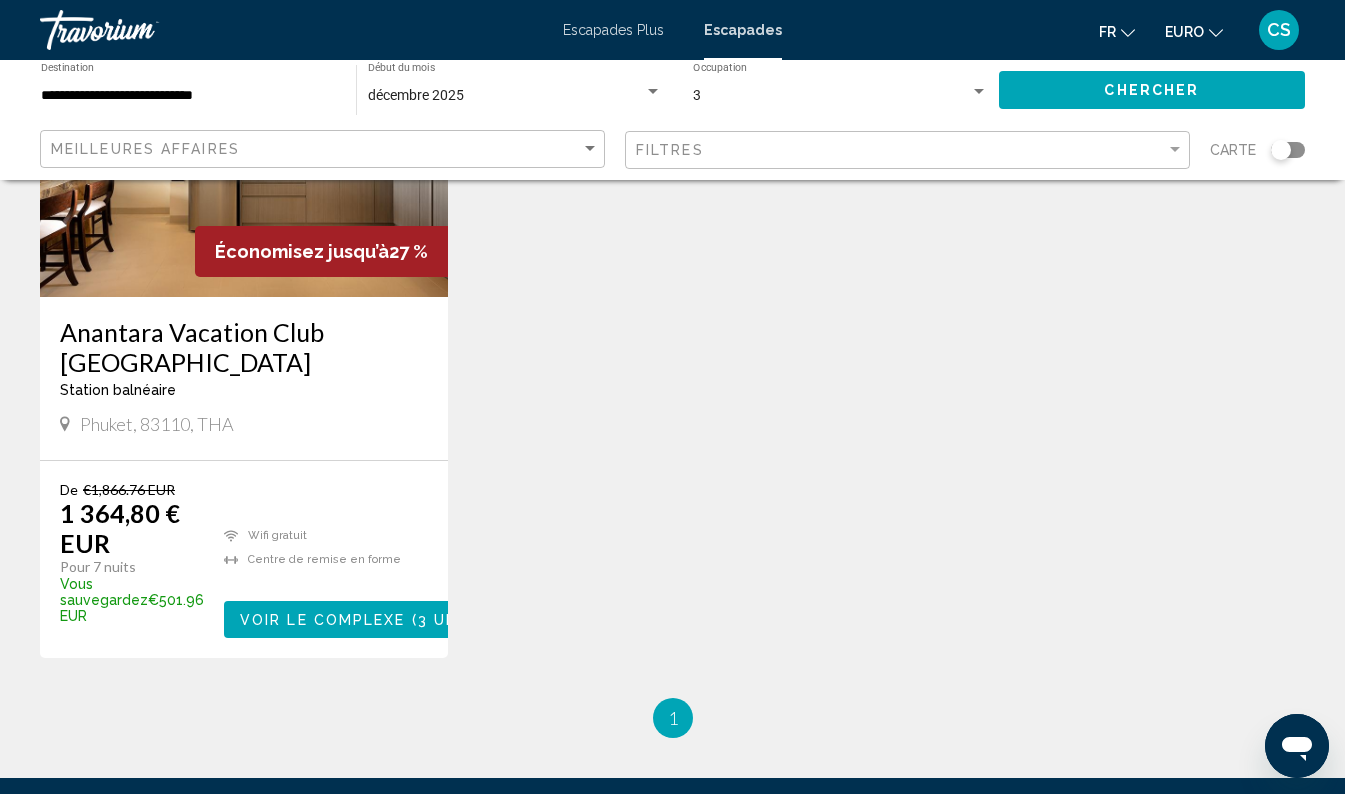 scroll, scrollTop: 985, scrollLeft: 0, axis: vertical 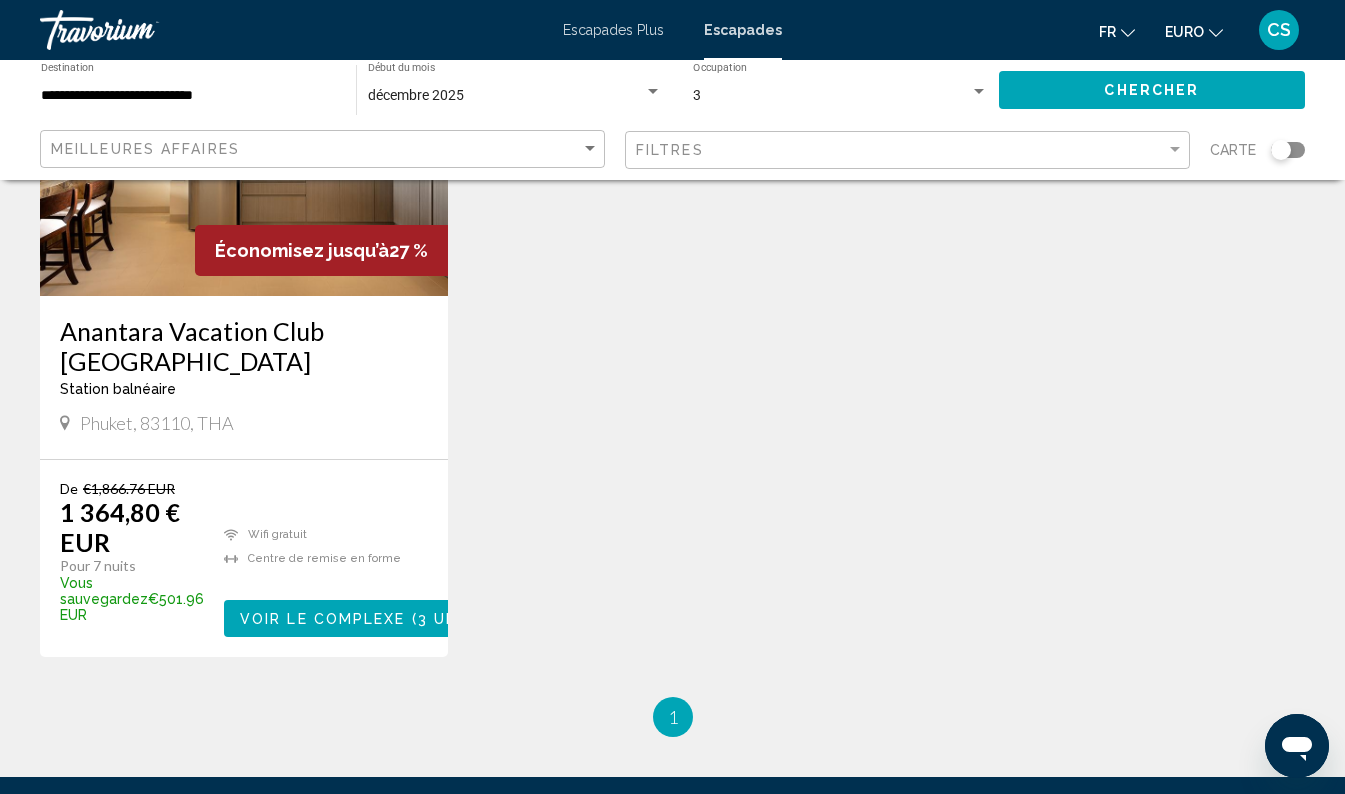click on "Escapades Plus" at bounding box center (613, 30) 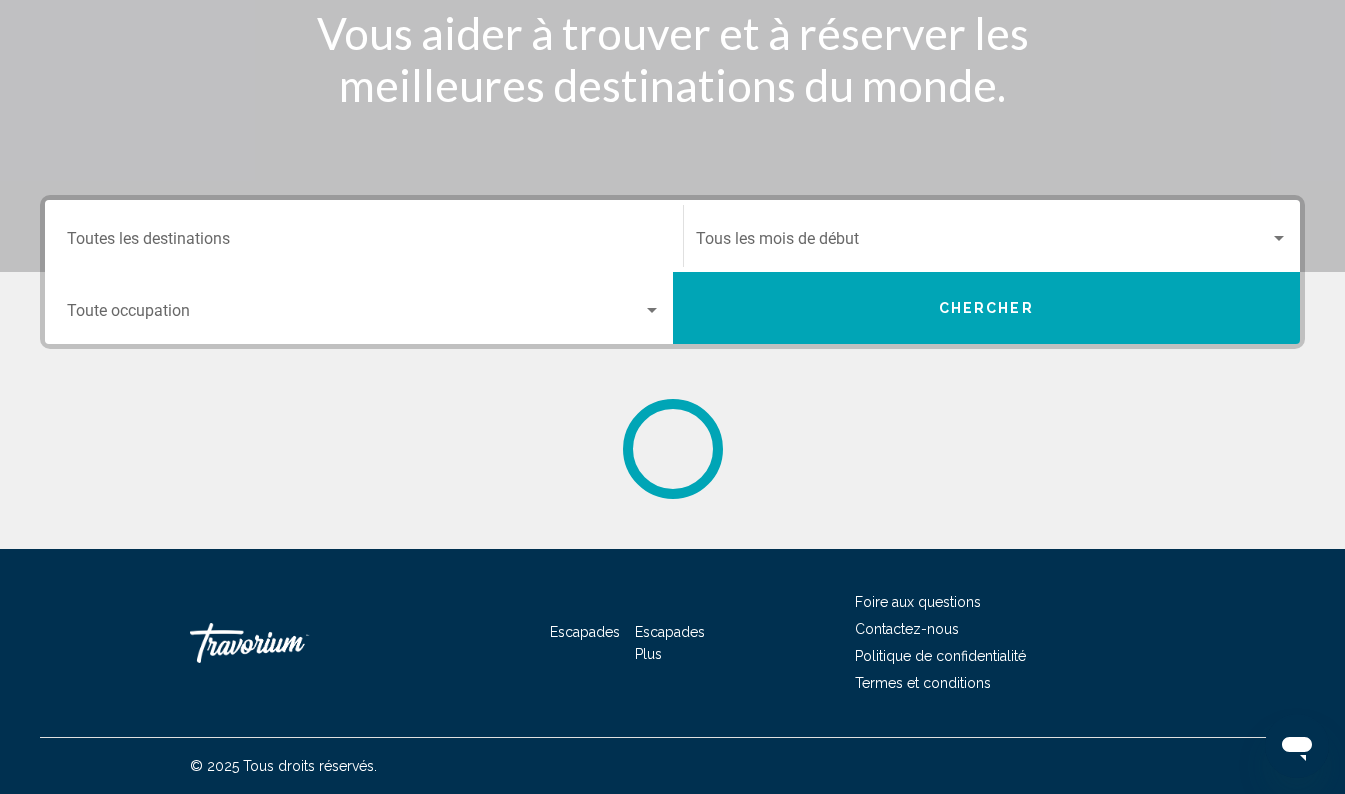 scroll, scrollTop: 0, scrollLeft: 0, axis: both 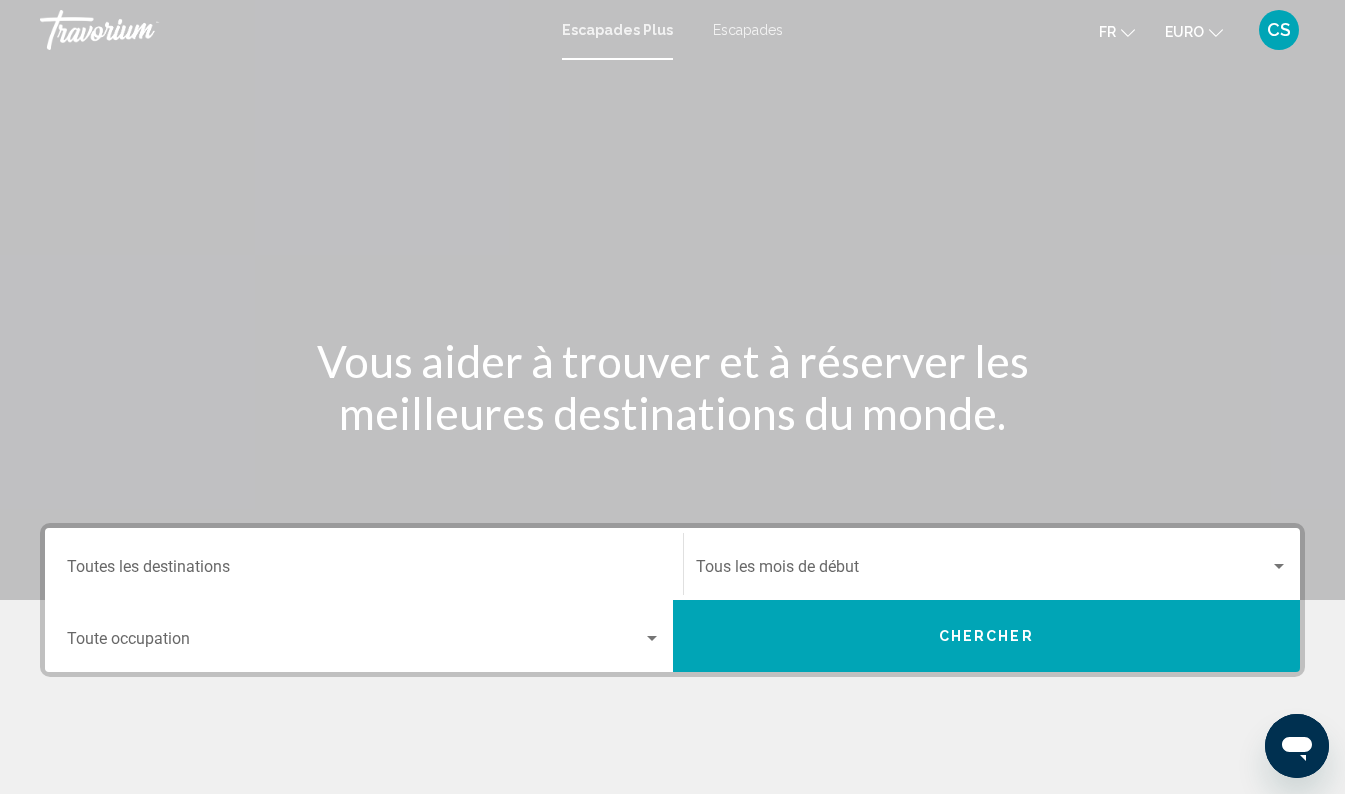 click on "Destination Toutes les destinations" at bounding box center (364, 571) 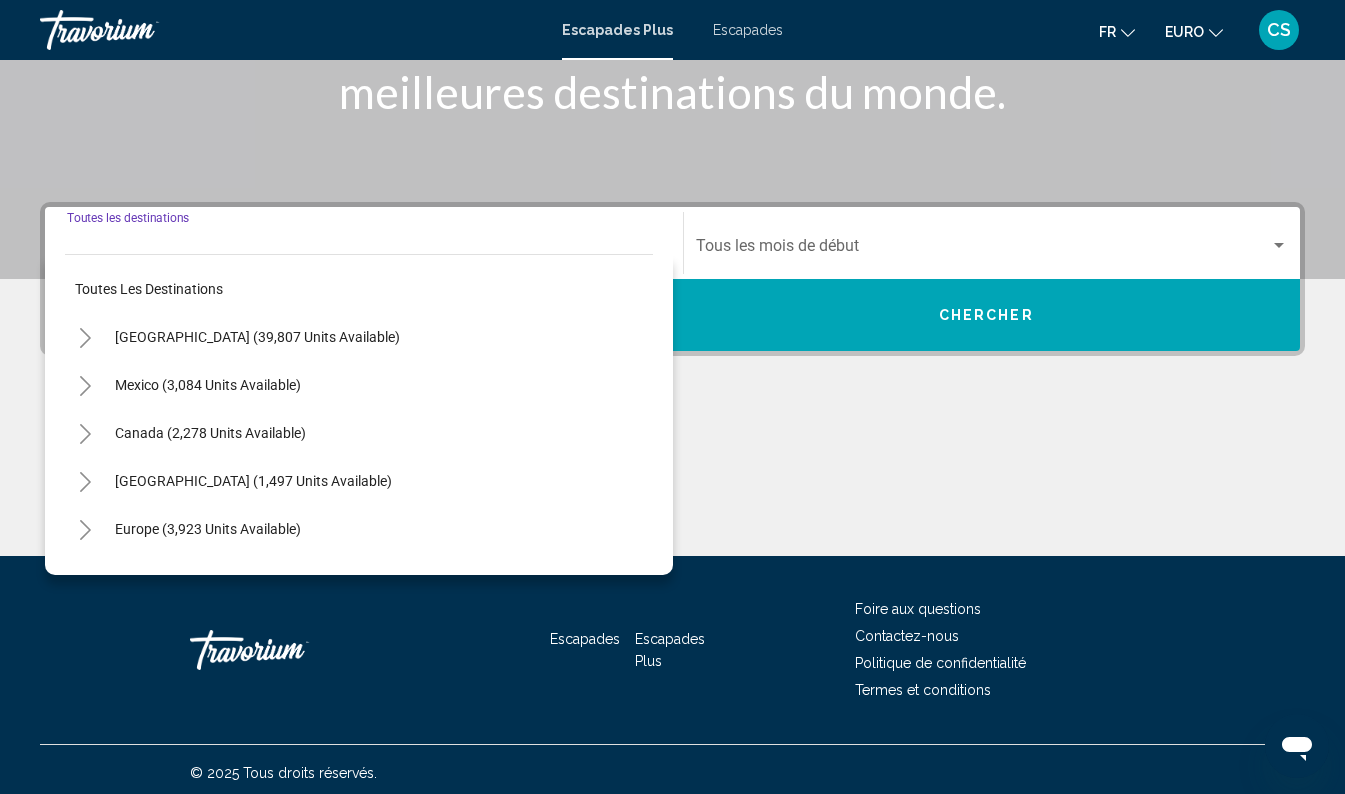 scroll, scrollTop: 328, scrollLeft: 0, axis: vertical 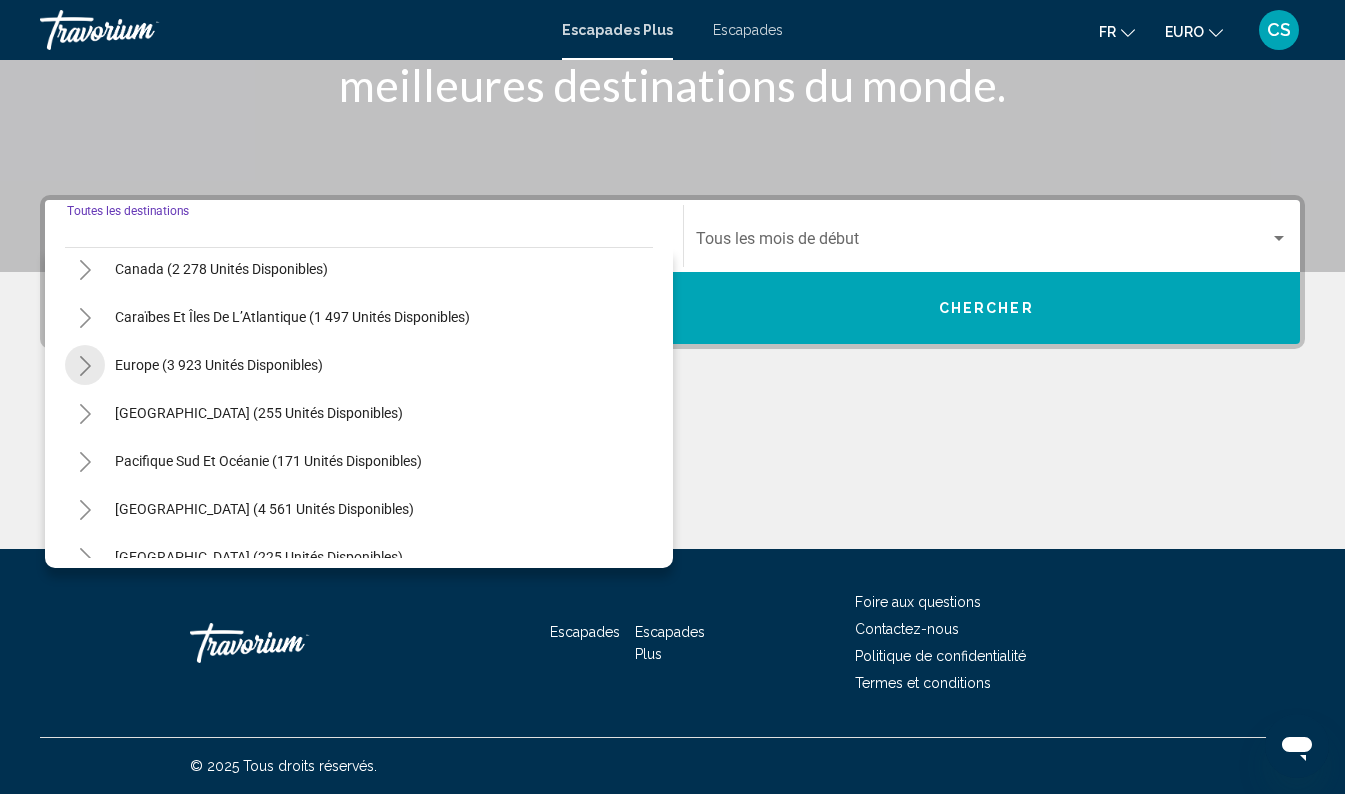 click 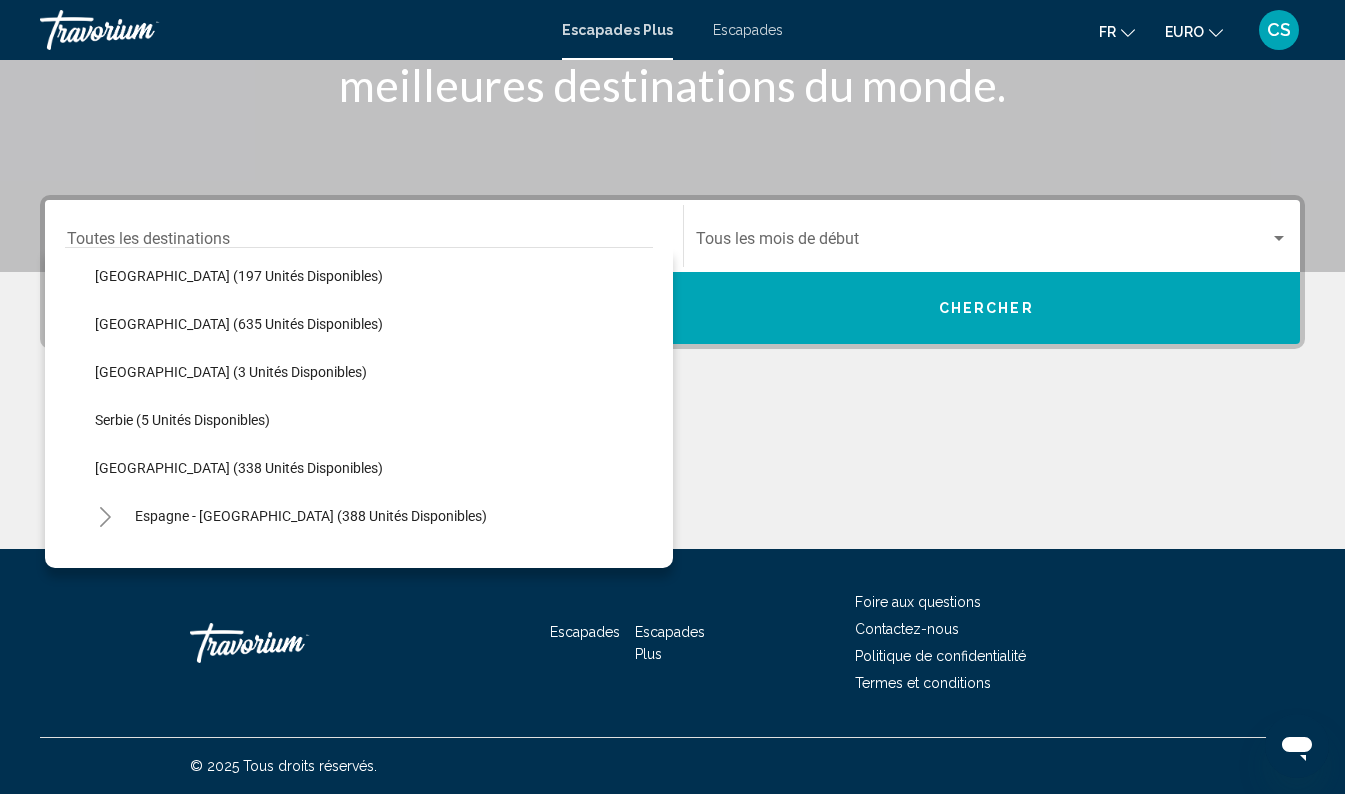 scroll, scrollTop: 540, scrollLeft: 0, axis: vertical 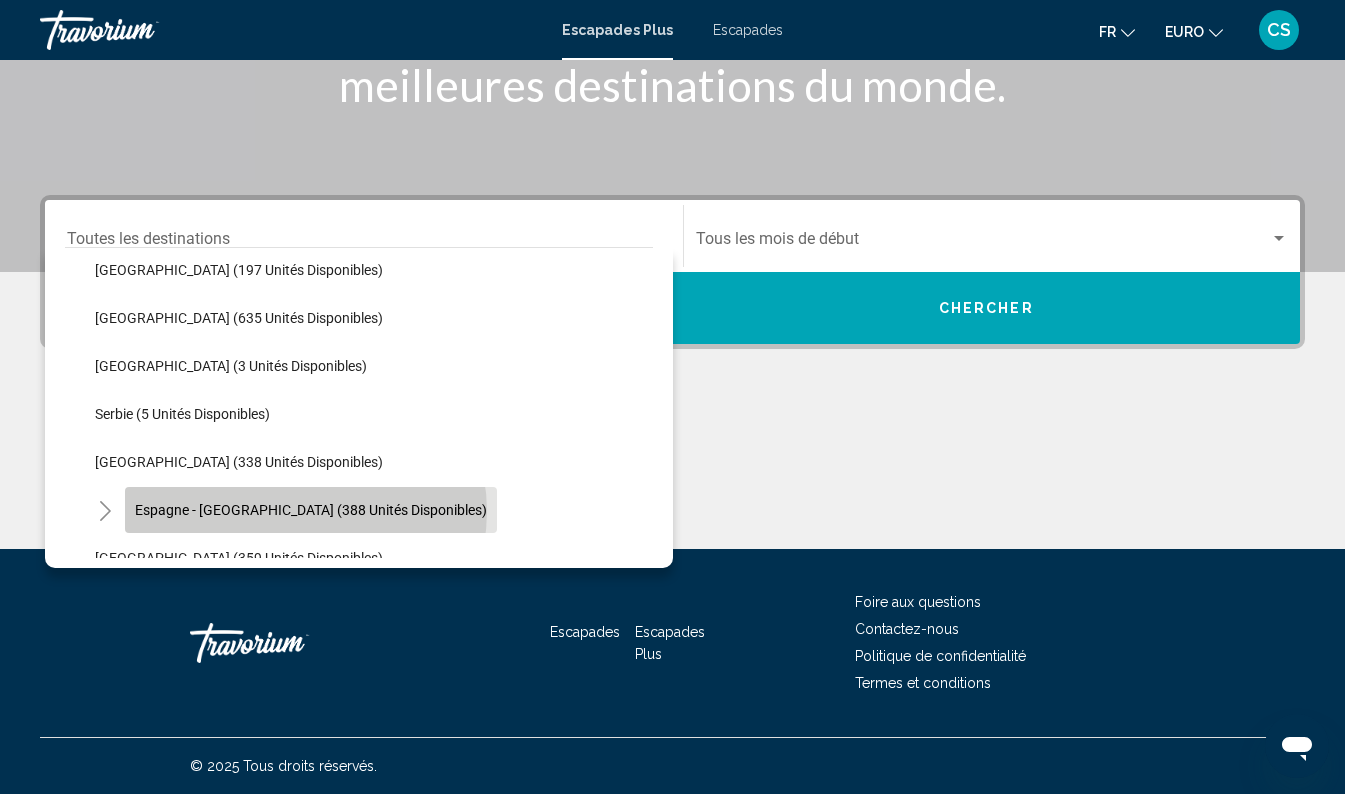 click on "Espagne - Îles Canaries (388 unités disponibles)" 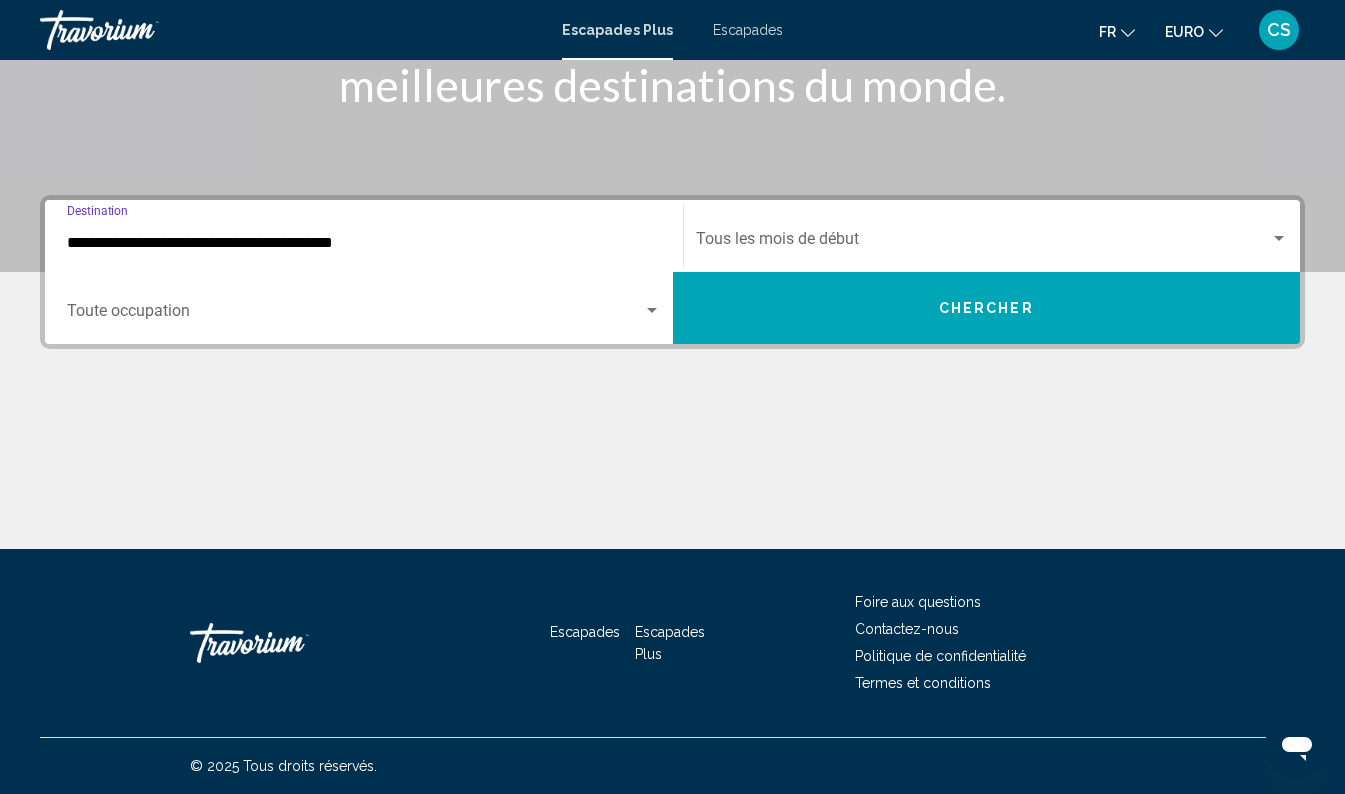 click at bounding box center (983, 243) 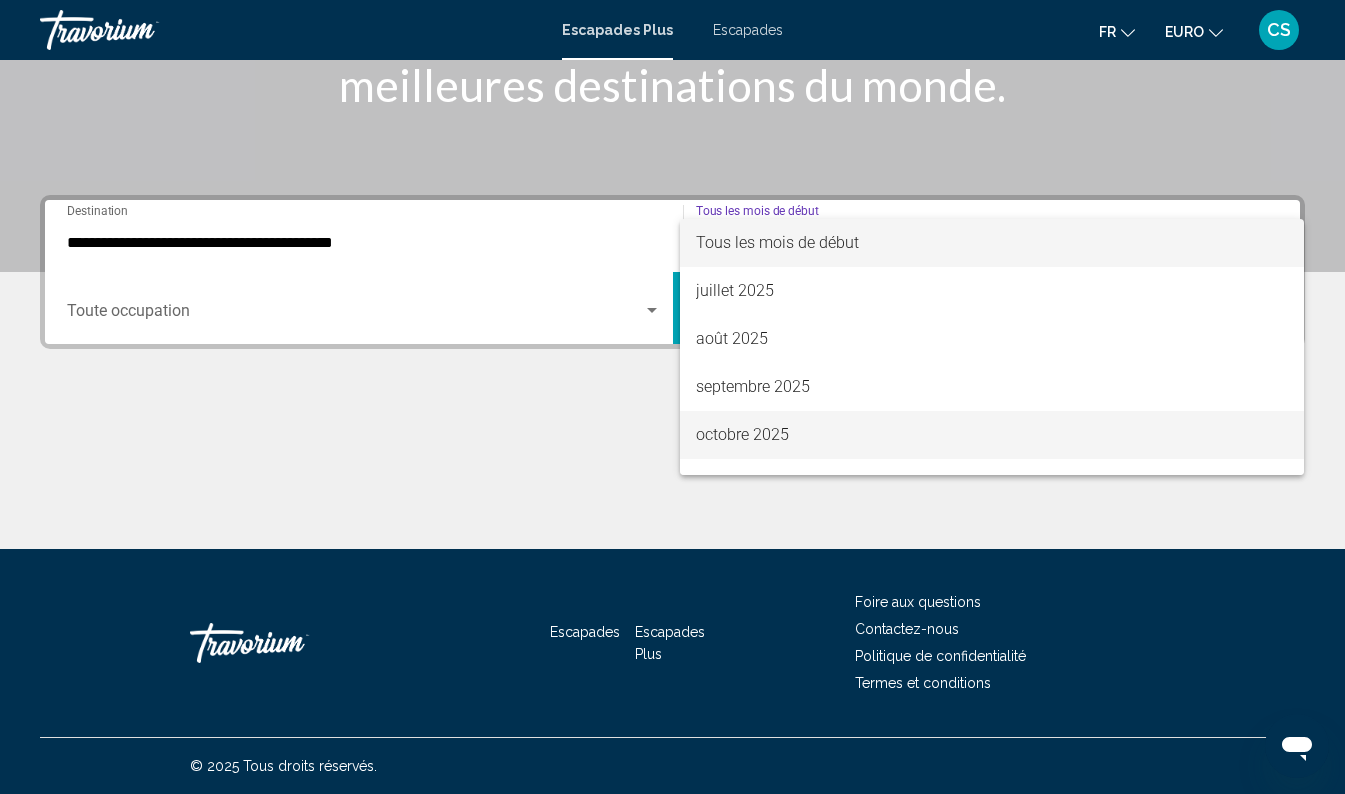 click on "octobre 2025" at bounding box center [742, 434] 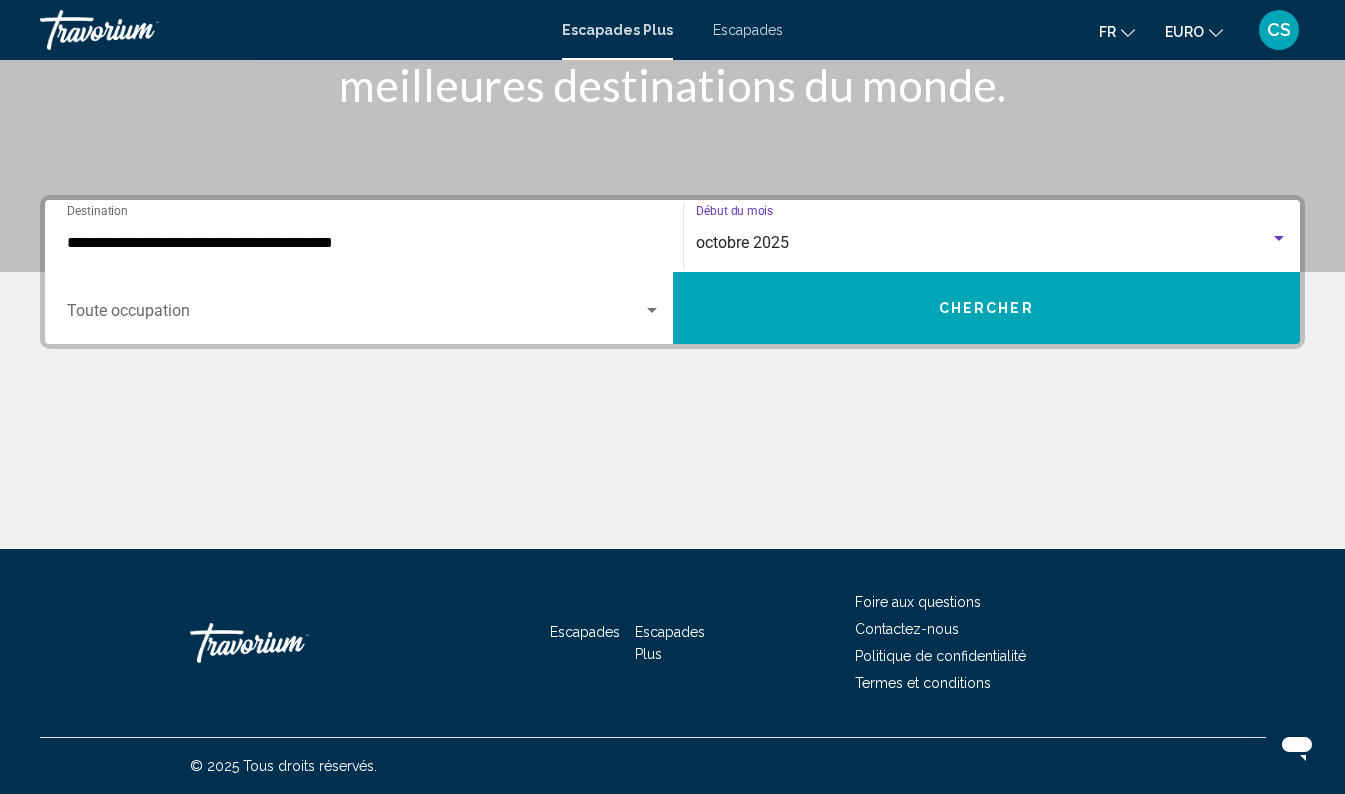 click on "octobre 2025" at bounding box center [742, 242] 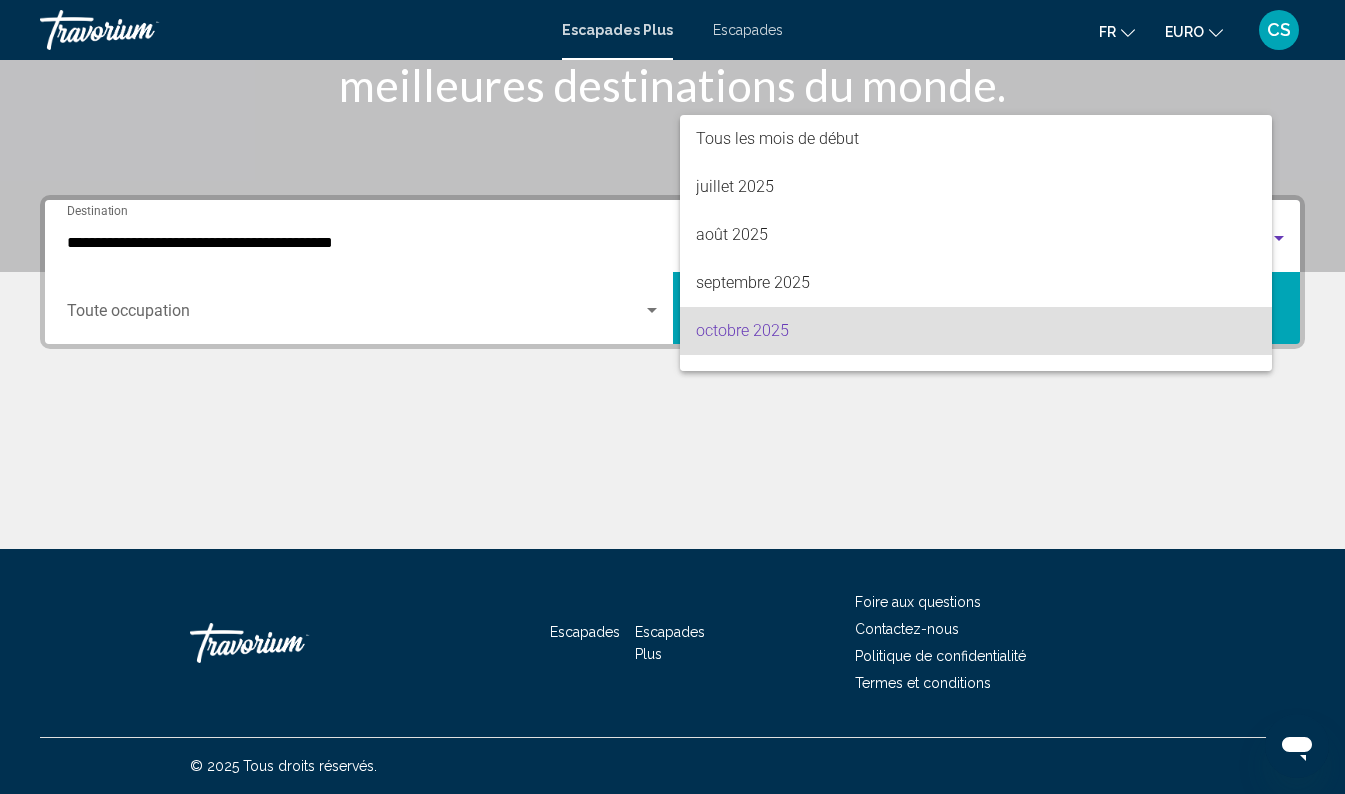 scroll, scrollTop: 88, scrollLeft: 0, axis: vertical 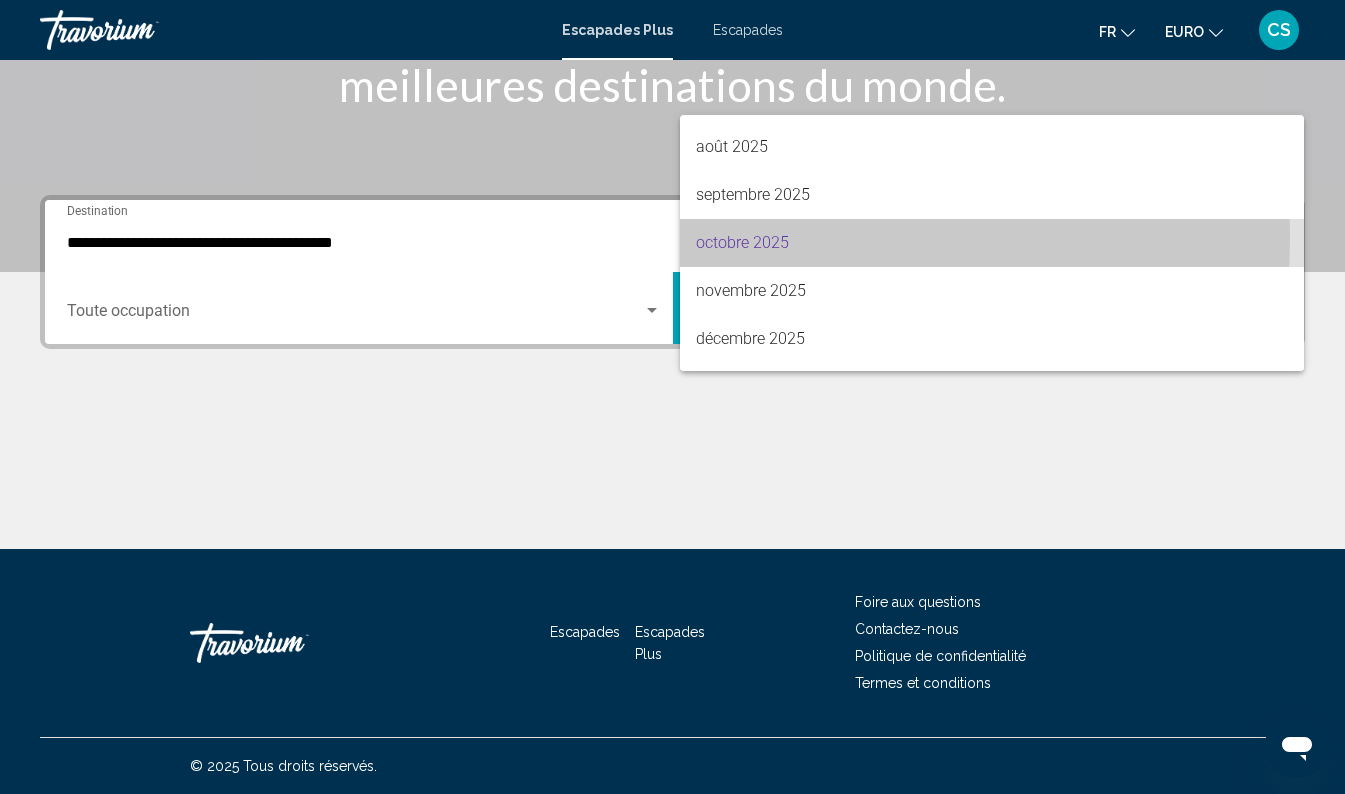 click on "octobre 2025" at bounding box center (742, 242) 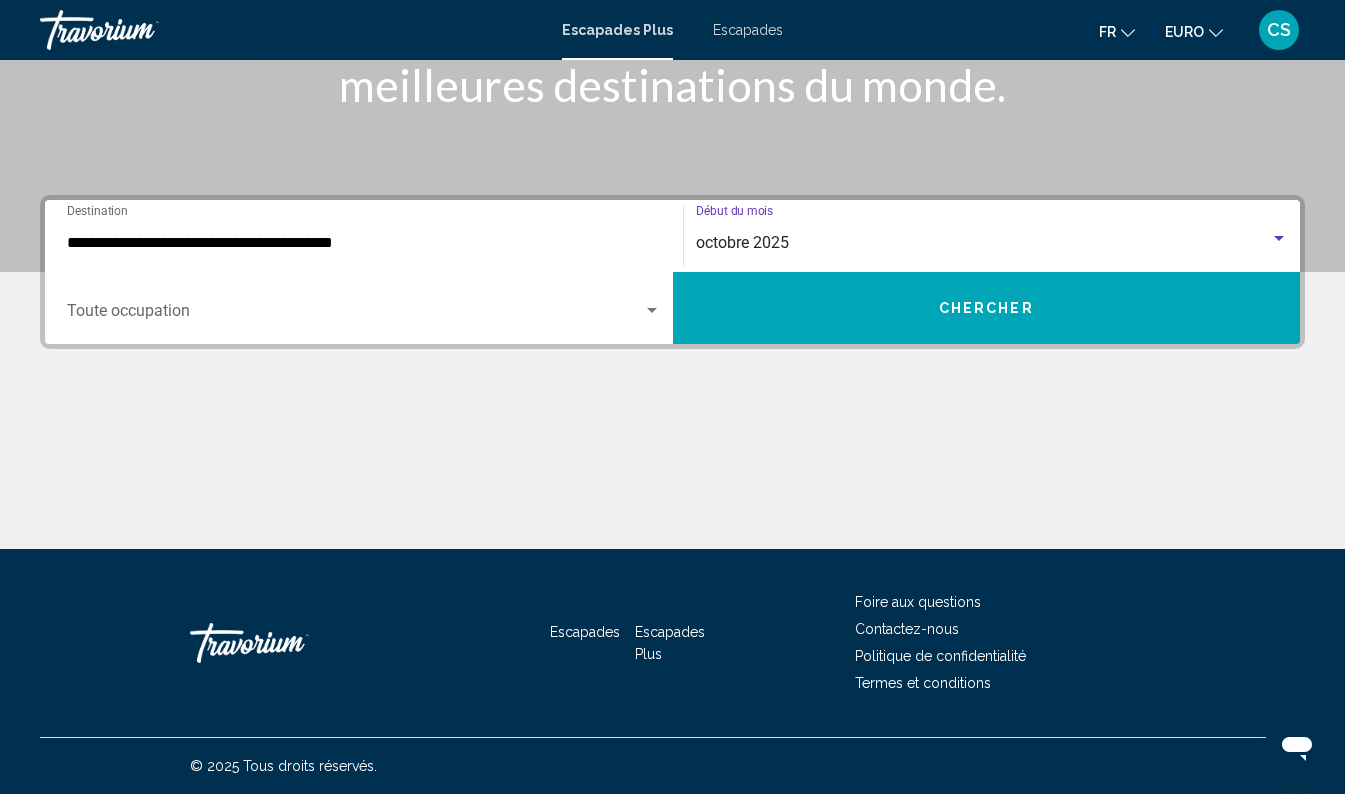 click at bounding box center [355, 315] 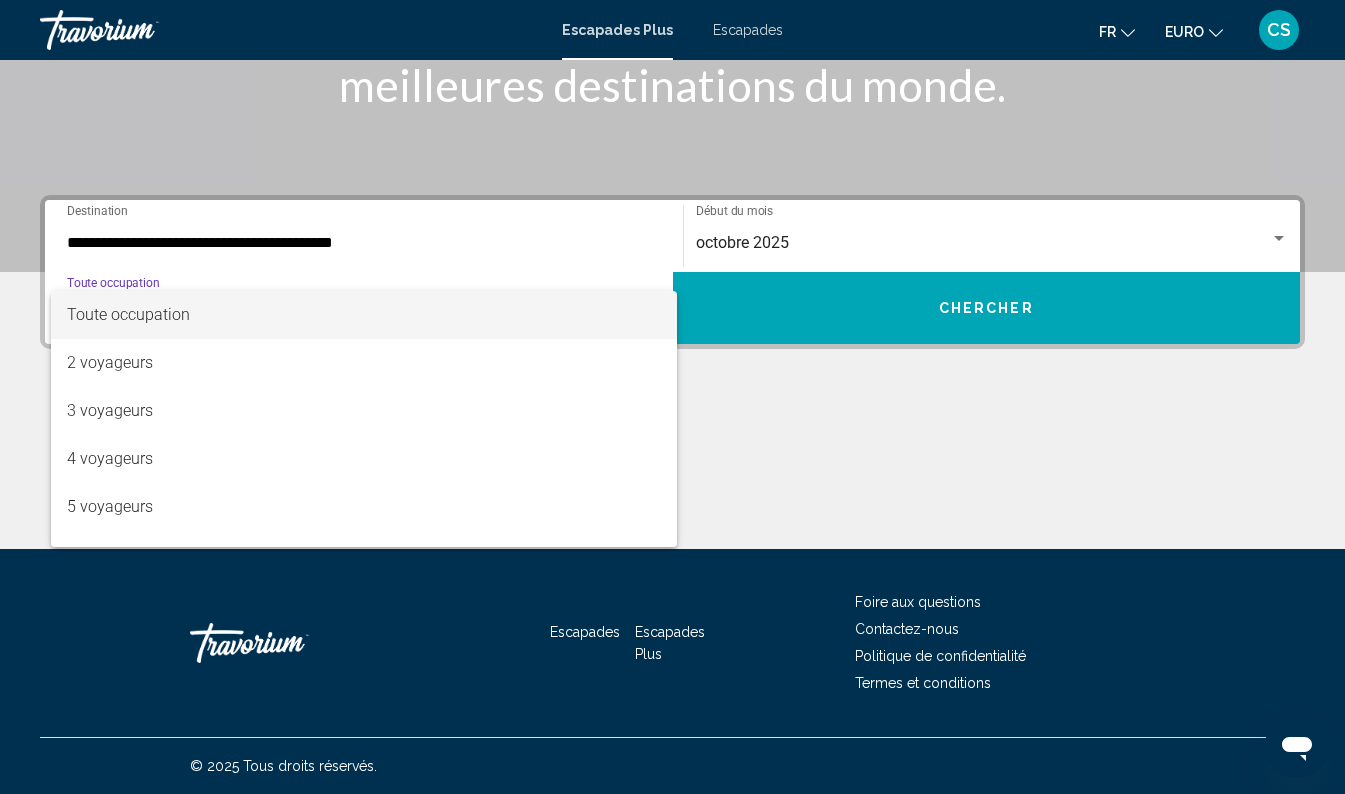 click on "Toute occupation" at bounding box center (364, 315) 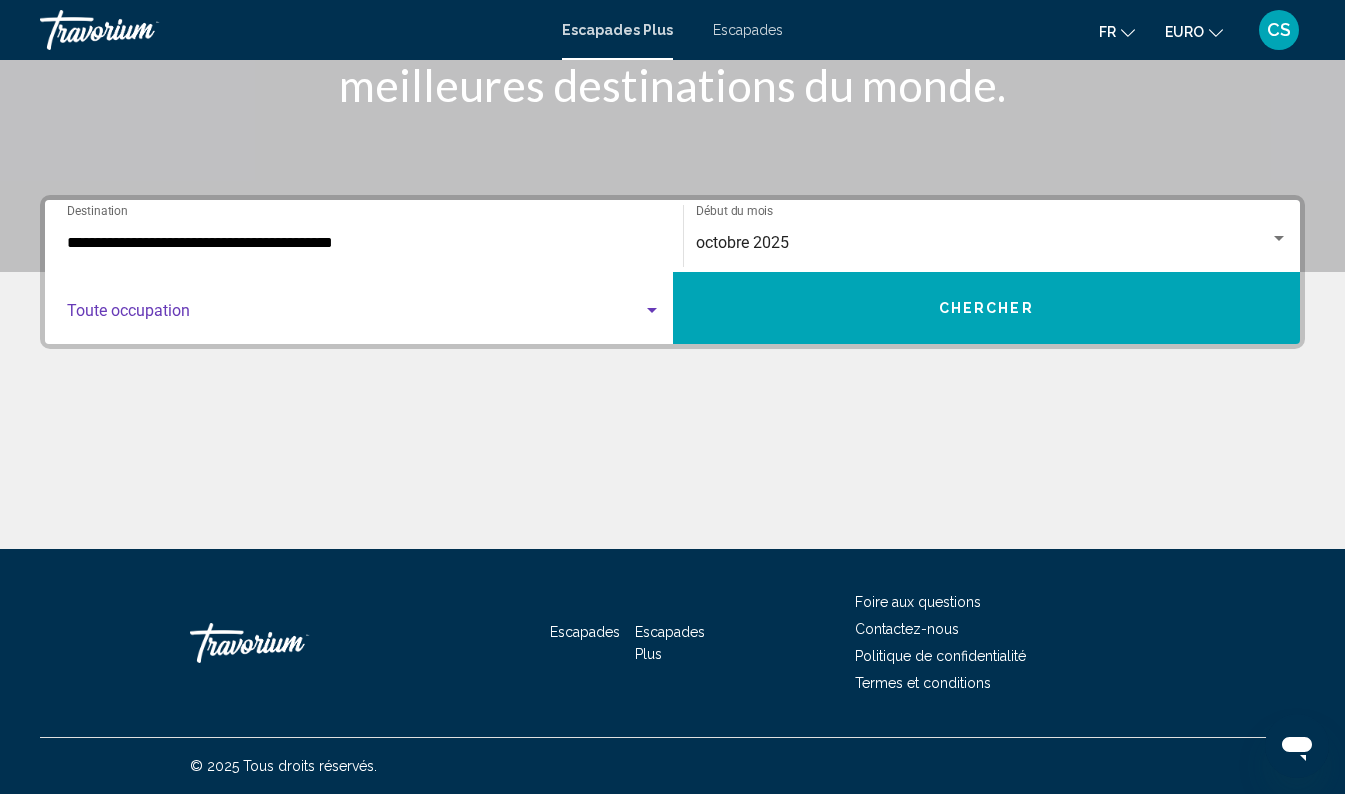 click on "Chercher" at bounding box center (987, 308) 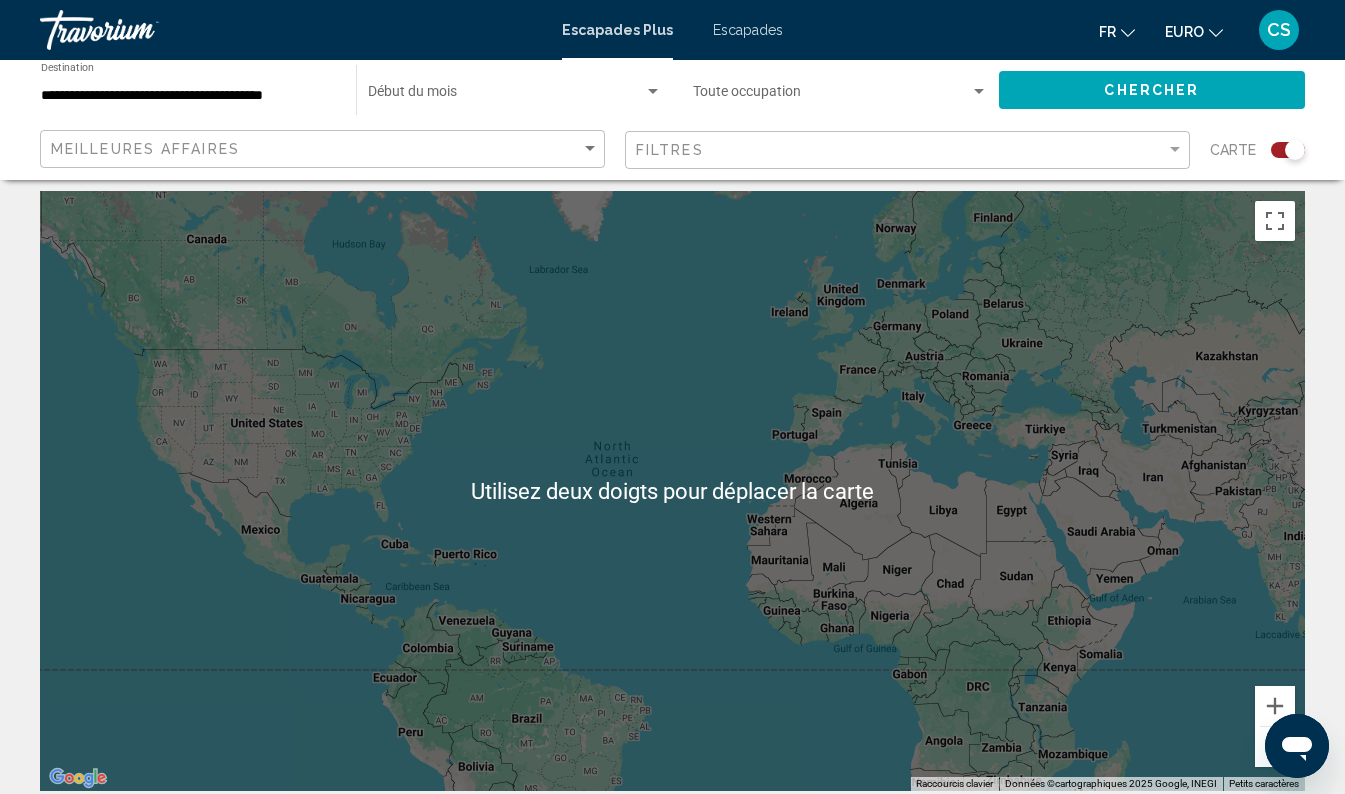 scroll, scrollTop: 0, scrollLeft: 0, axis: both 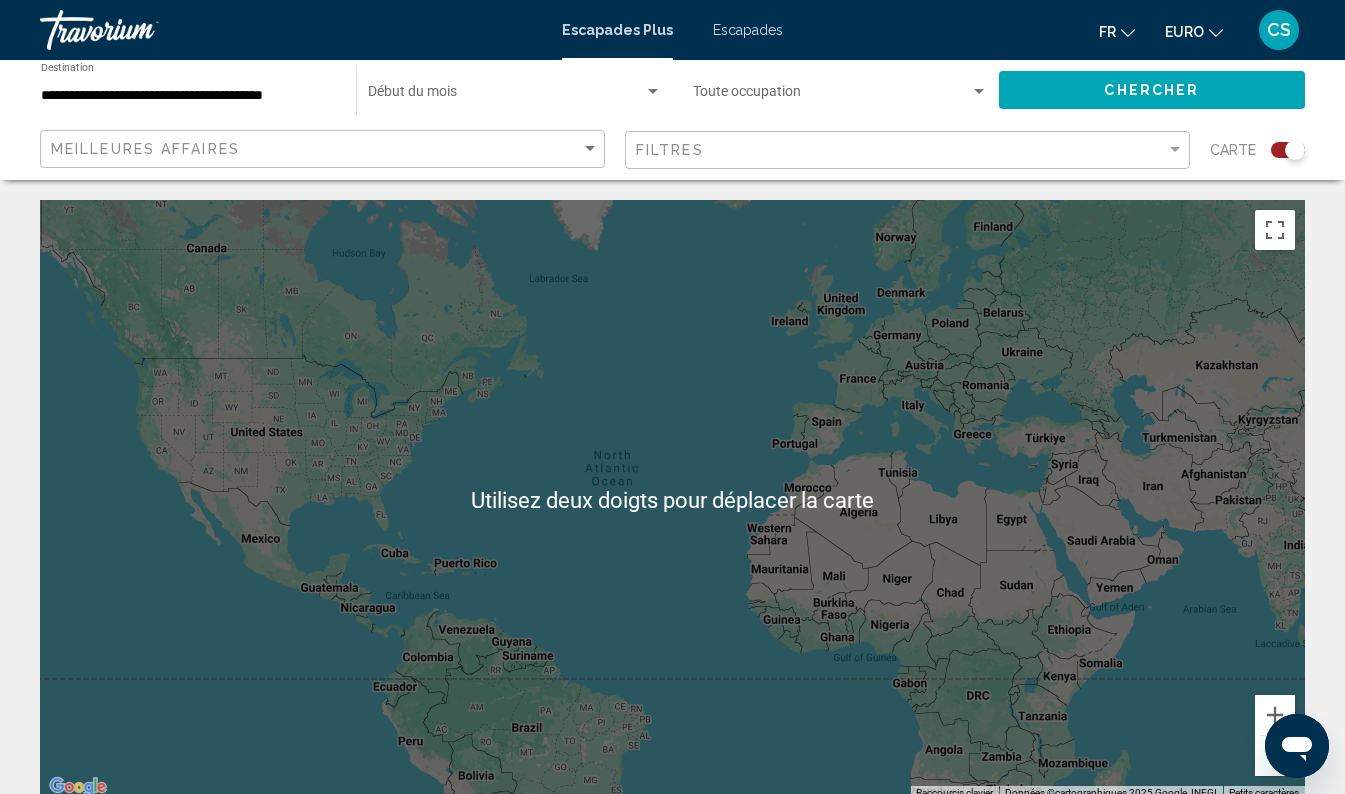 click on "Occupancy Toute occupation" 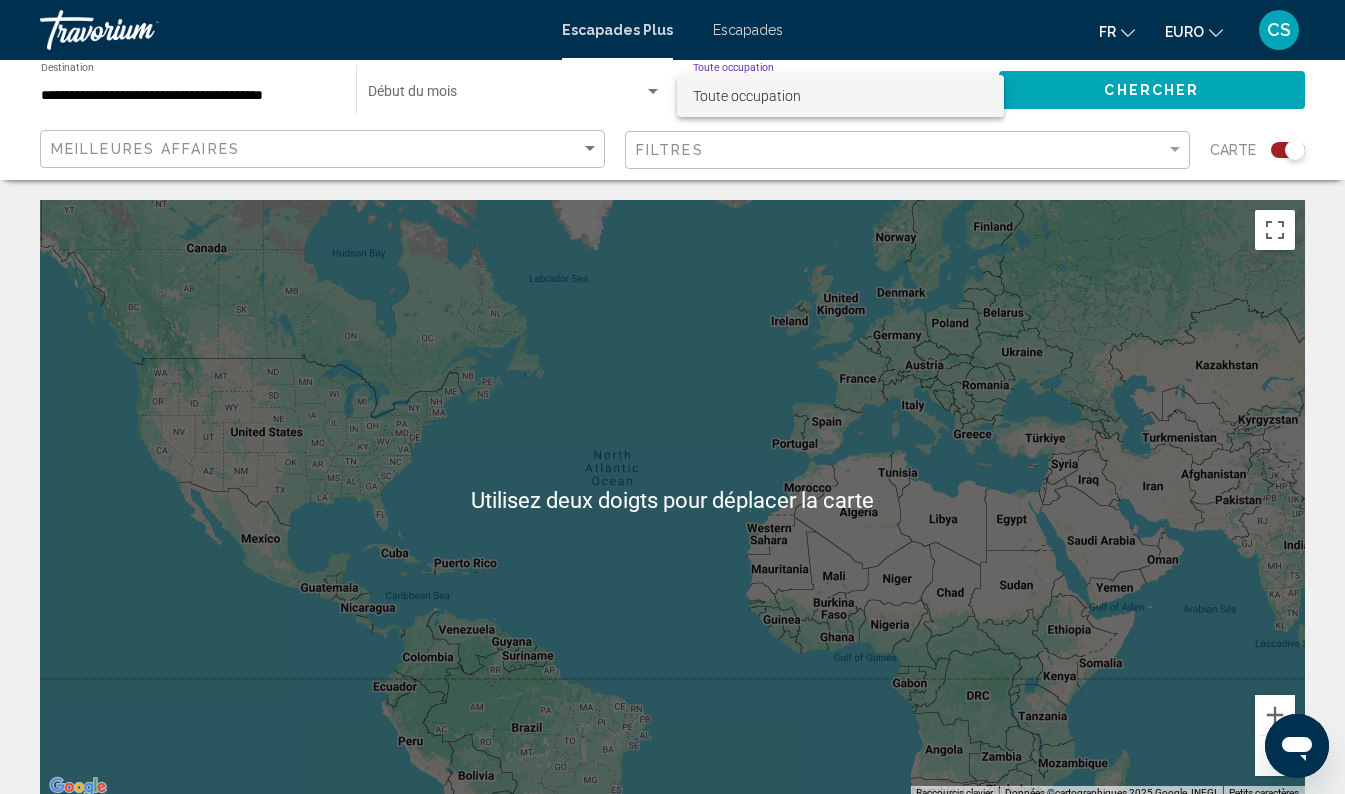 click at bounding box center [672, 397] 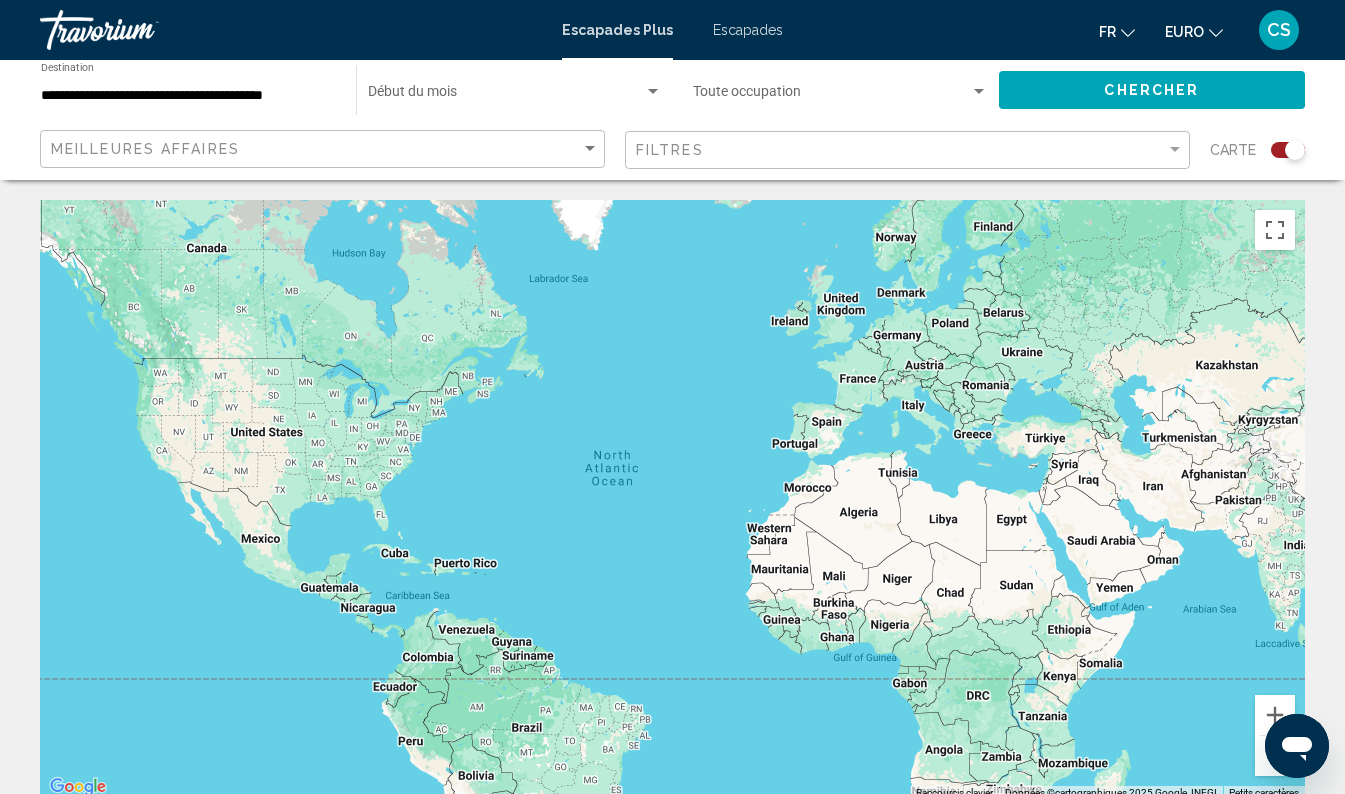 click at bounding box center (831, 96) 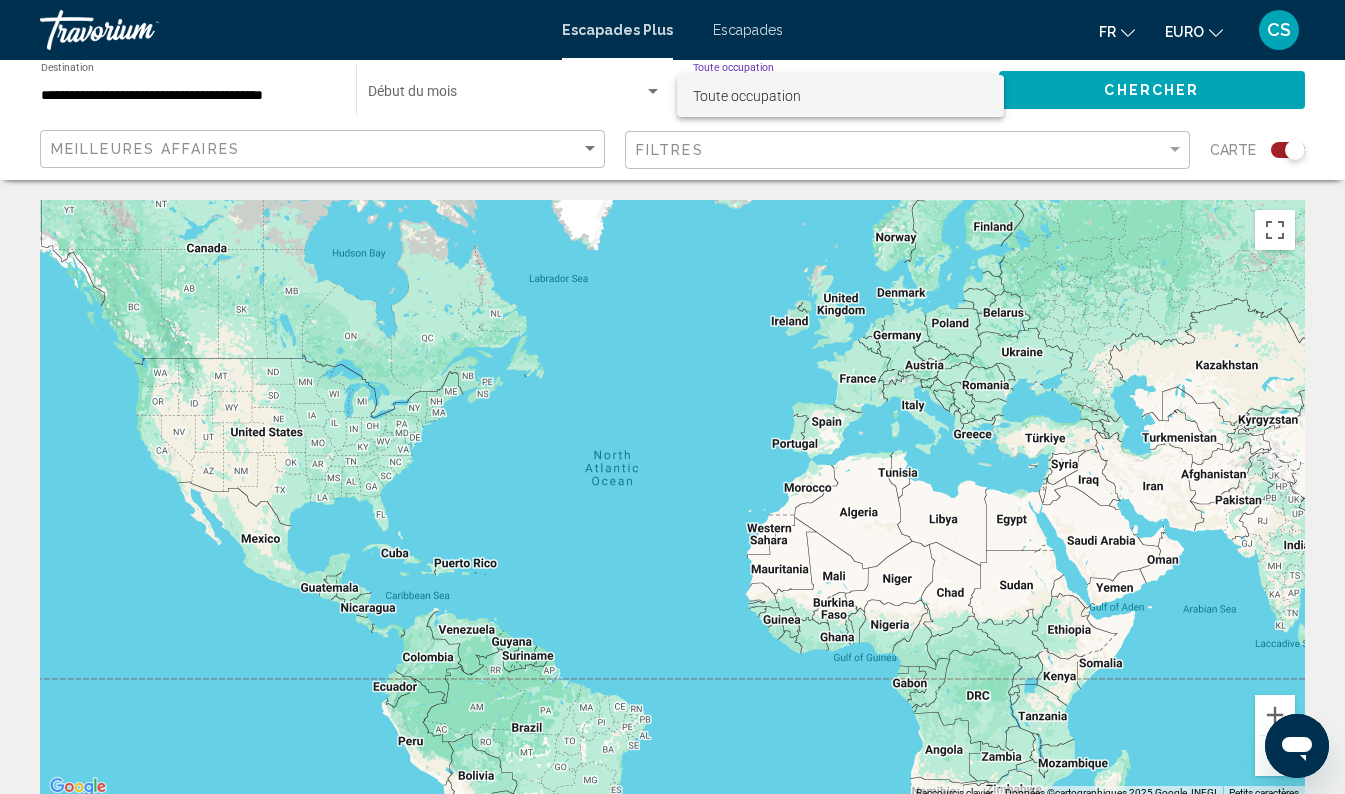 click at bounding box center [672, 397] 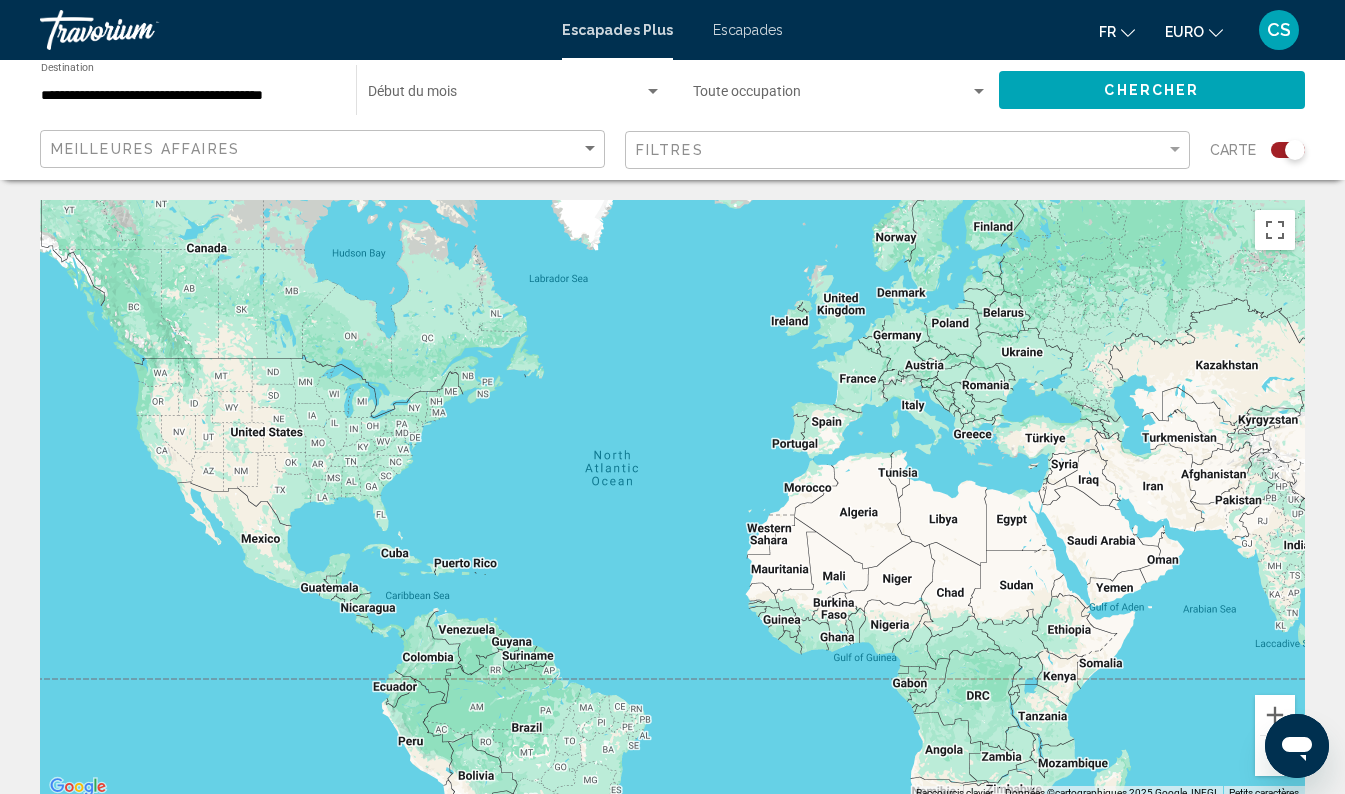 click at bounding box center [506, 96] 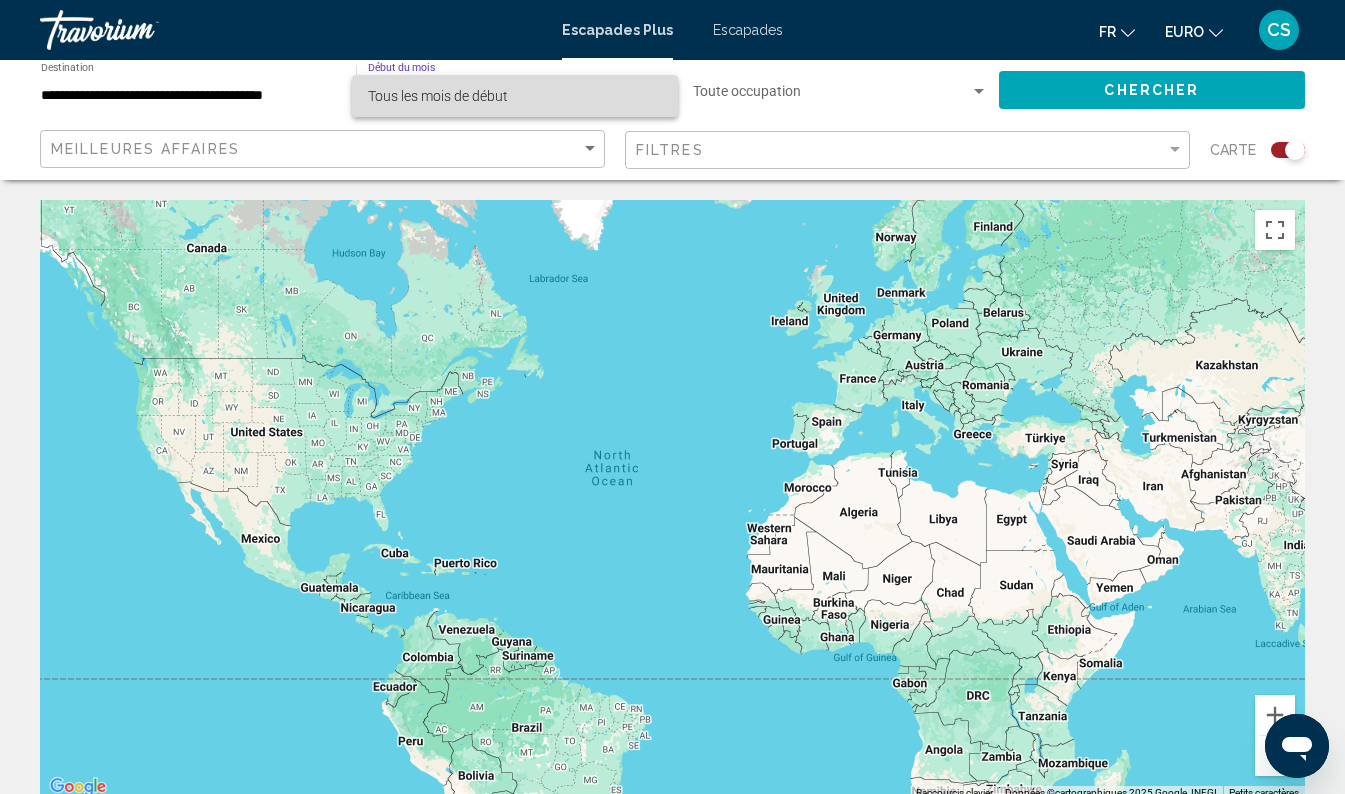 click on "Tous les mois de début" at bounding box center [515, 96] 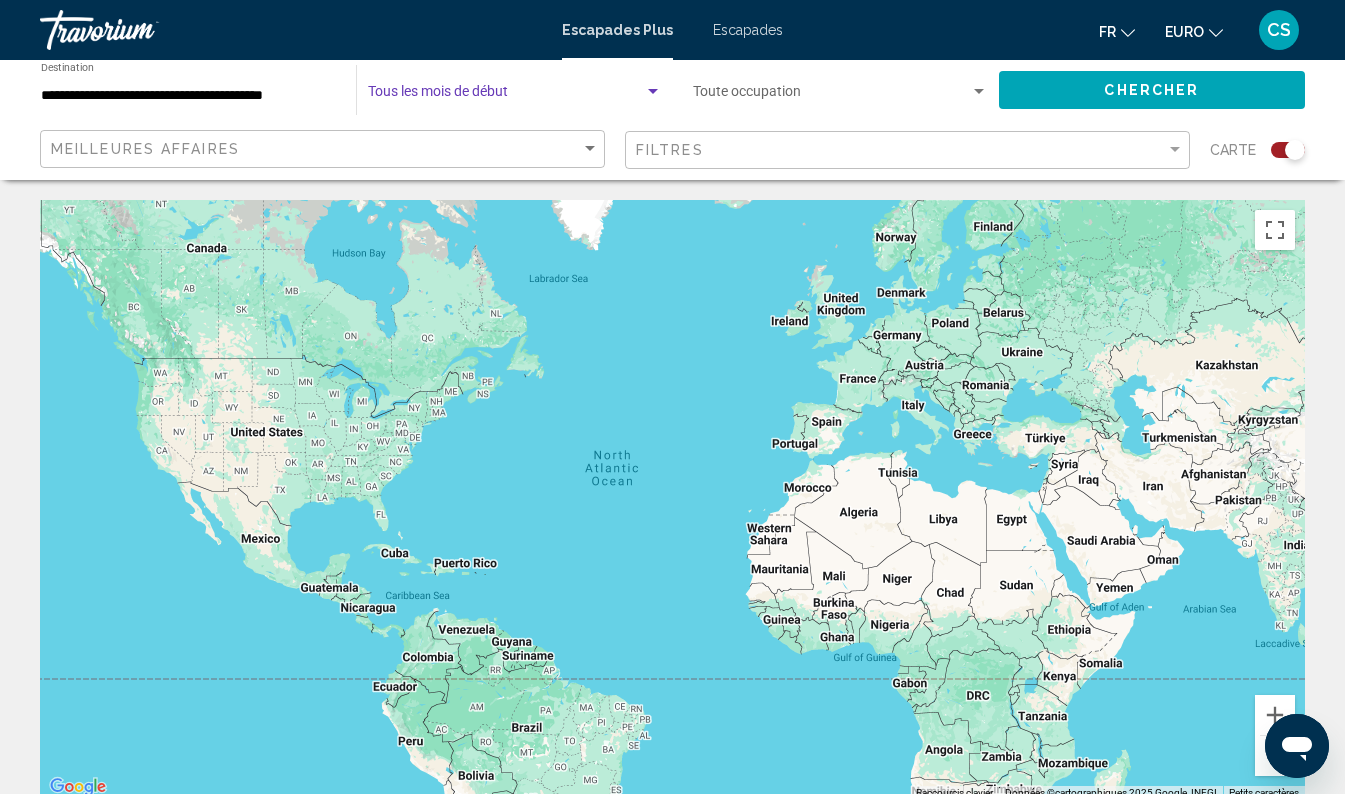 click on "Chercher" 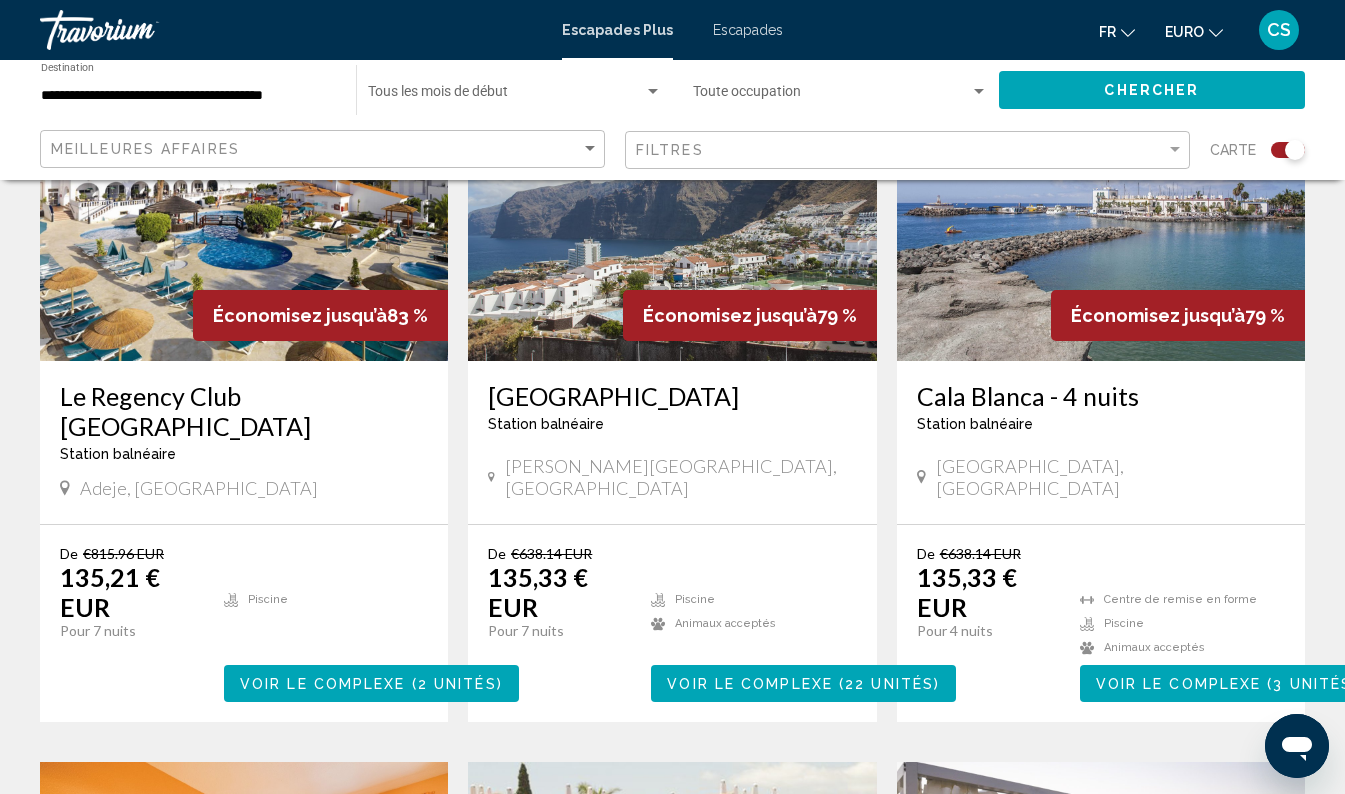 scroll, scrollTop: 847, scrollLeft: 0, axis: vertical 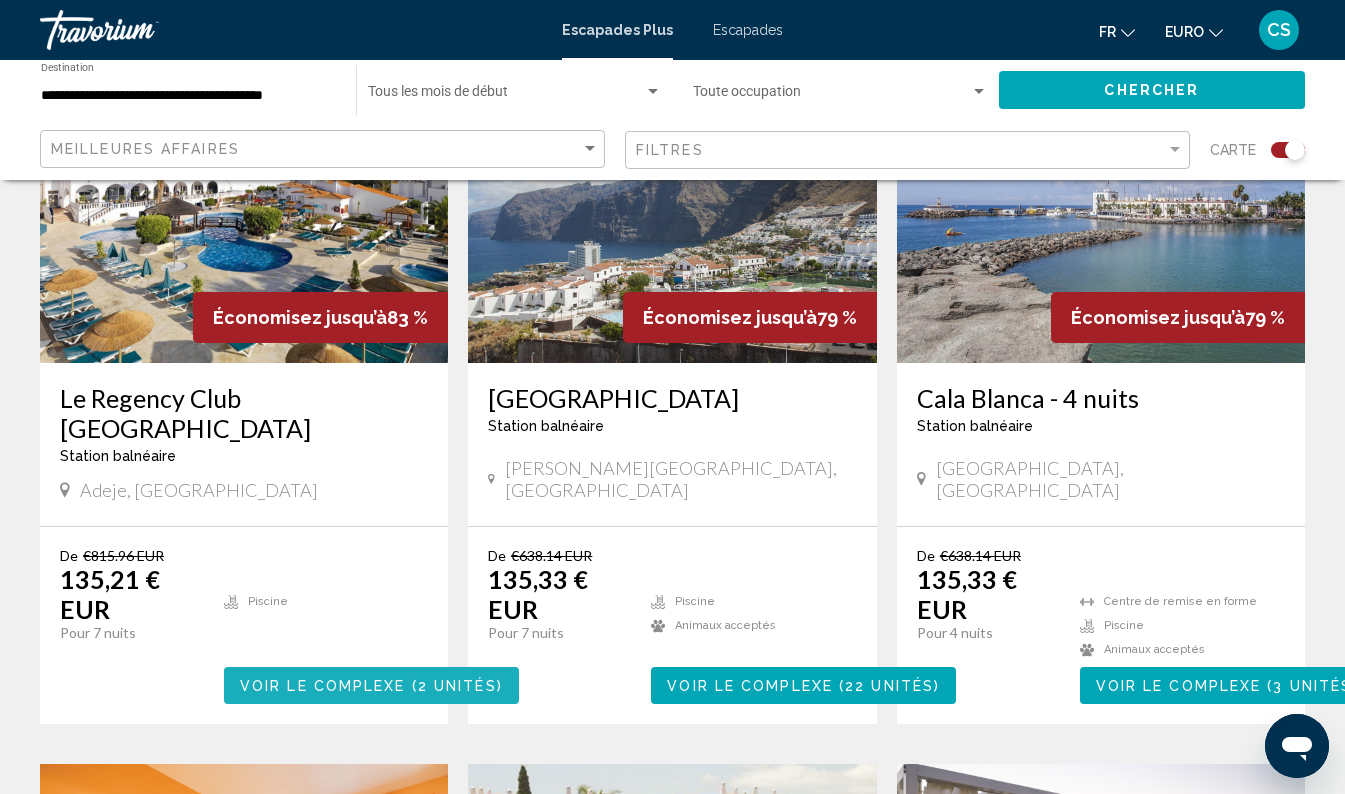 click on "( 2 unités )" at bounding box center (454, 686) 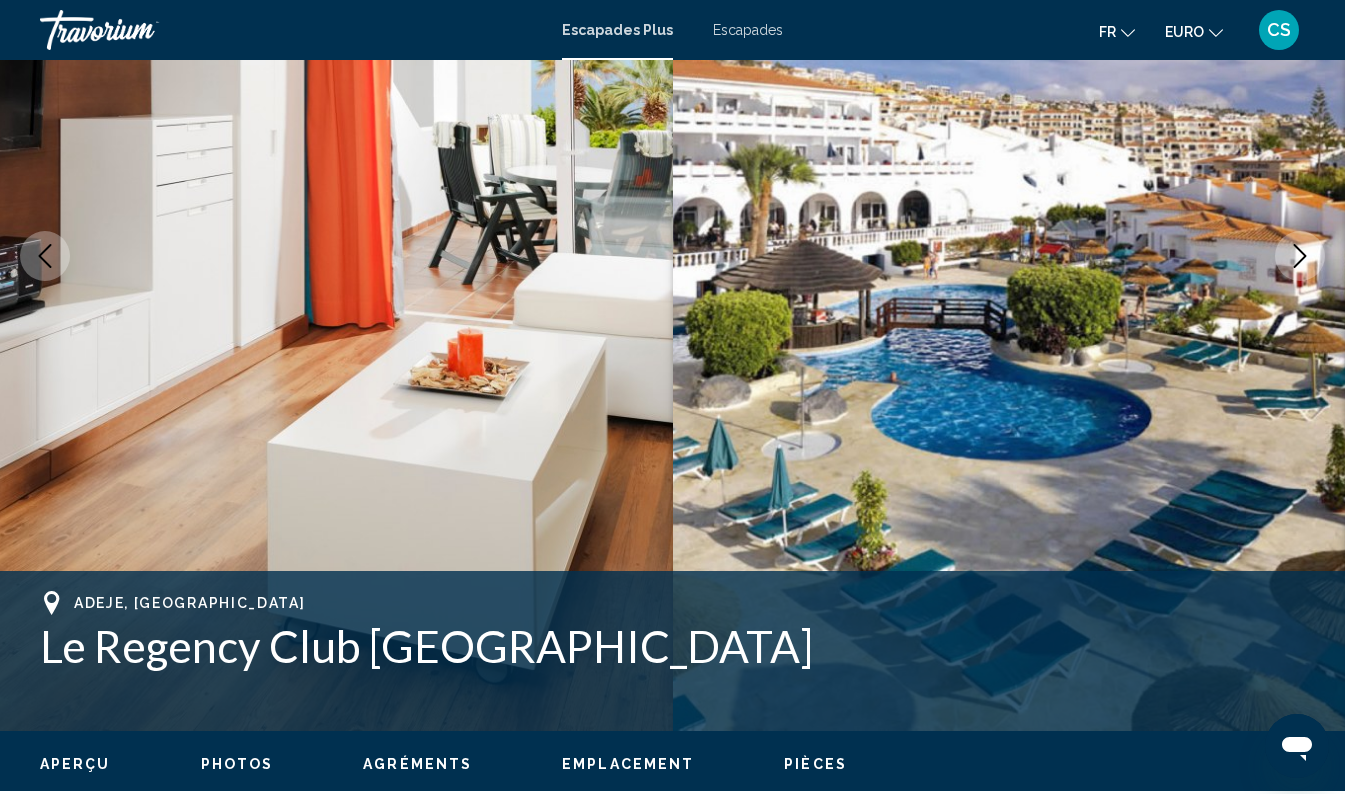 scroll, scrollTop: 0, scrollLeft: 0, axis: both 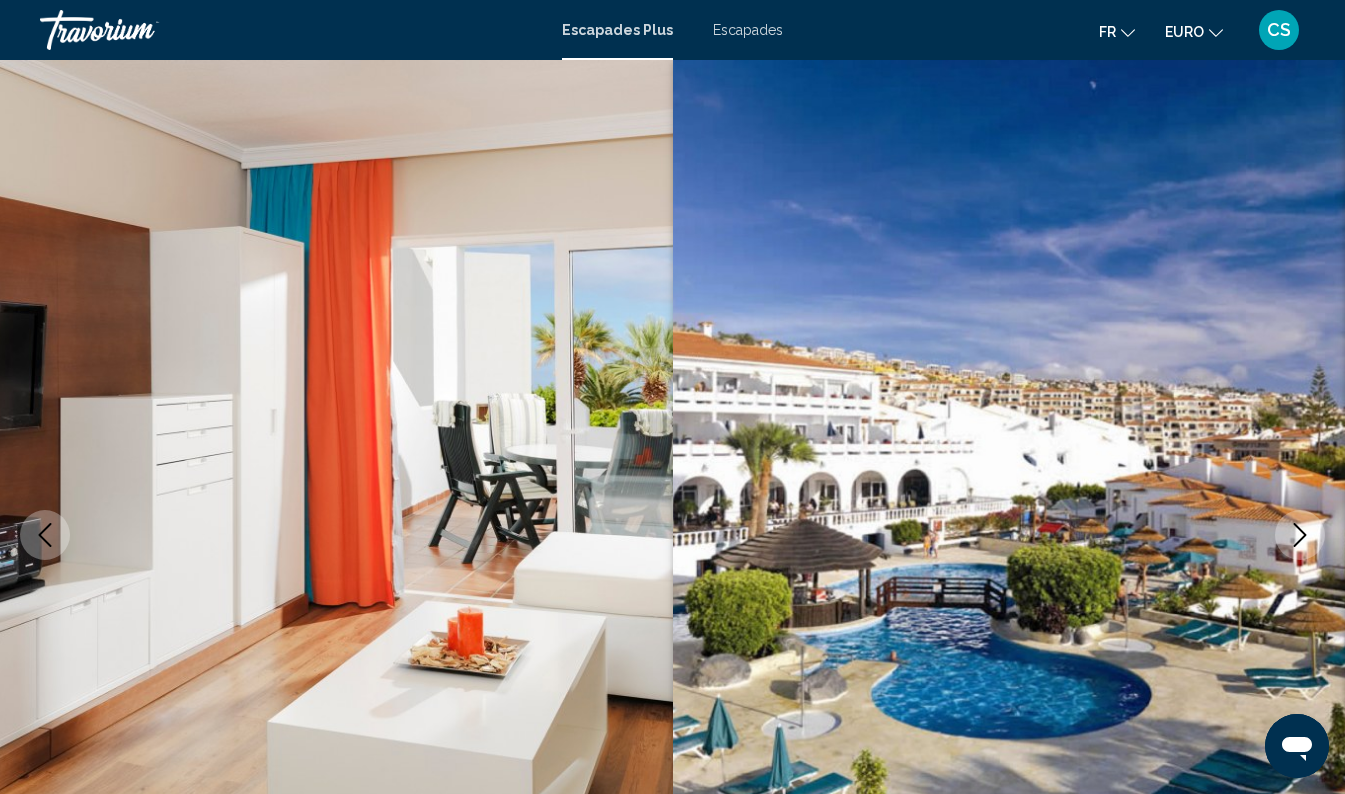 click on "Escapades Plus" at bounding box center (617, 30) 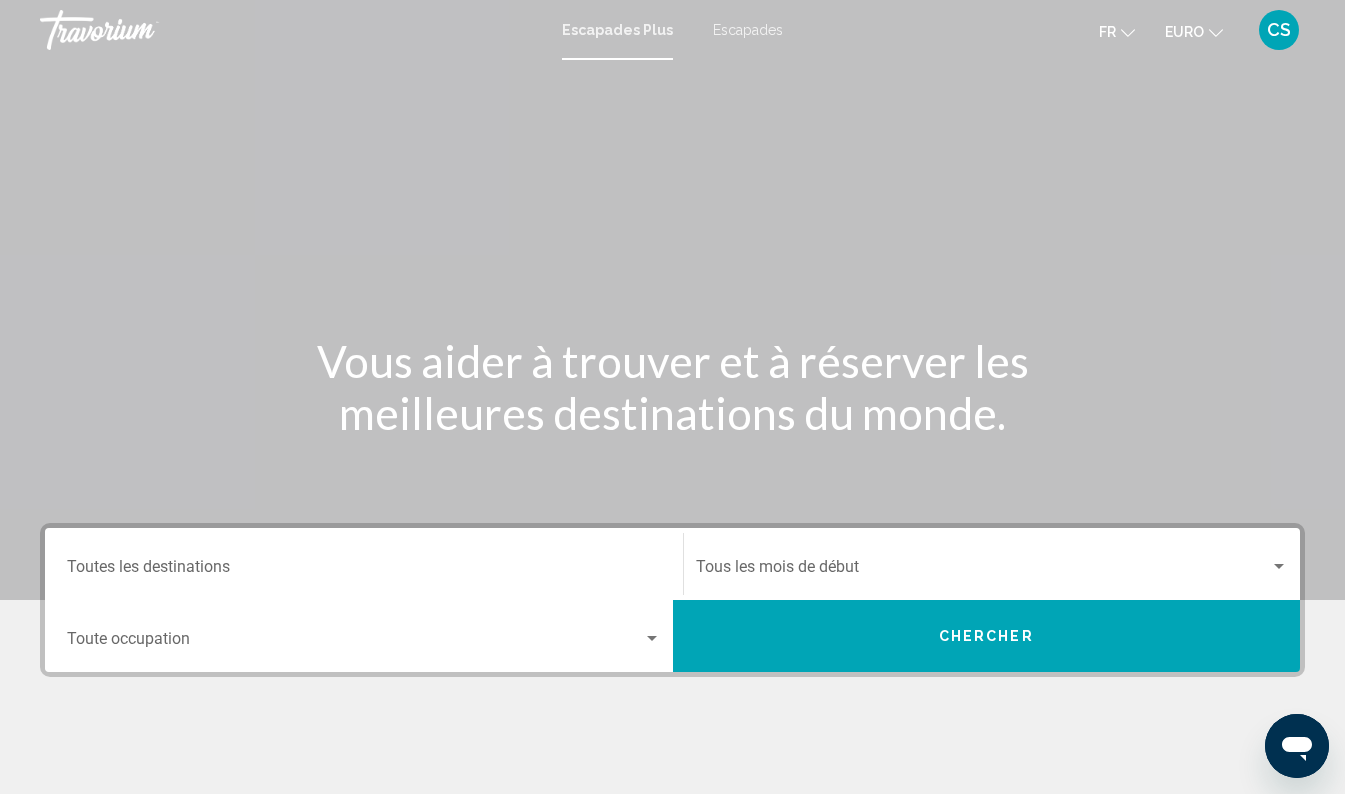 click on "Destination Toutes les destinations" at bounding box center (364, 571) 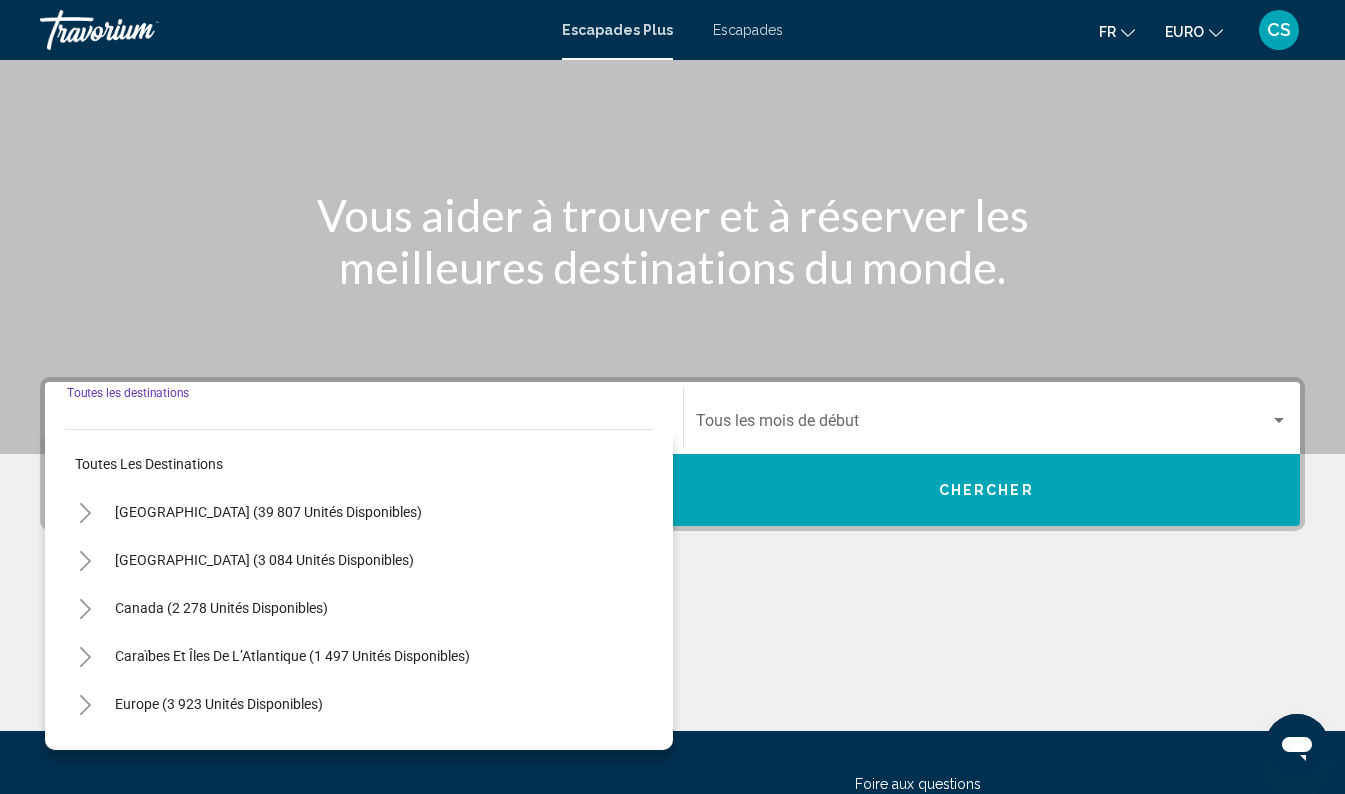 scroll, scrollTop: 328, scrollLeft: 0, axis: vertical 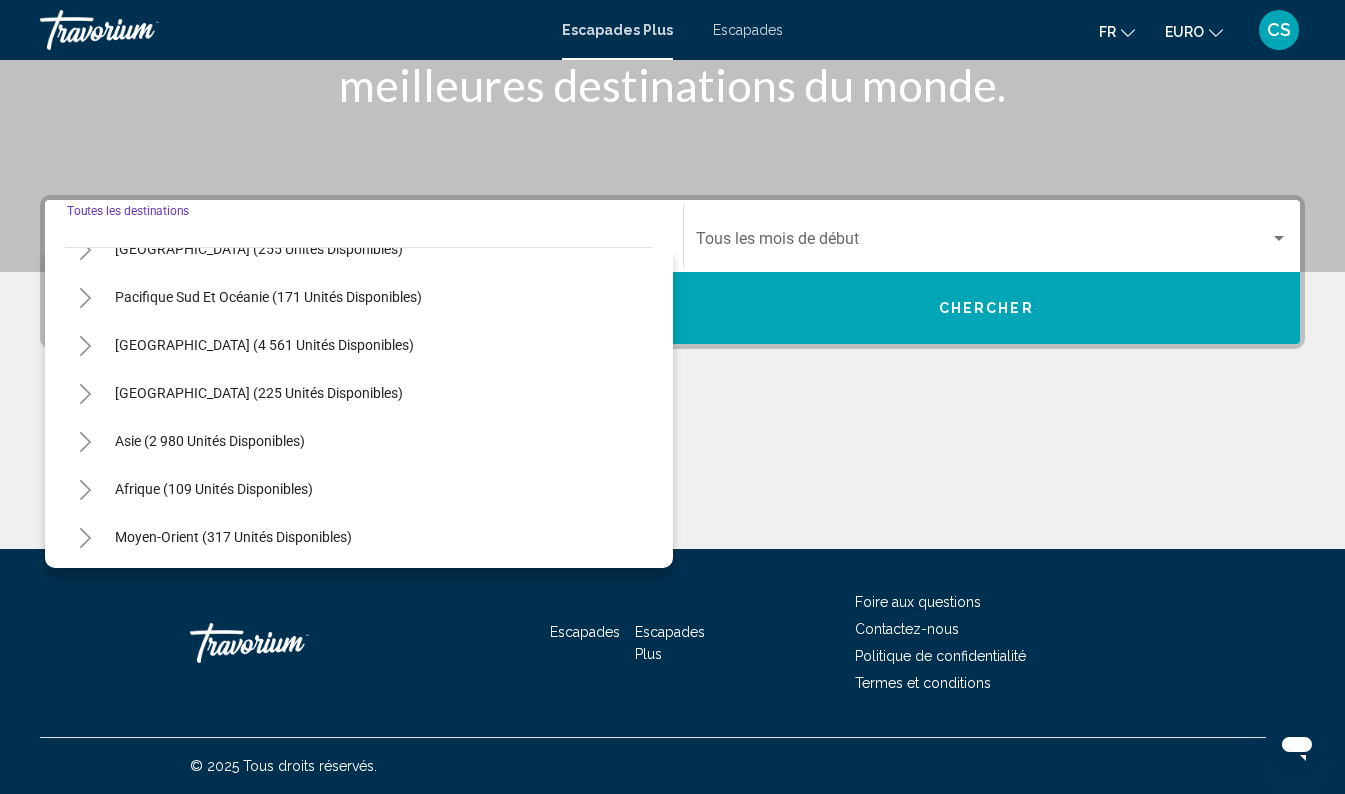 click 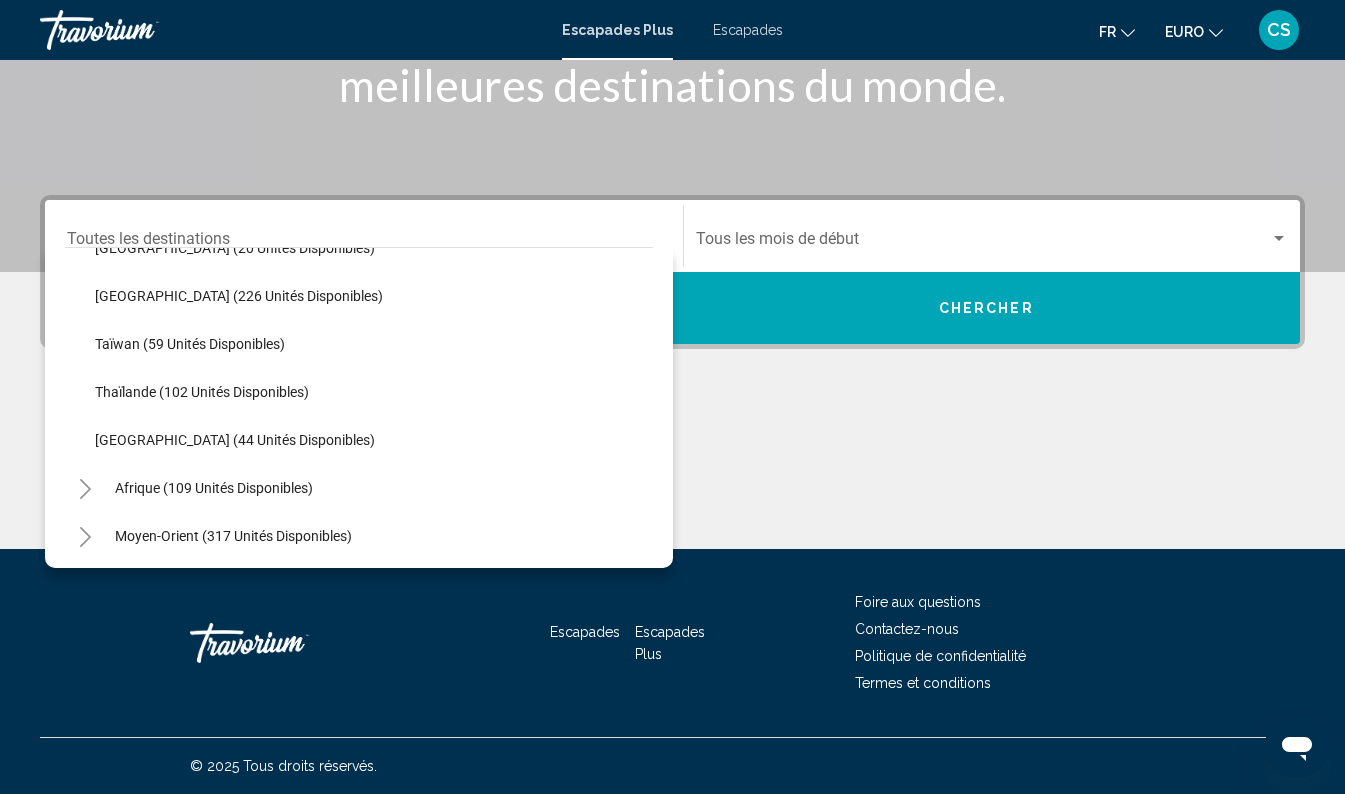 scroll, scrollTop: 798, scrollLeft: 0, axis: vertical 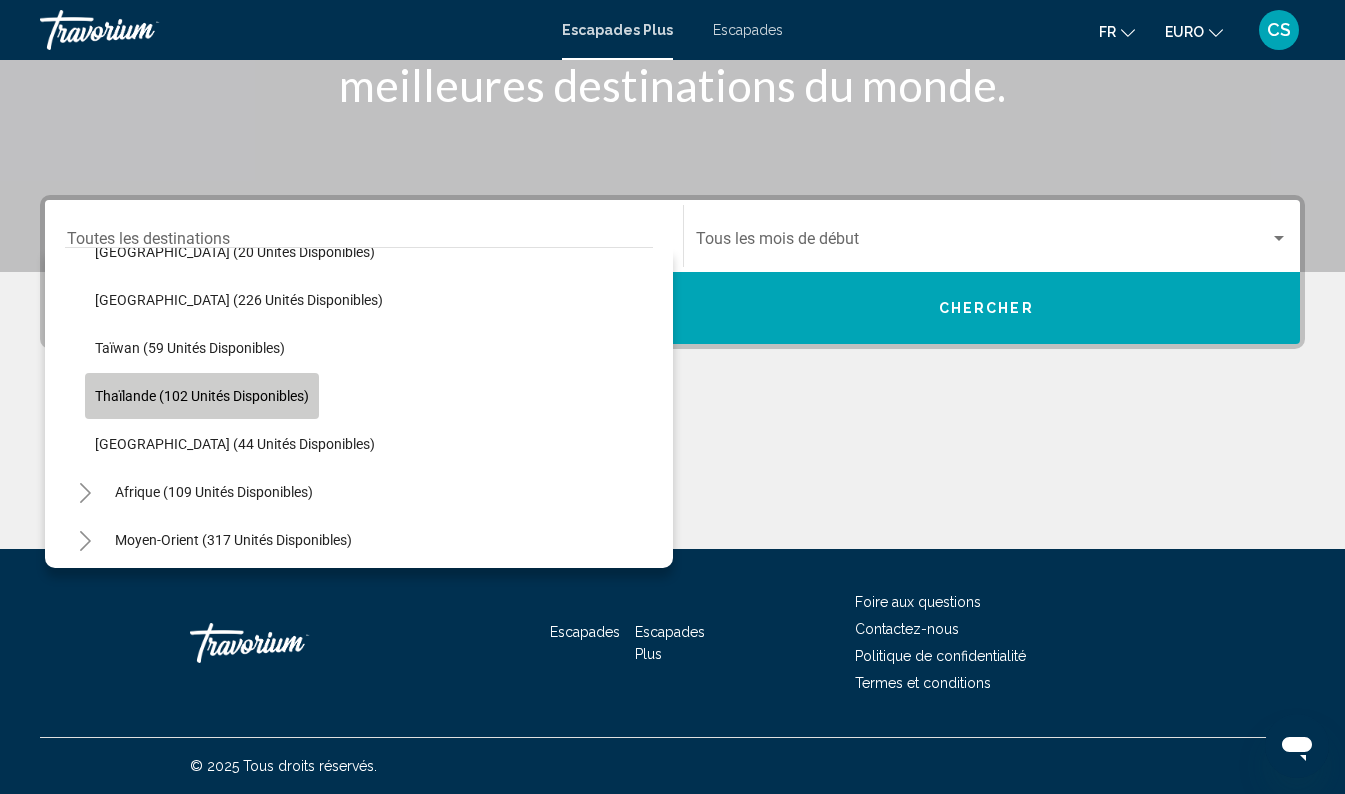 click on "Thaïlande (102 unités disponibles)" 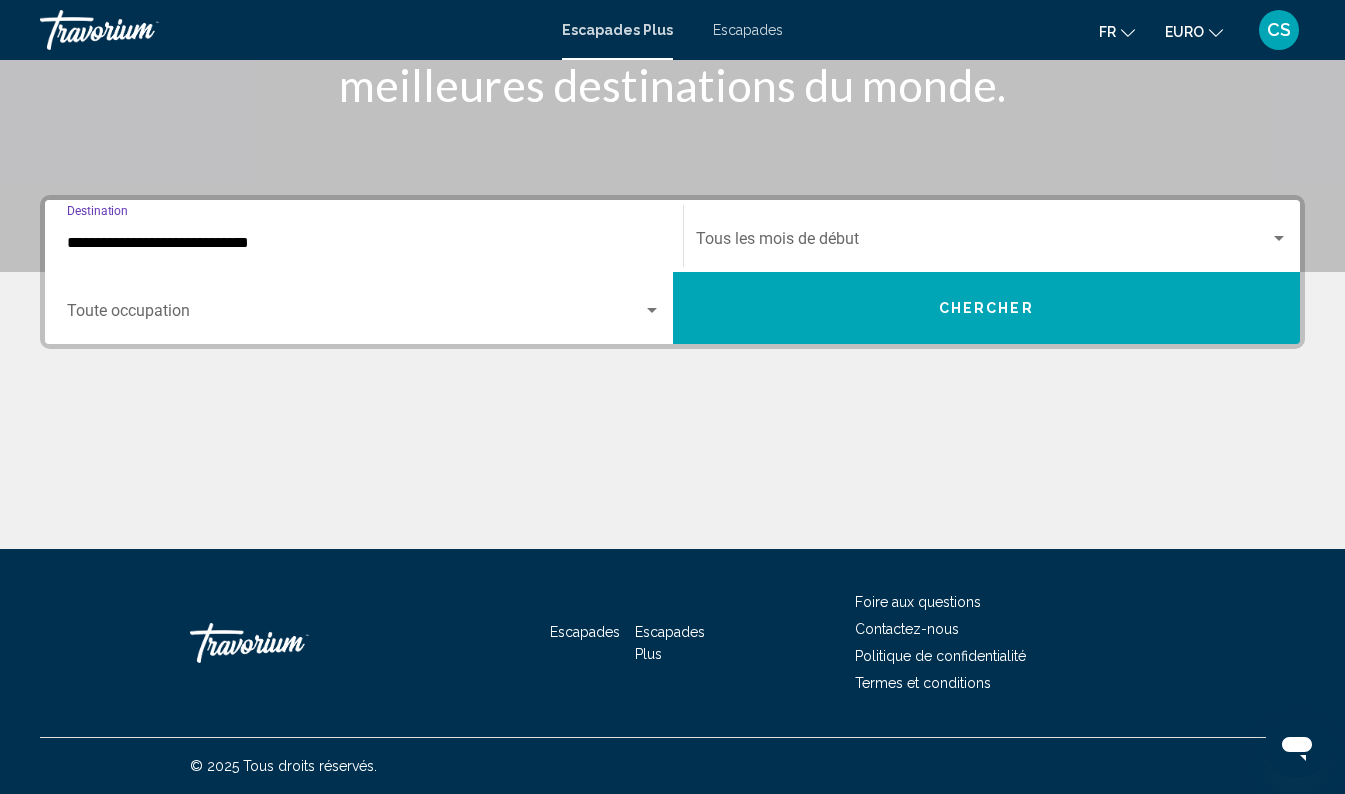 click at bounding box center (355, 315) 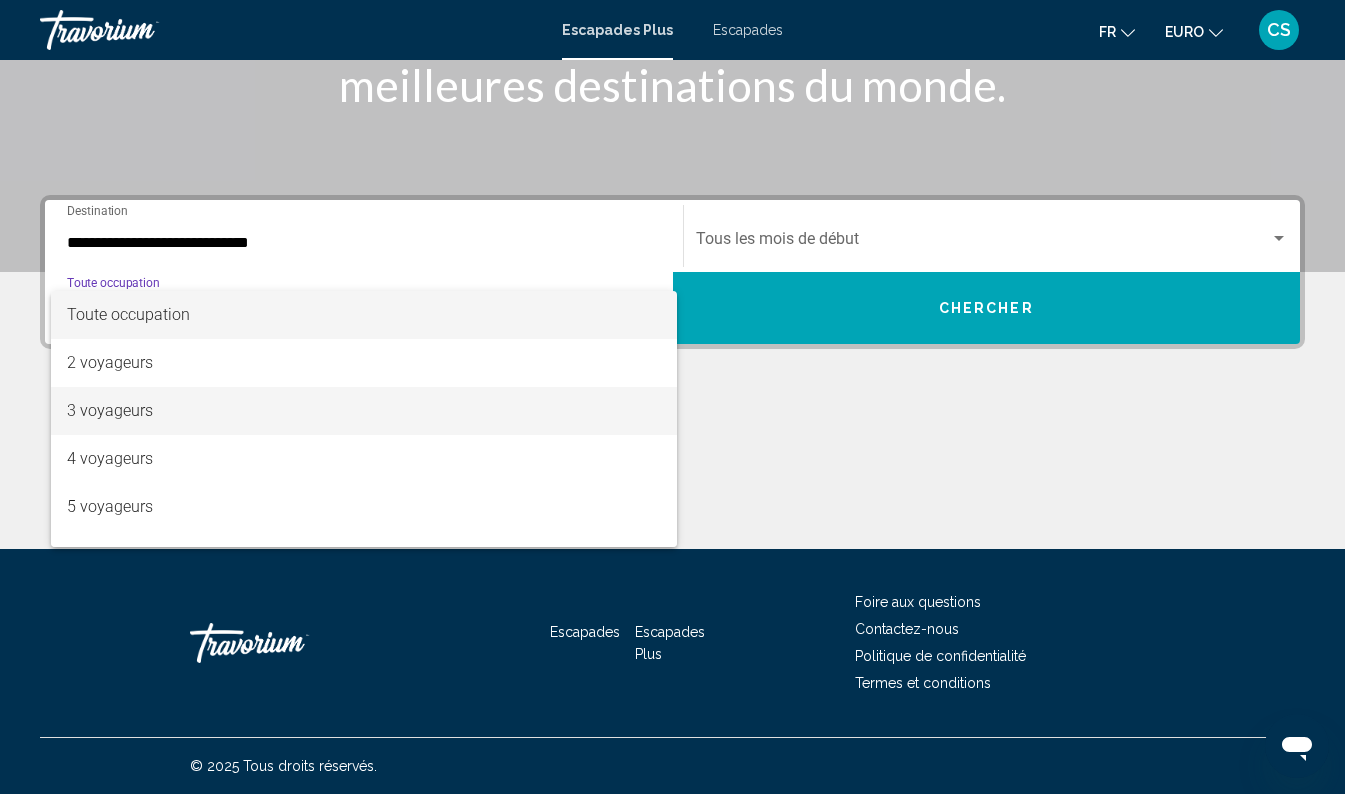 click on "3 voyageurs" at bounding box center [364, 411] 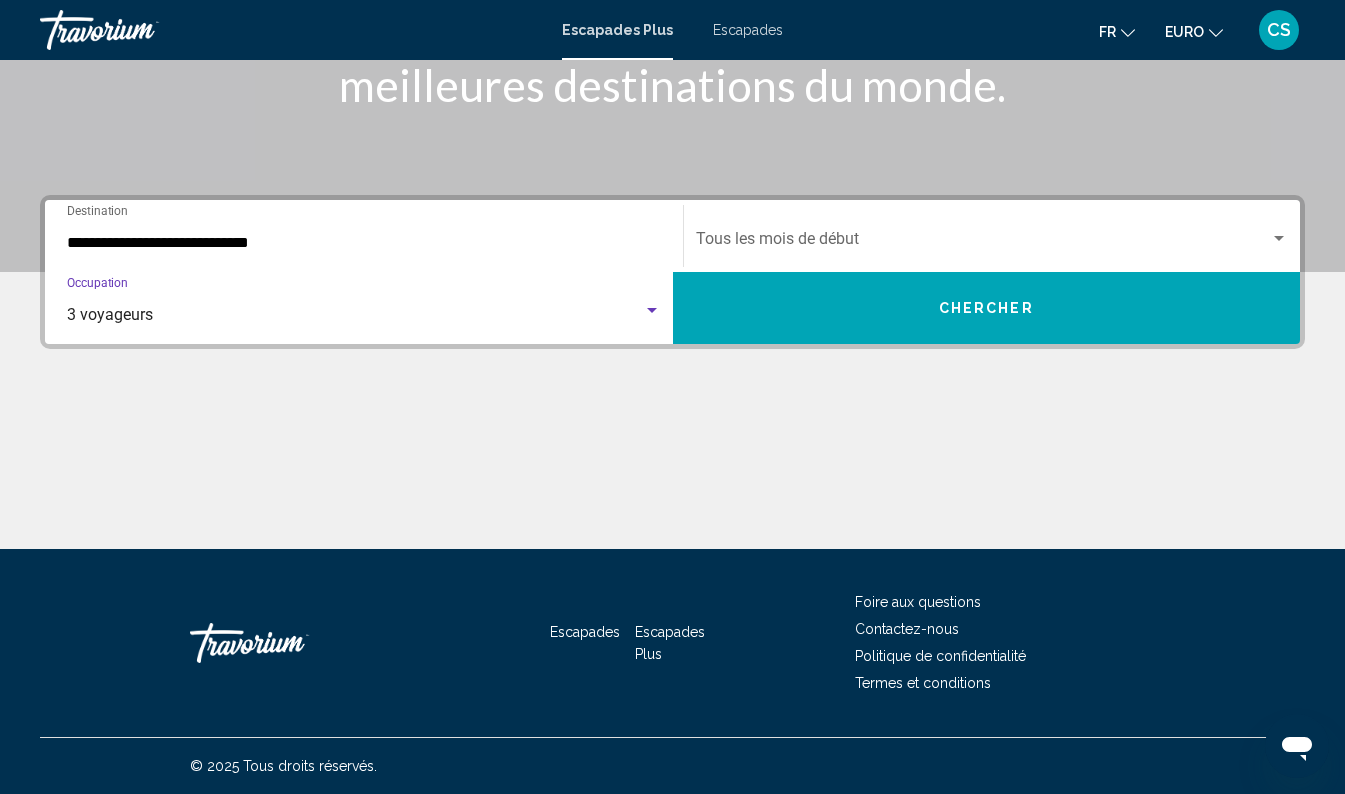 click on "Chercher" at bounding box center (987, 308) 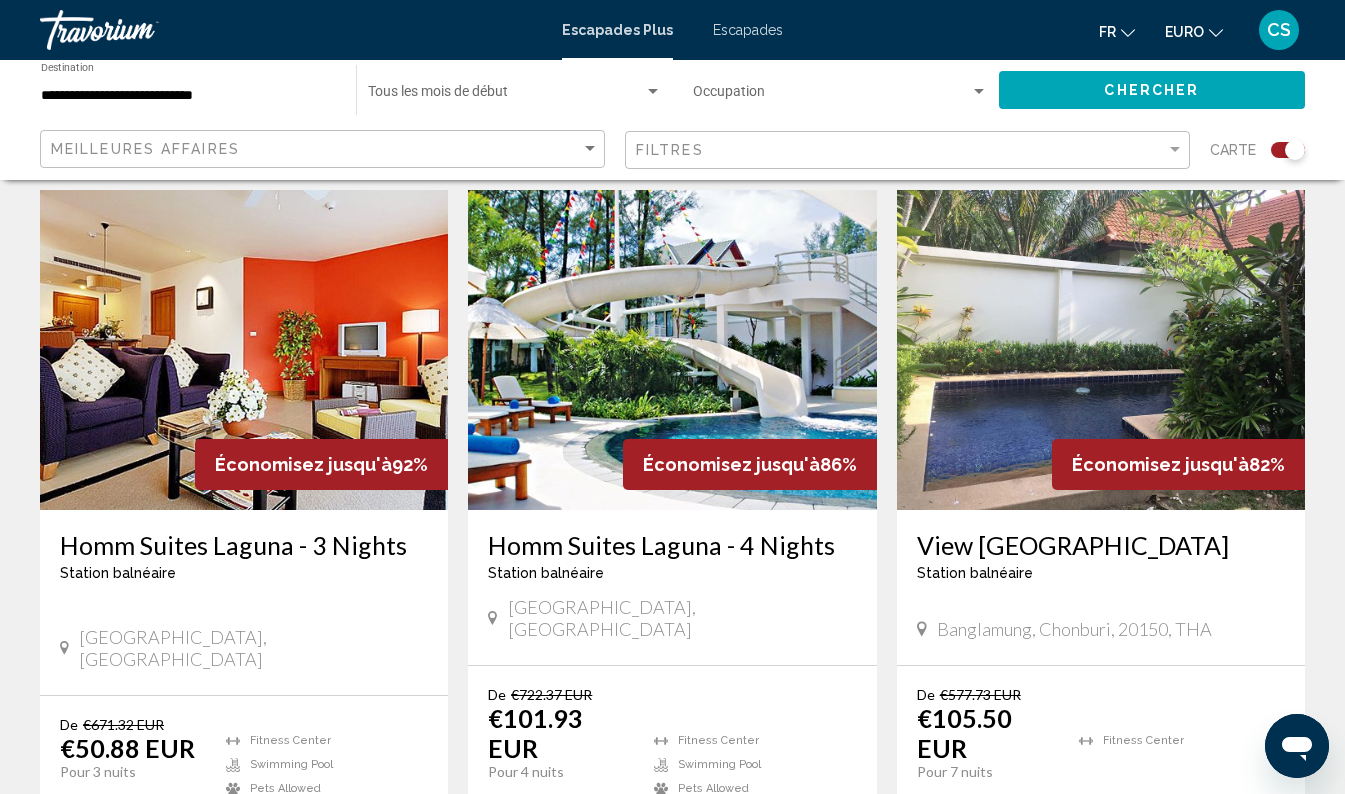 scroll, scrollTop: 705, scrollLeft: 0, axis: vertical 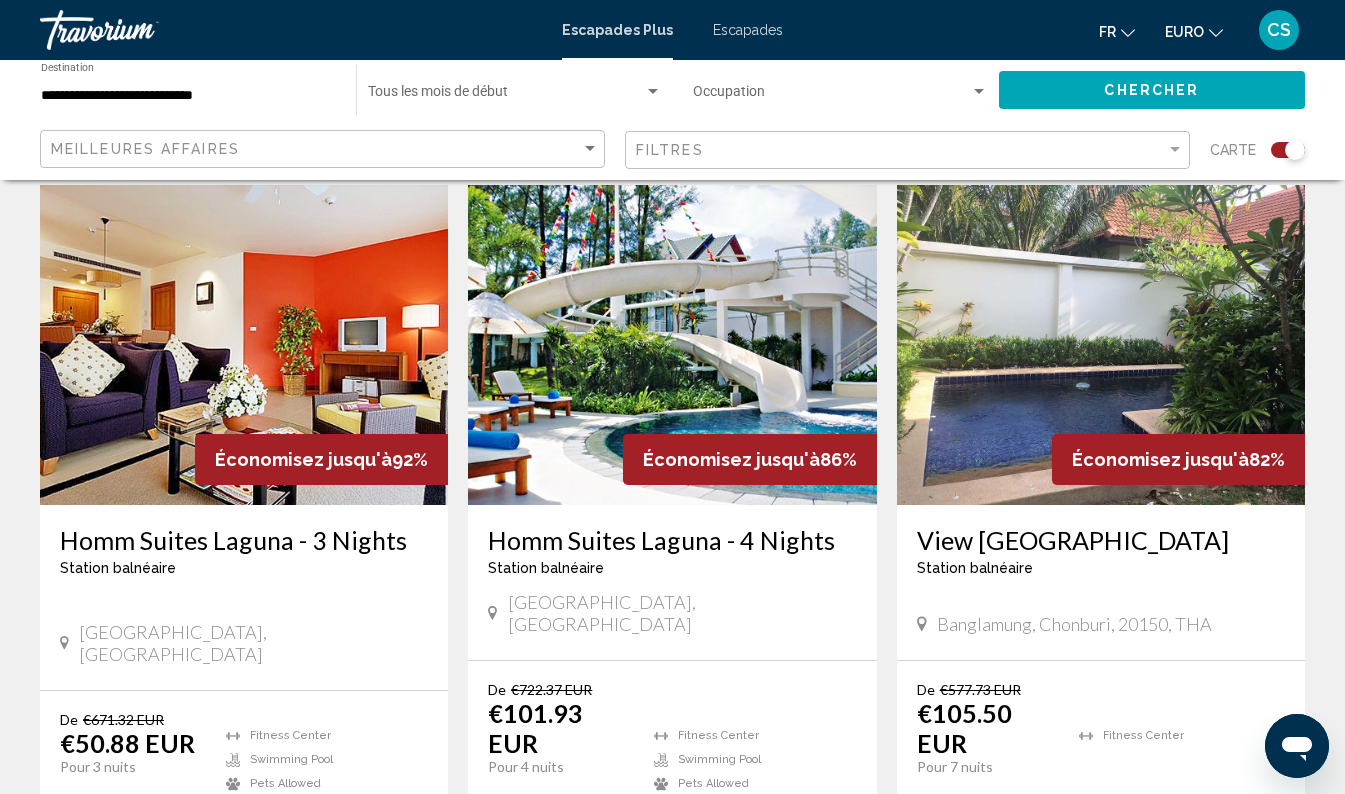 click on "Économisez jusqu'à  92%" at bounding box center (321, 459) 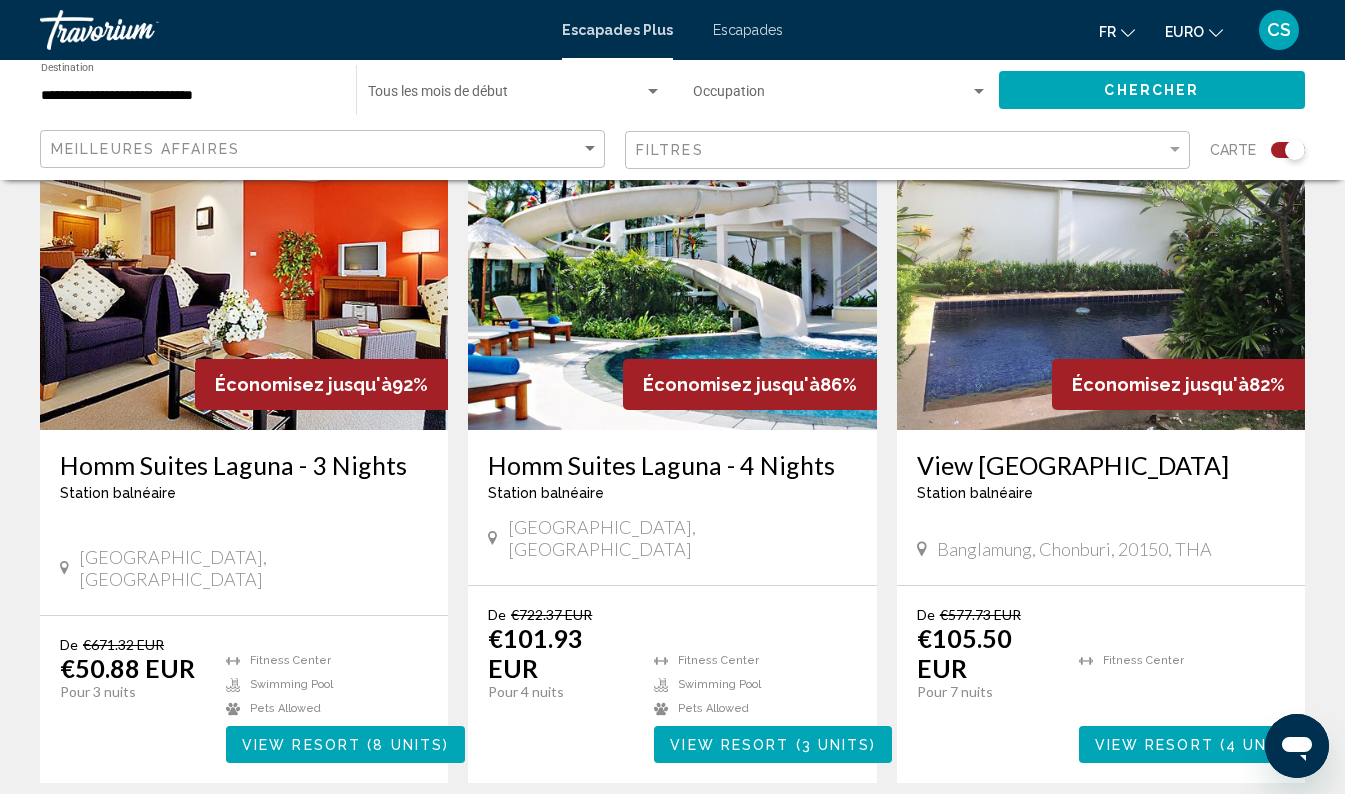 scroll, scrollTop: 955, scrollLeft: 0, axis: vertical 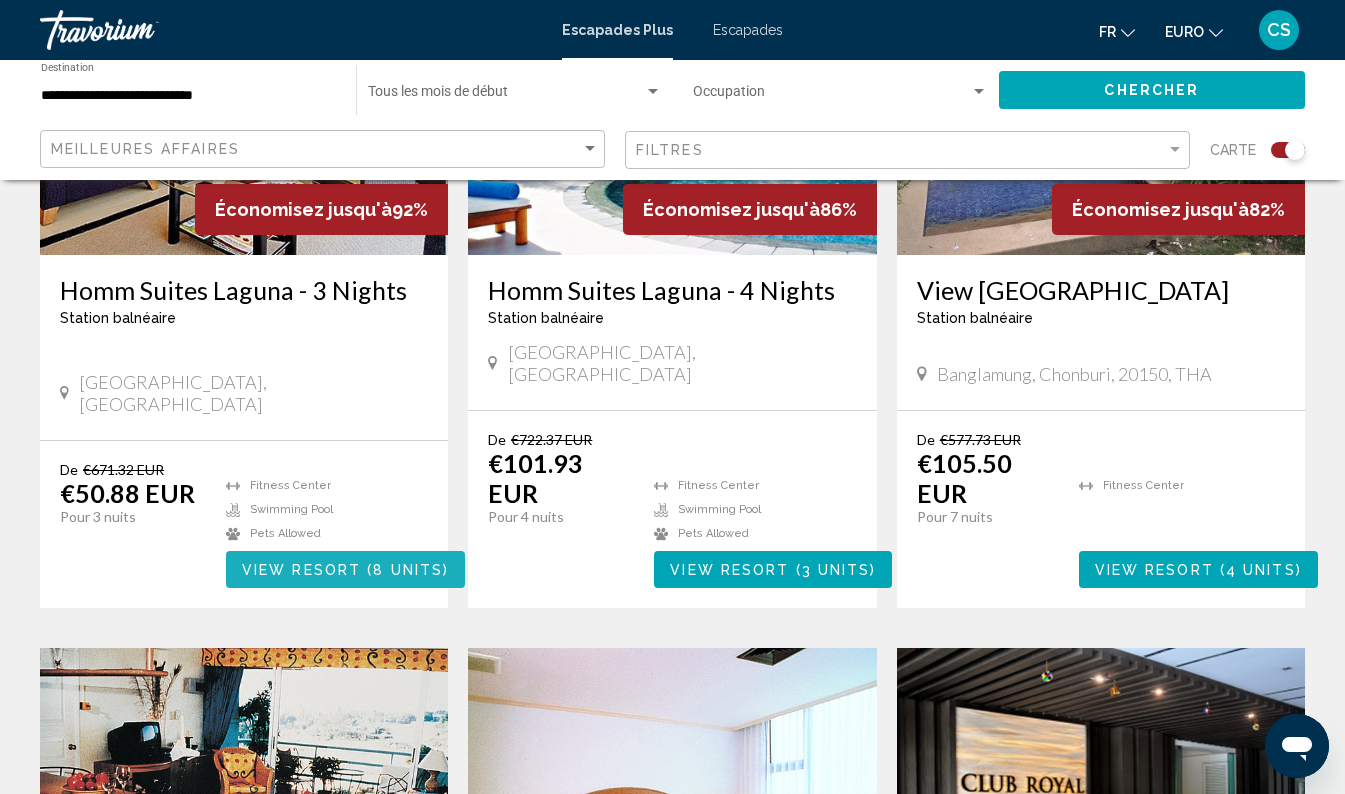 click on "8 units" at bounding box center (408, 570) 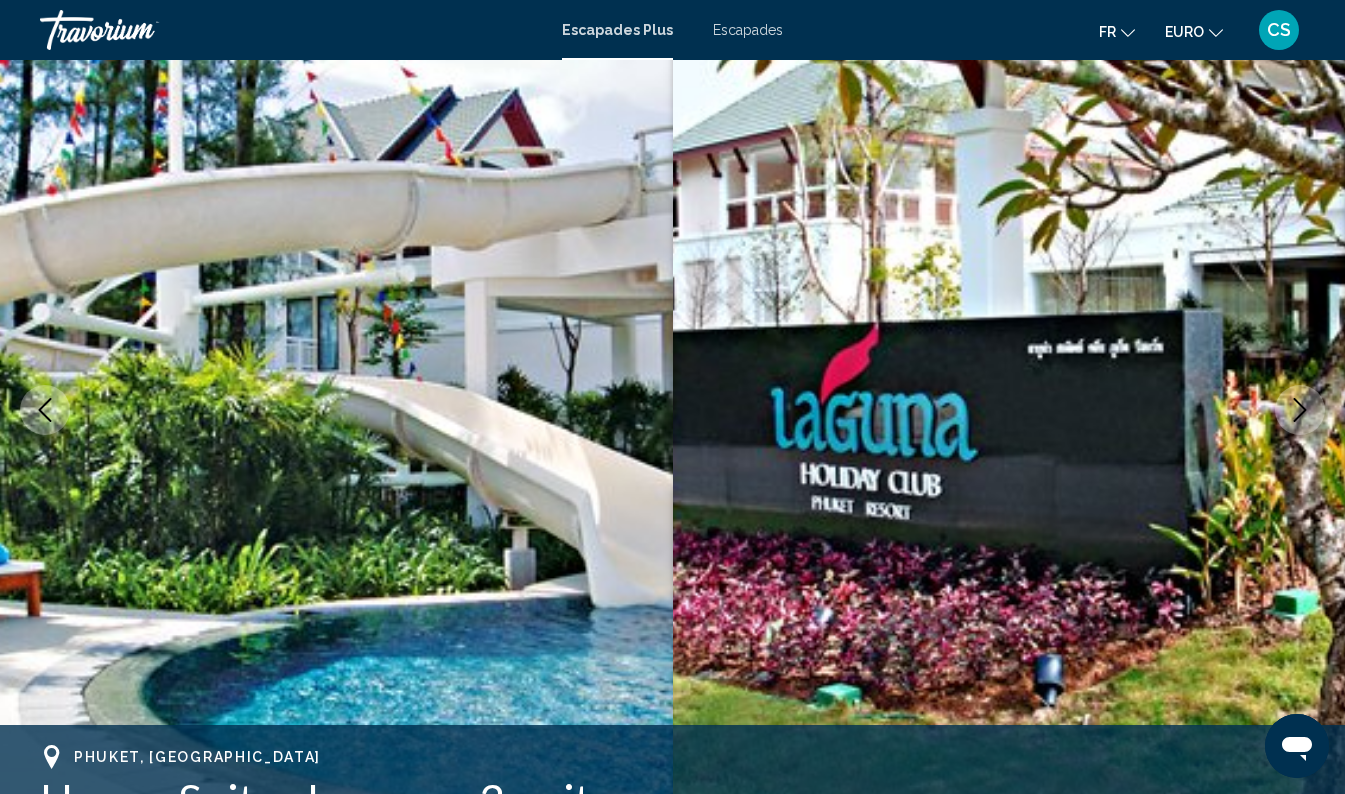 scroll, scrollTop: 0, scrollLeft: 0, axis: both 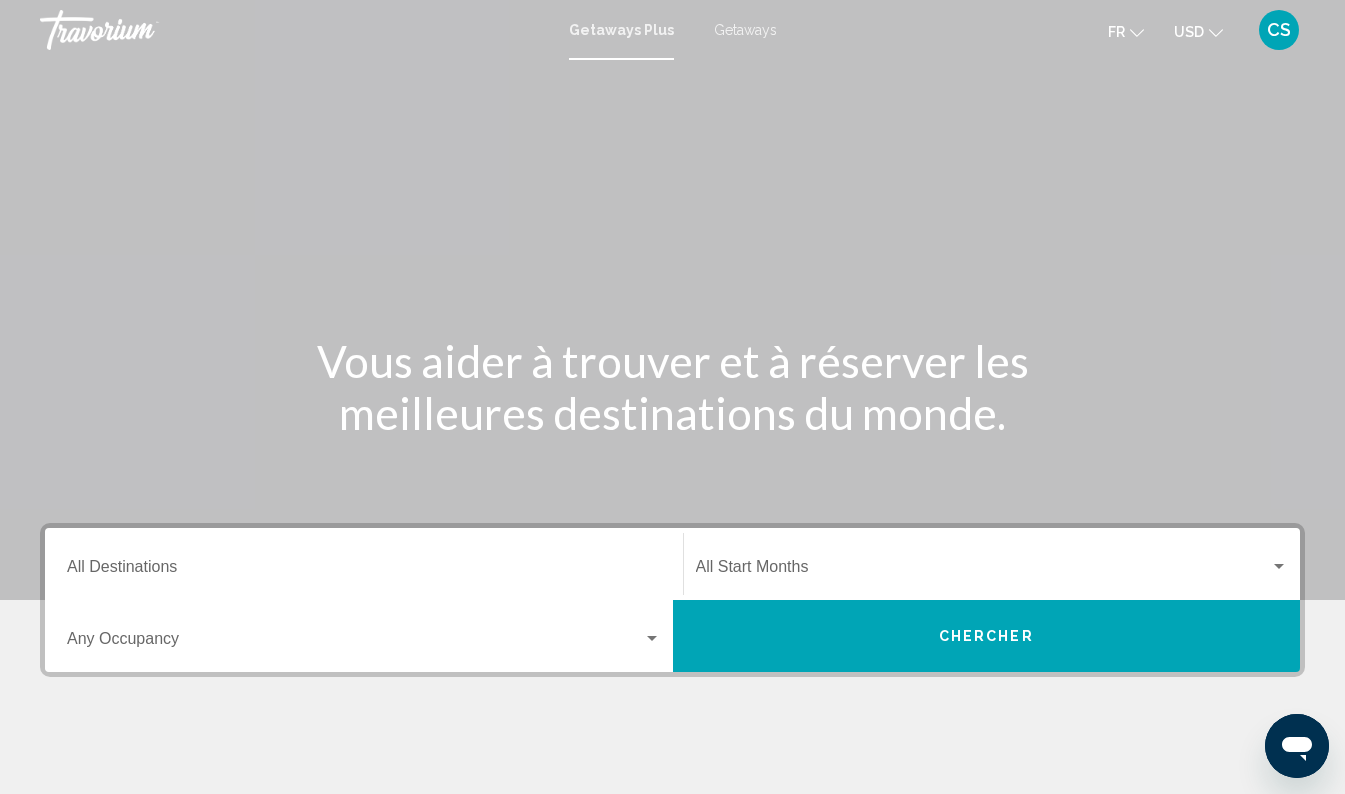 click on "Getaways" at bounding box center (745, 30) 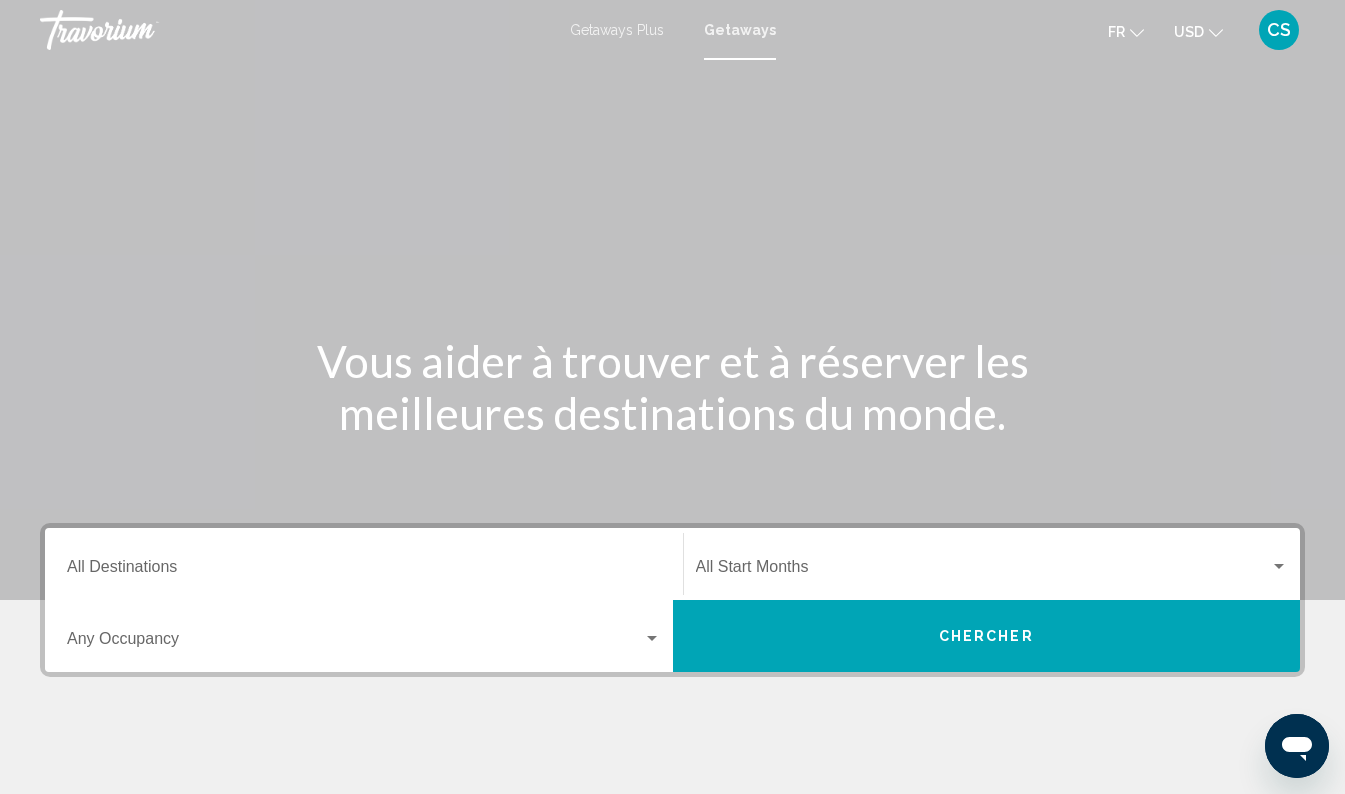 click at bounding box center (355, 643) 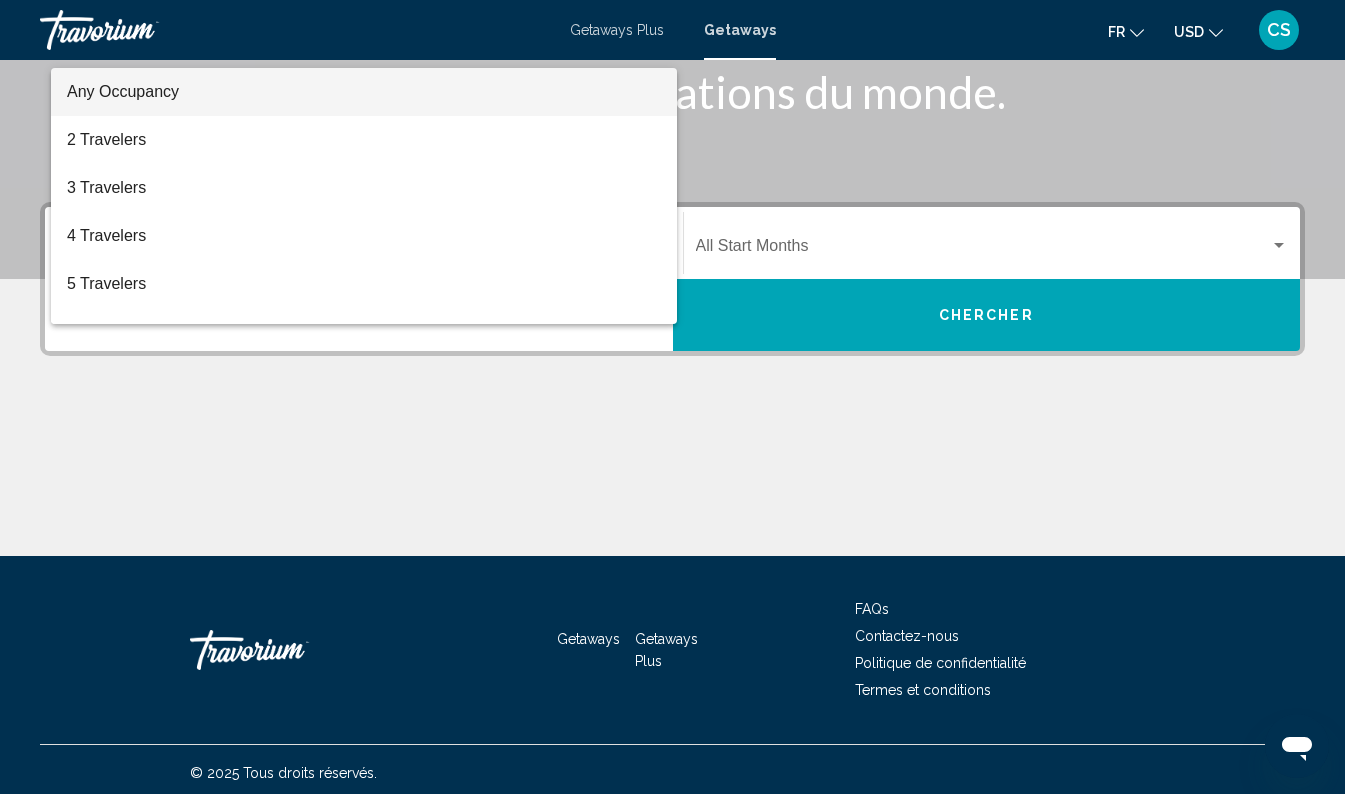 scroll, scrollTop: 328, scrollLeft: 0, axis: vertical 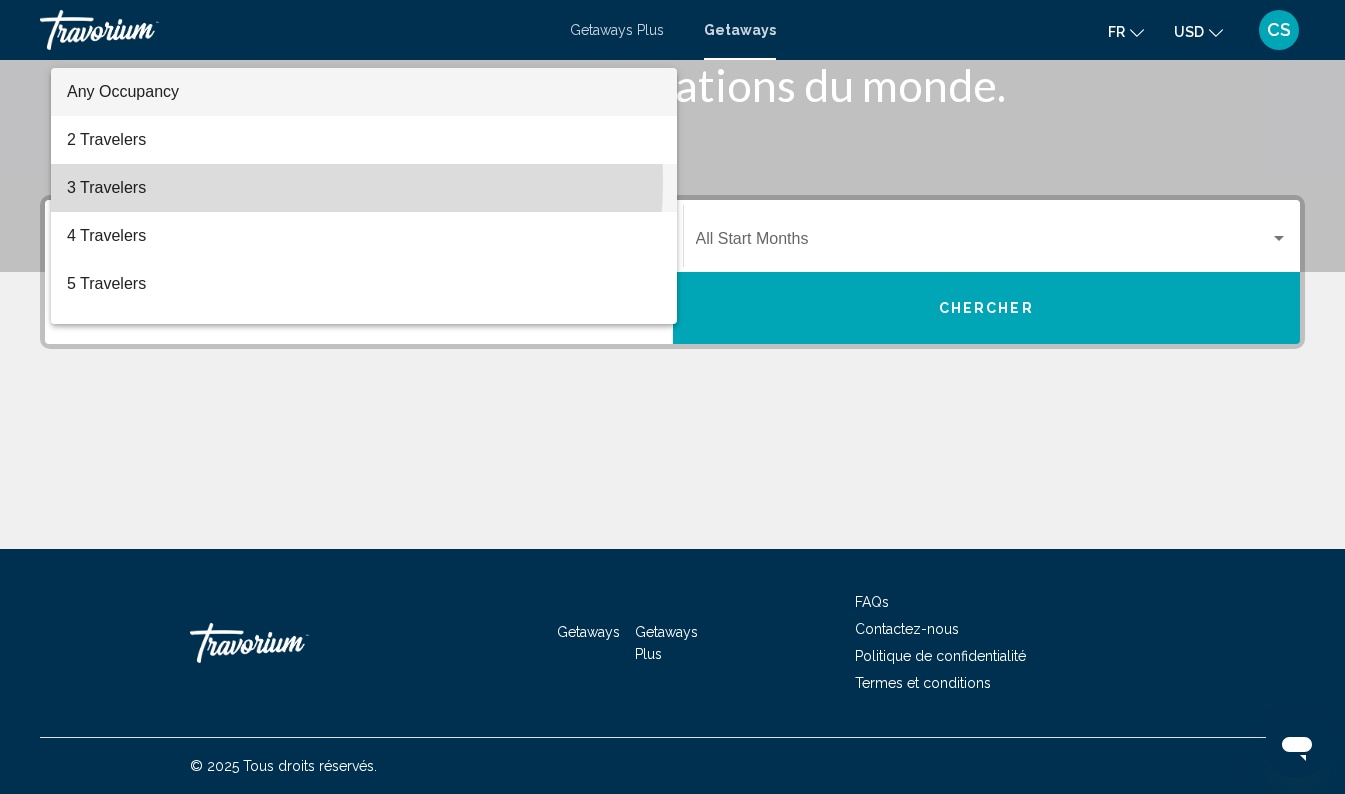 click on "3 Travelers" at bounding box center (364, 188) 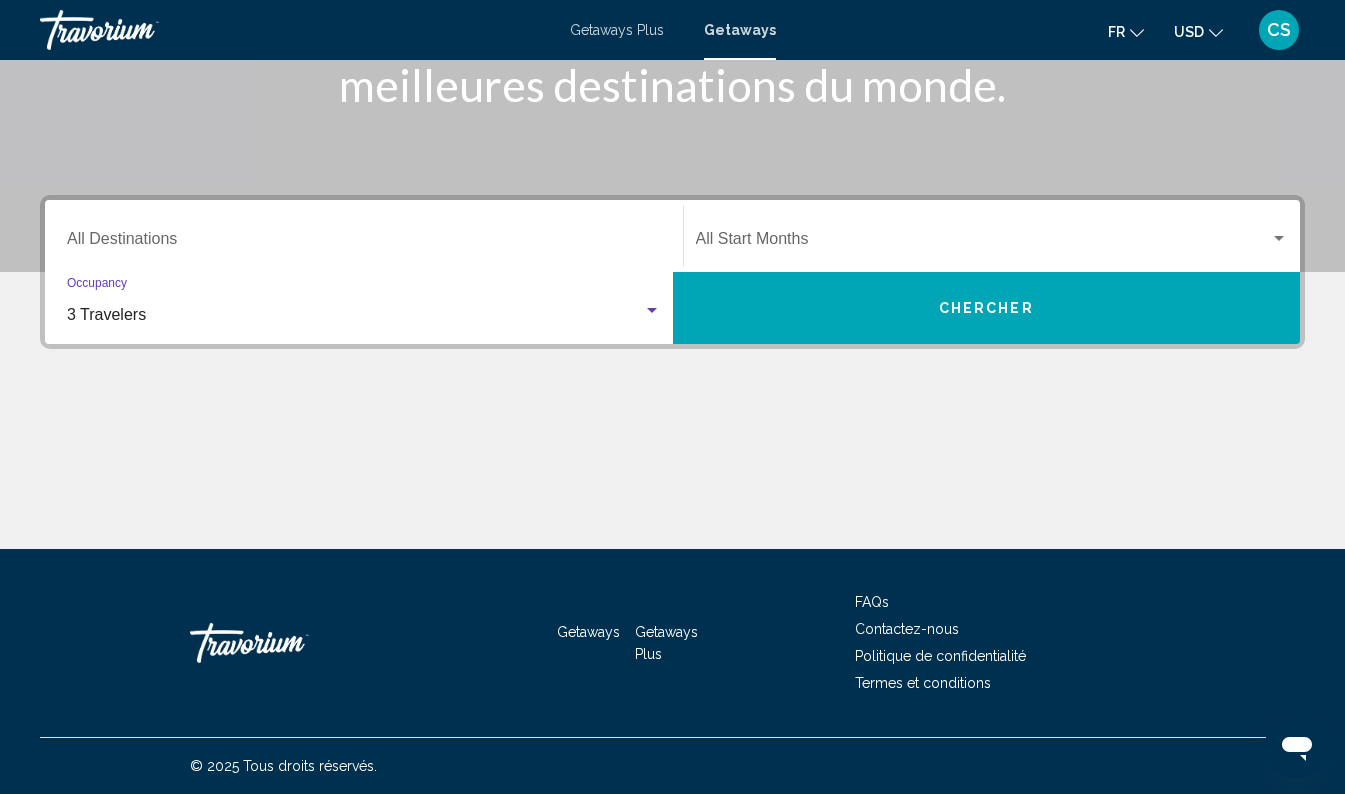 click at bounding box center [983, 243] 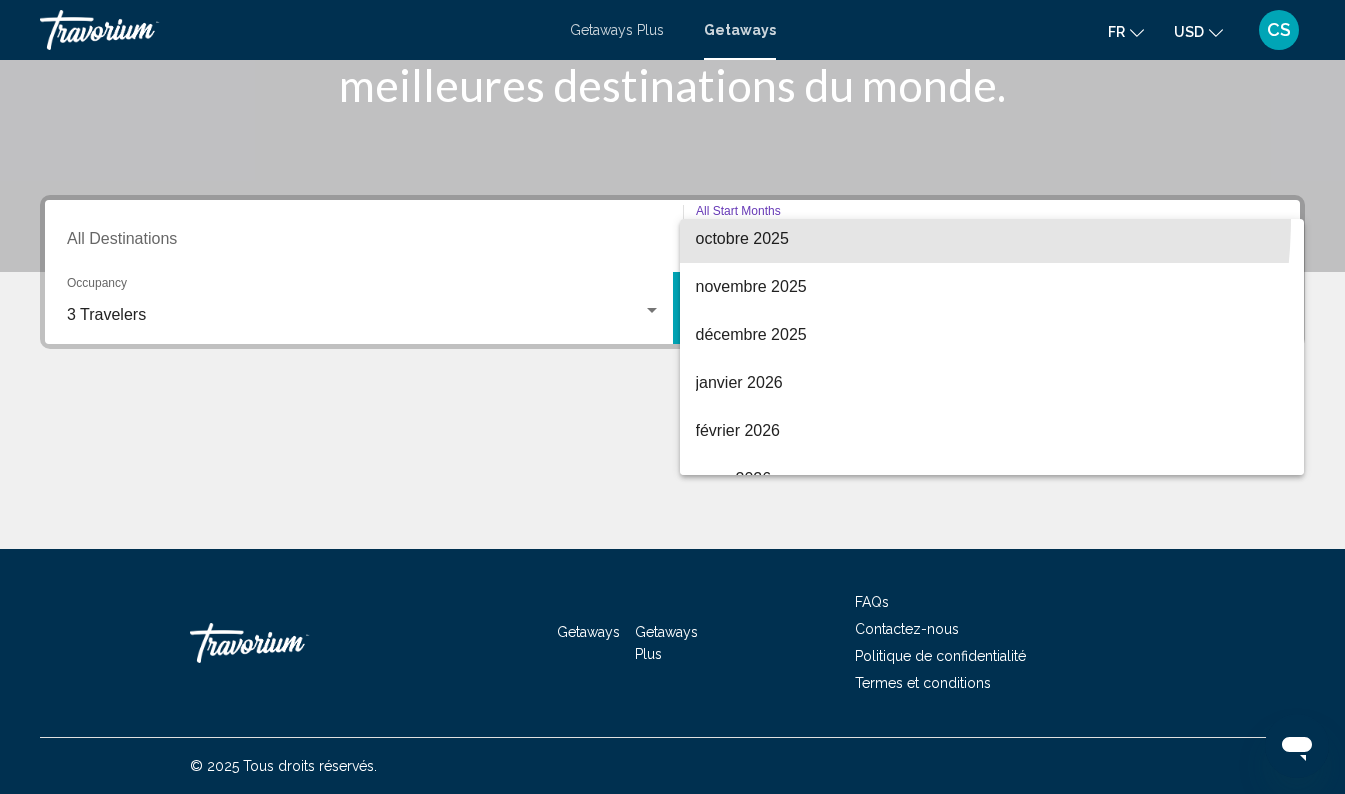 scroll, scrollTop: 217, scrollLeft: 0, axis: vertical 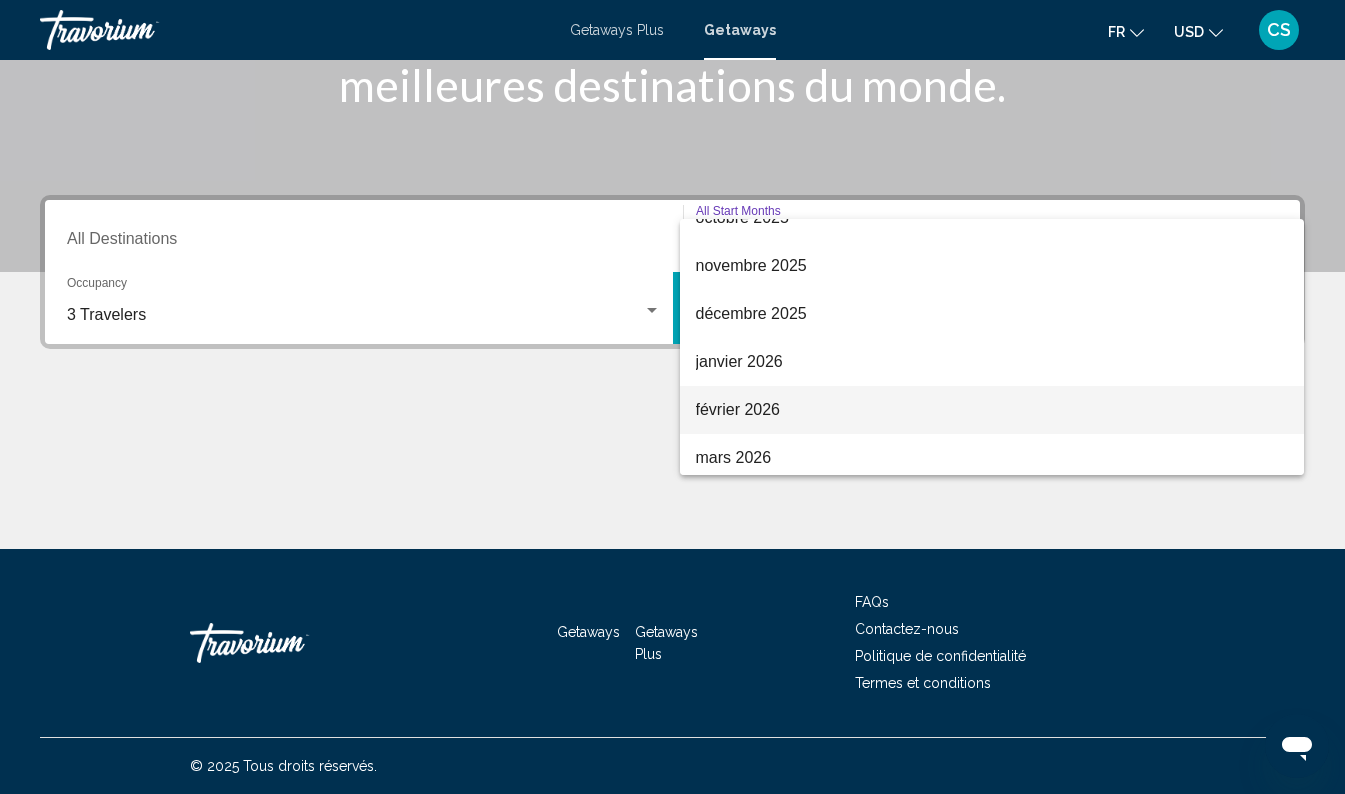 click on "février 2026" at bounding box center [992, 410] 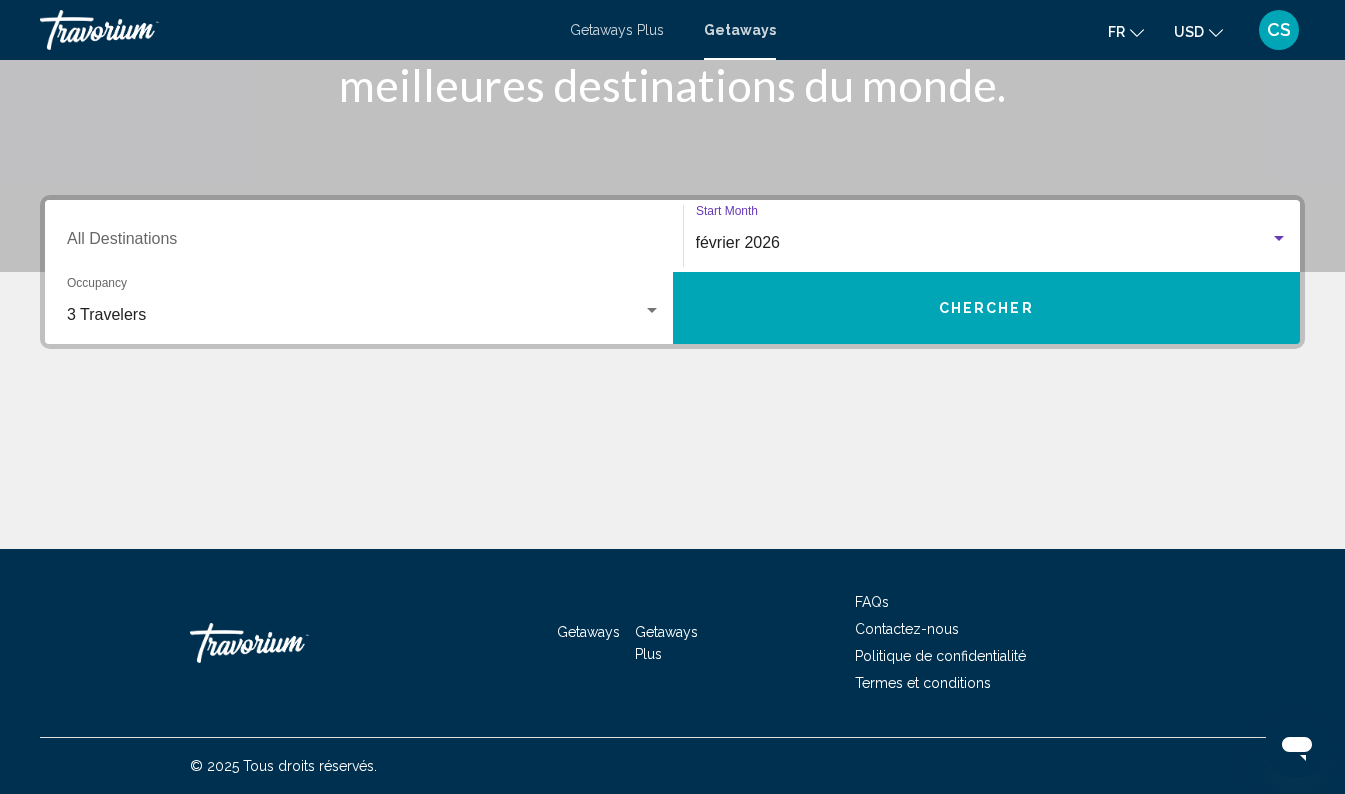 click on "Chercher" at bounding box center (987, 308) 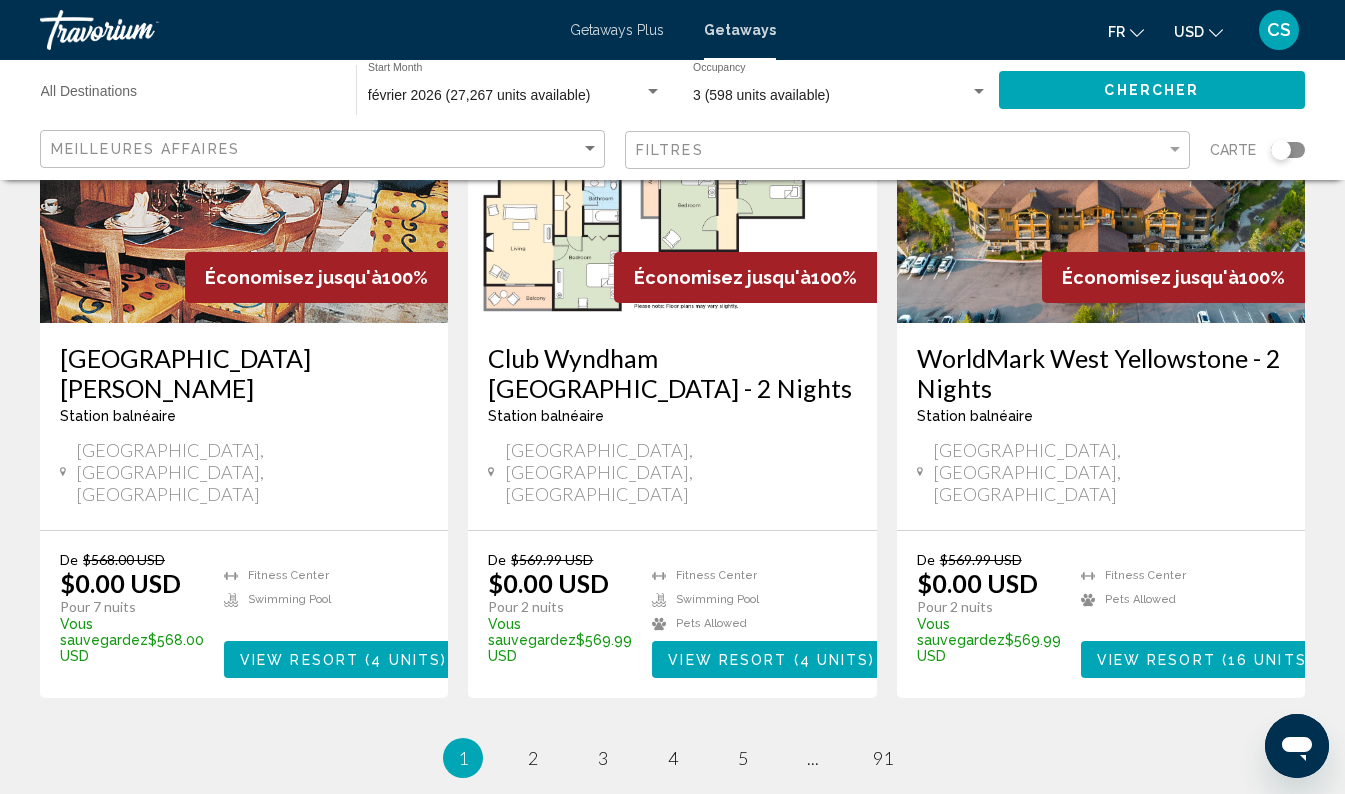 scroll, scrollTop: 2510, scrollLeft: 0, axis: vertical 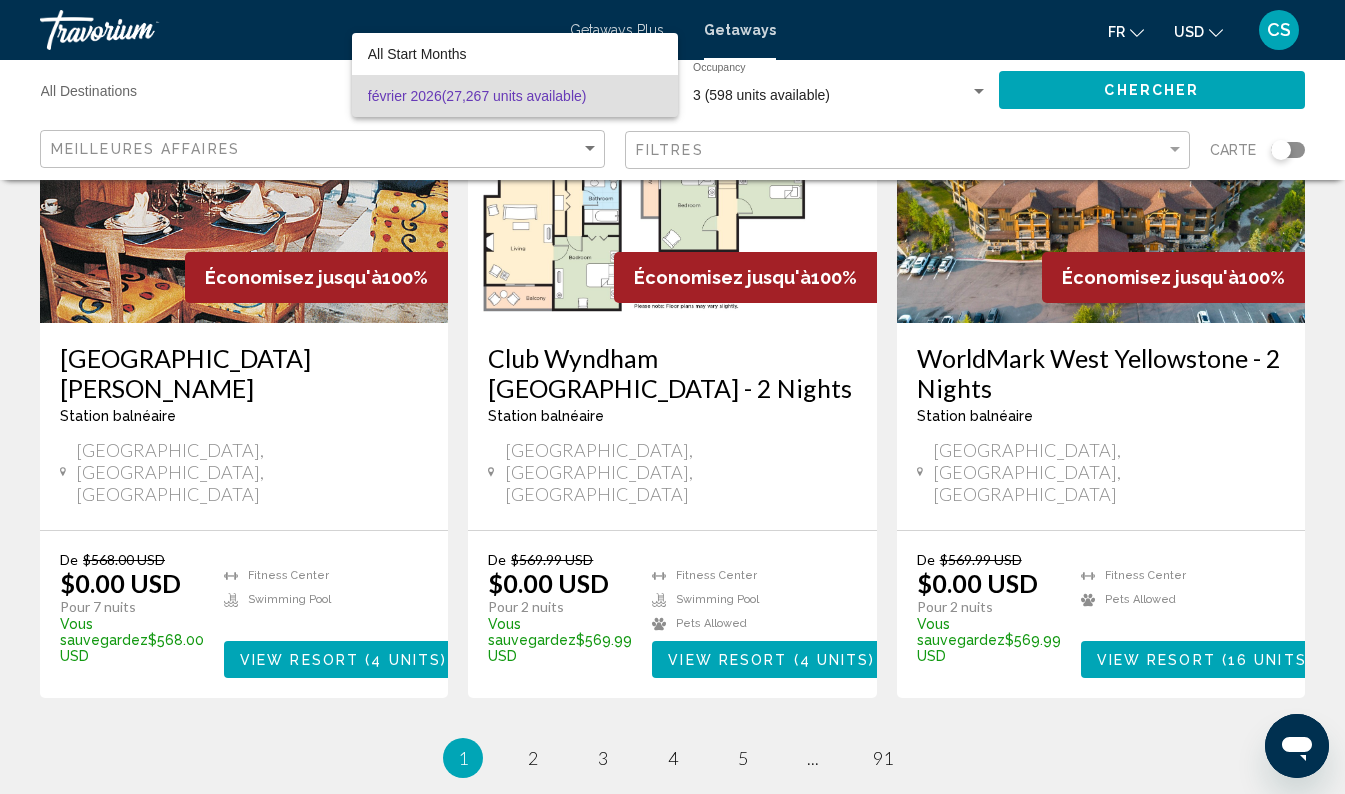 click at bounding box center [672, 397] 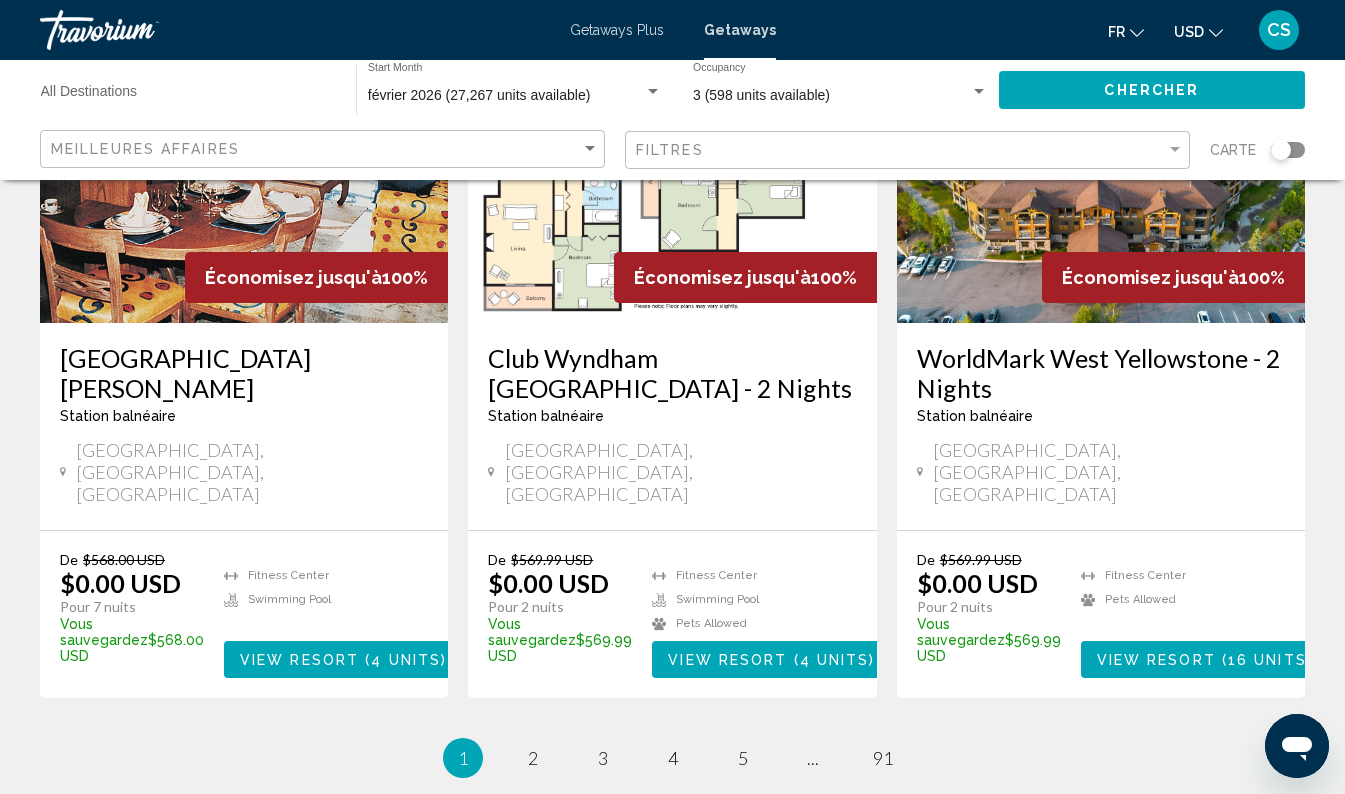 scroll, scrollTop: 0, scrollLeft: 0, axis: both 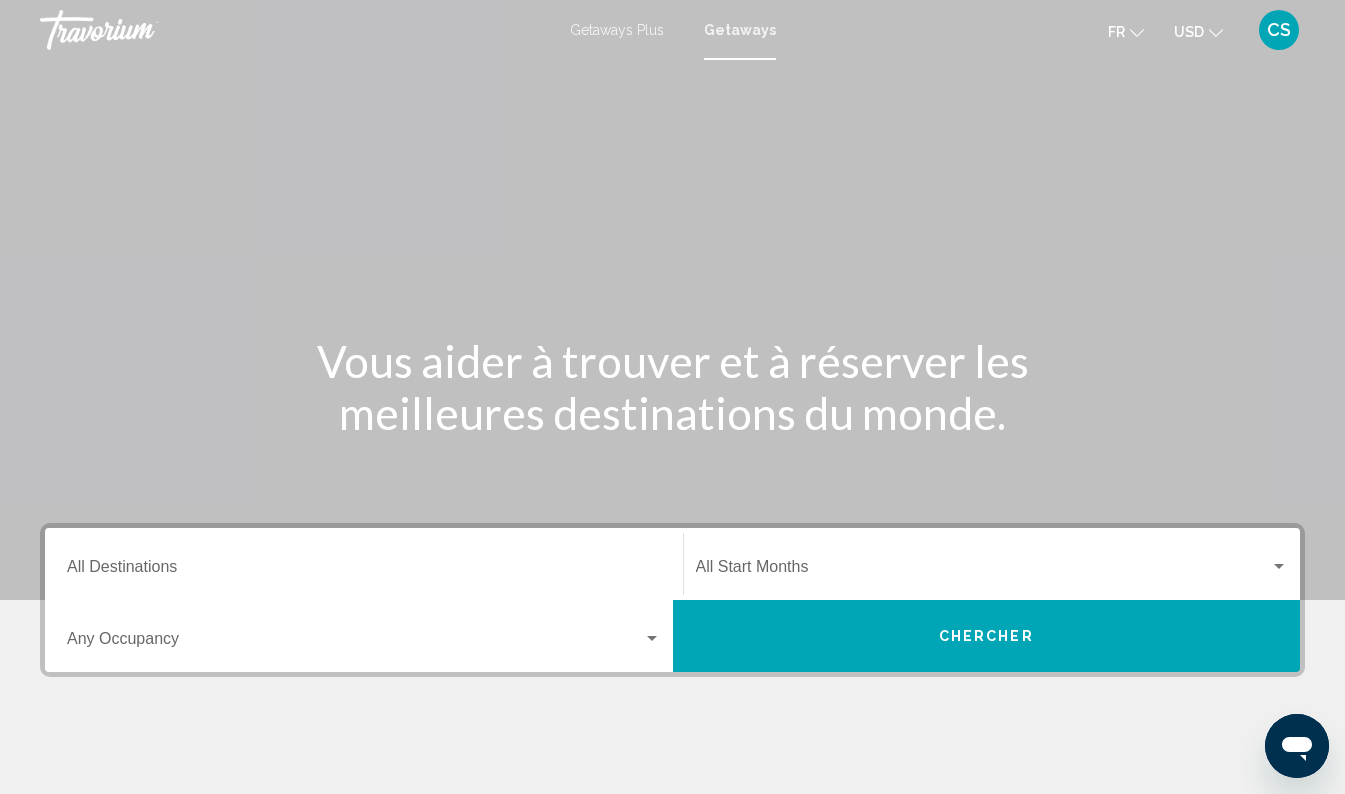click at bounding box center [983, 571] 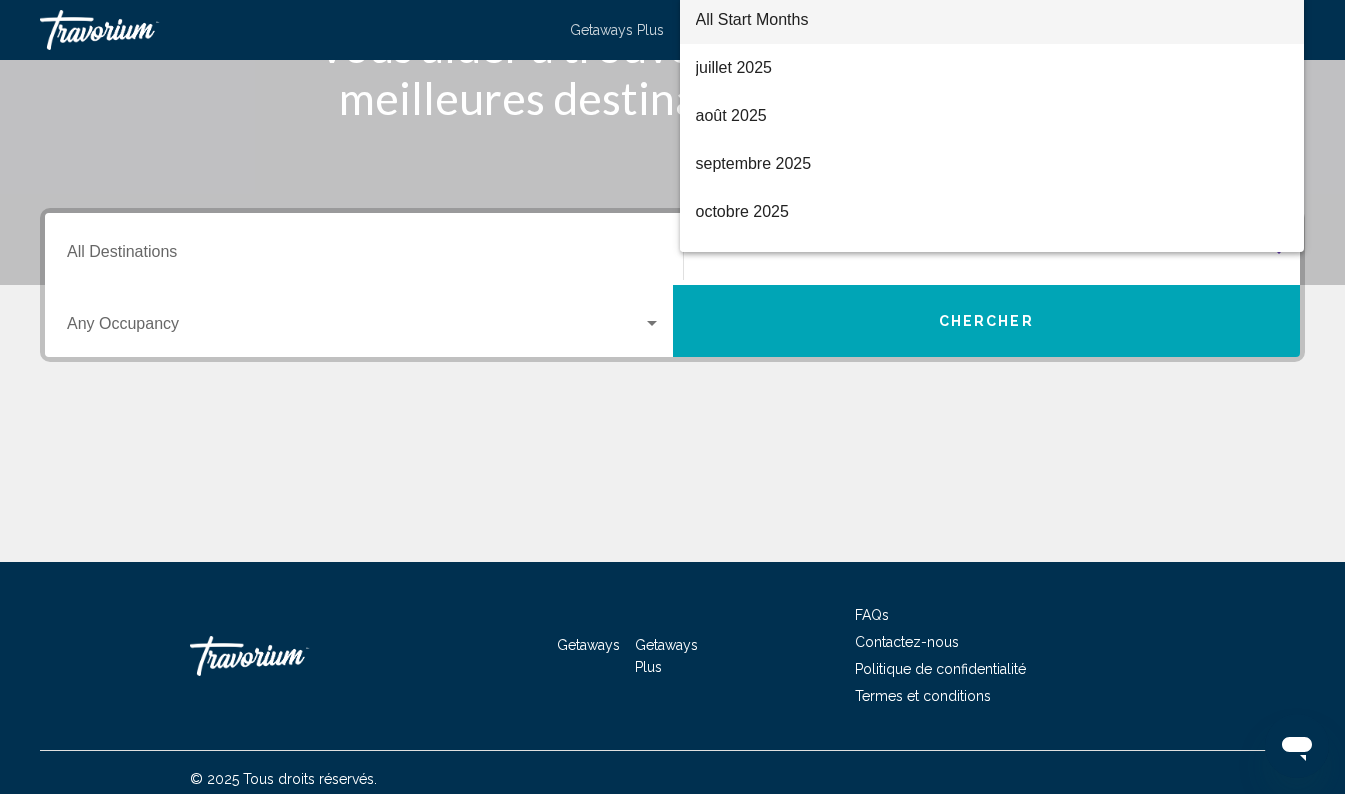 scroll, scrollTop: 328, scrollLeft: 0, axis: vertical 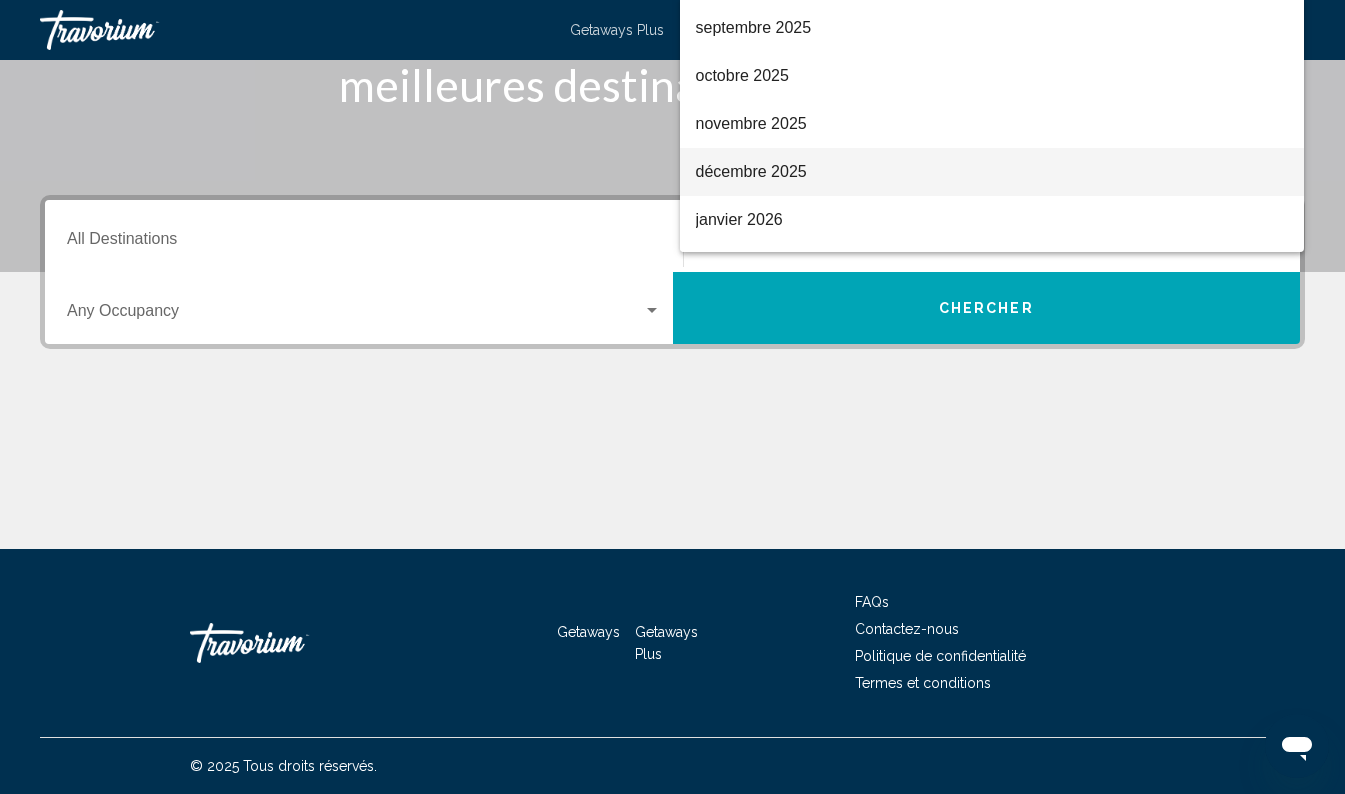 click on "décembre 2025" at bounding box center (992, 172) 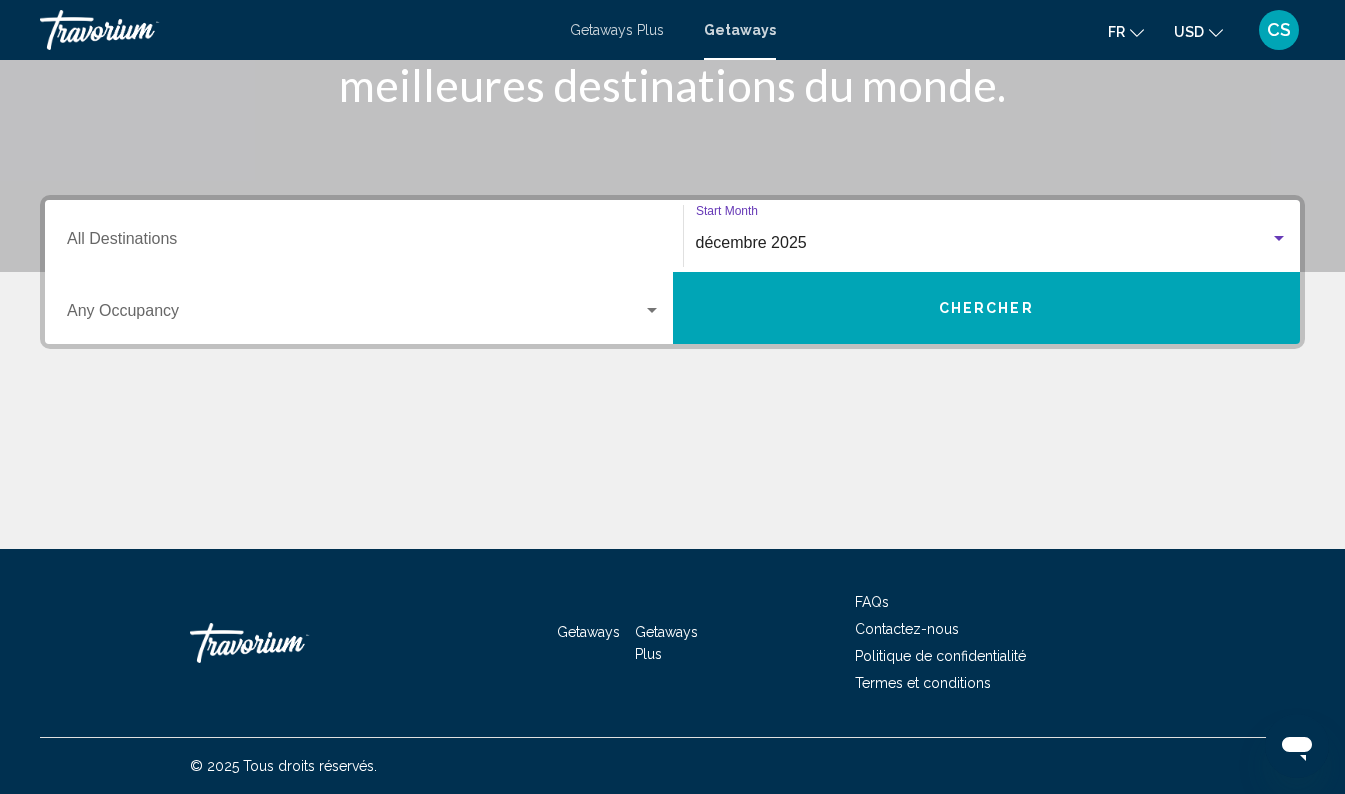 click at bounding box center (355, 315) 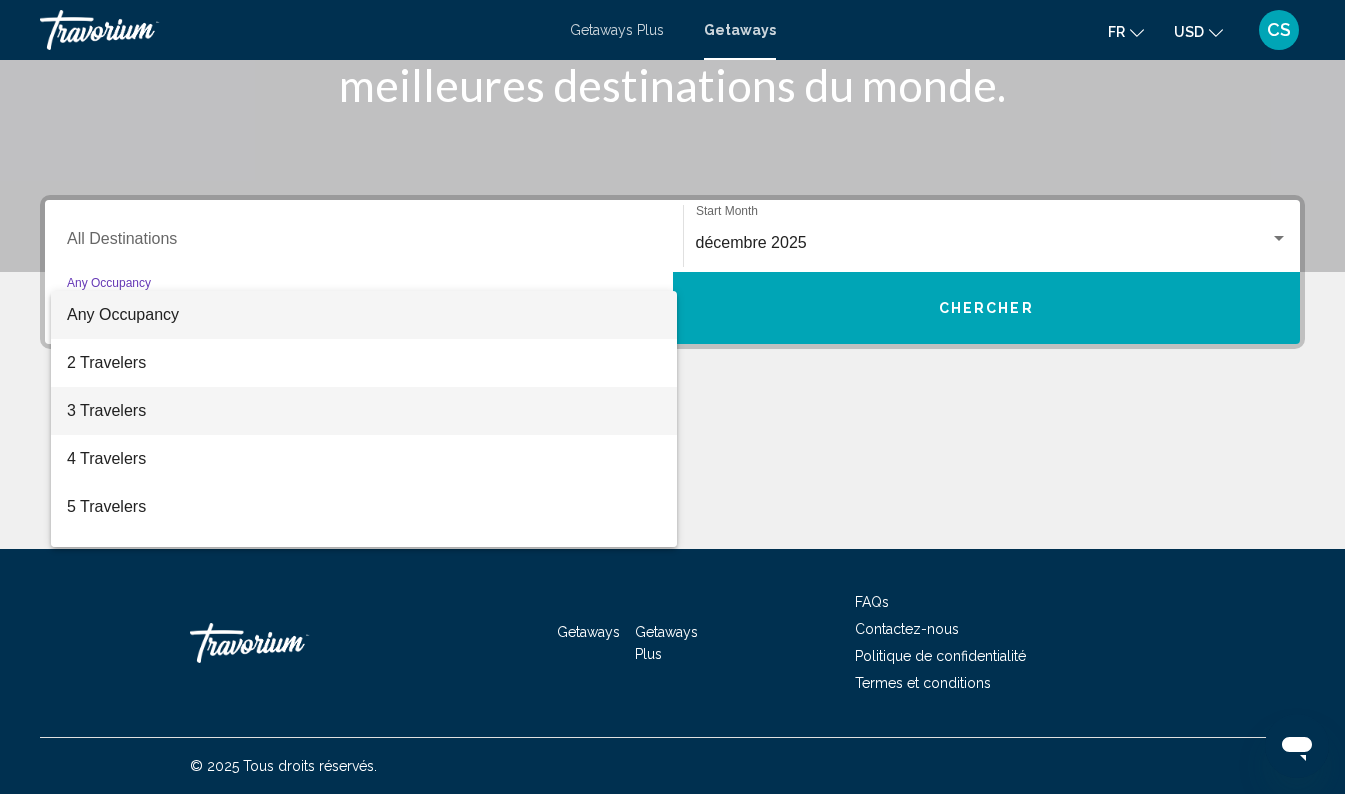 click on "3 Travelers" at bounding box center (364, 411) 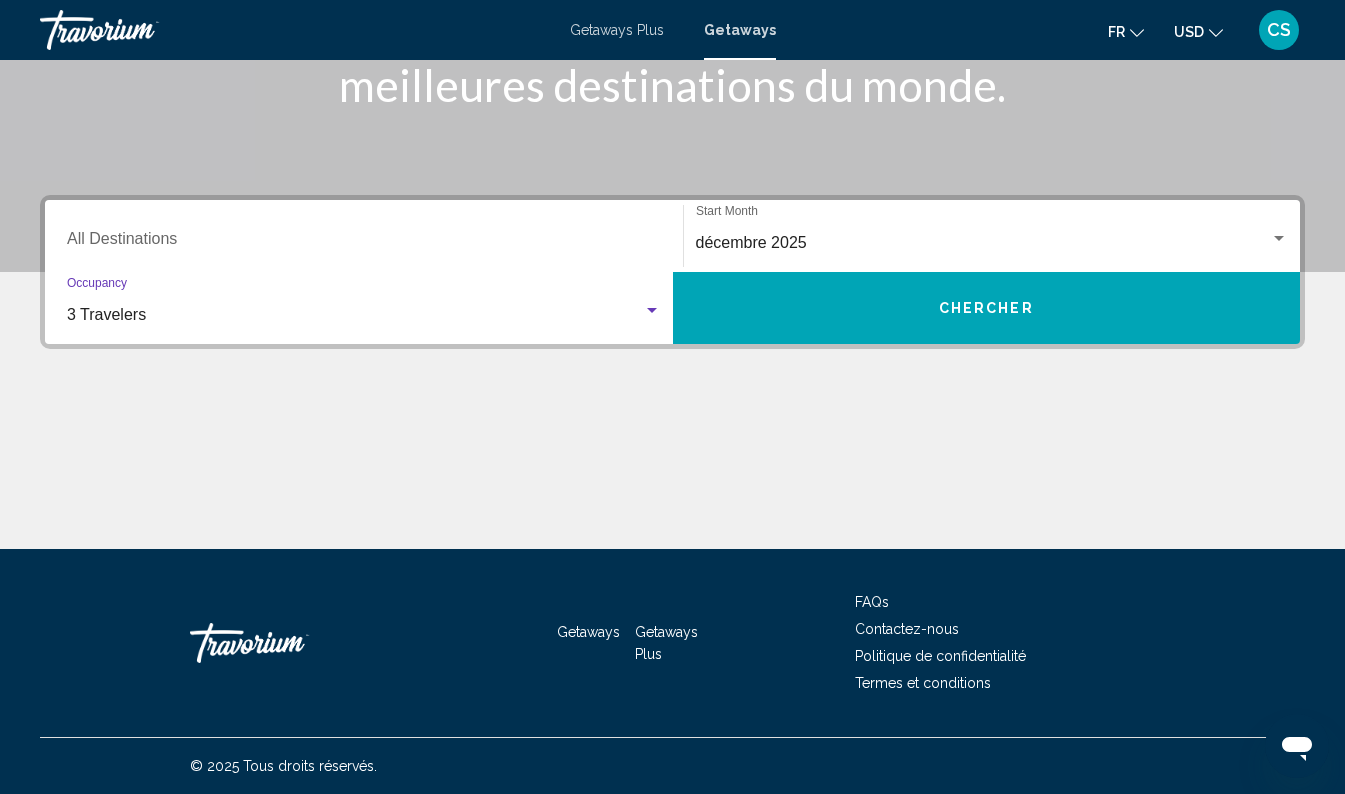 click on "Chercher" at bounding box center (987, 308) 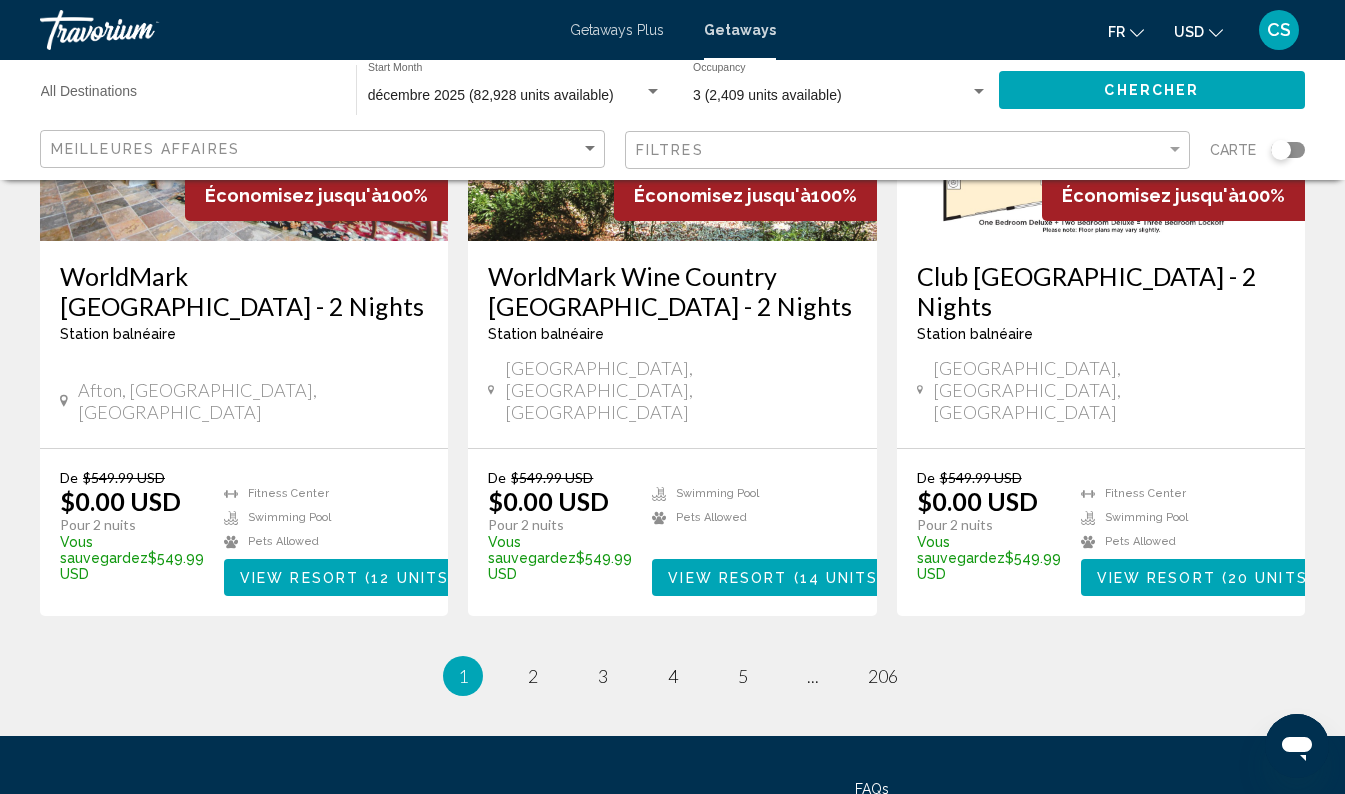 scroll, scrollTop: 2556, scrollLeft: 0, axis: vertical 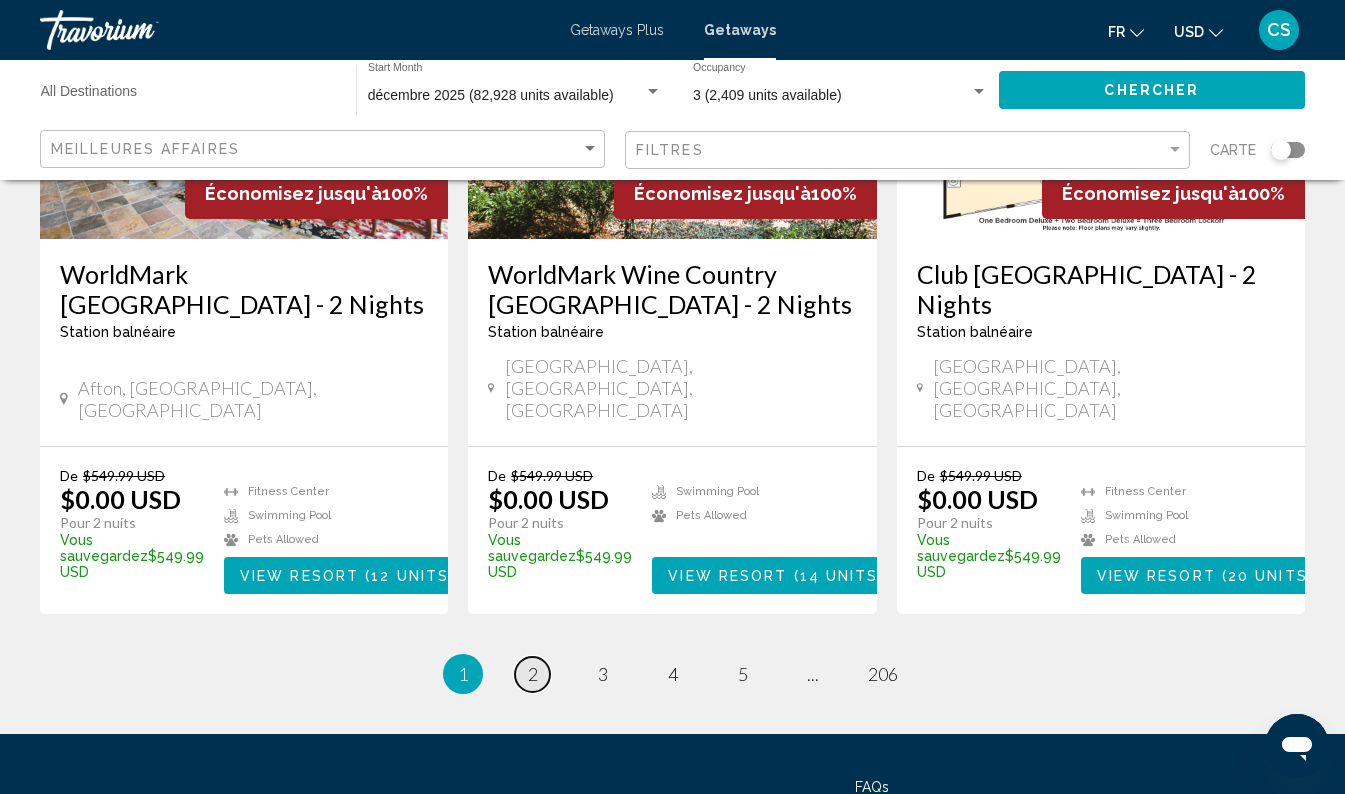 click on "2" at bounding box center (533, 674) 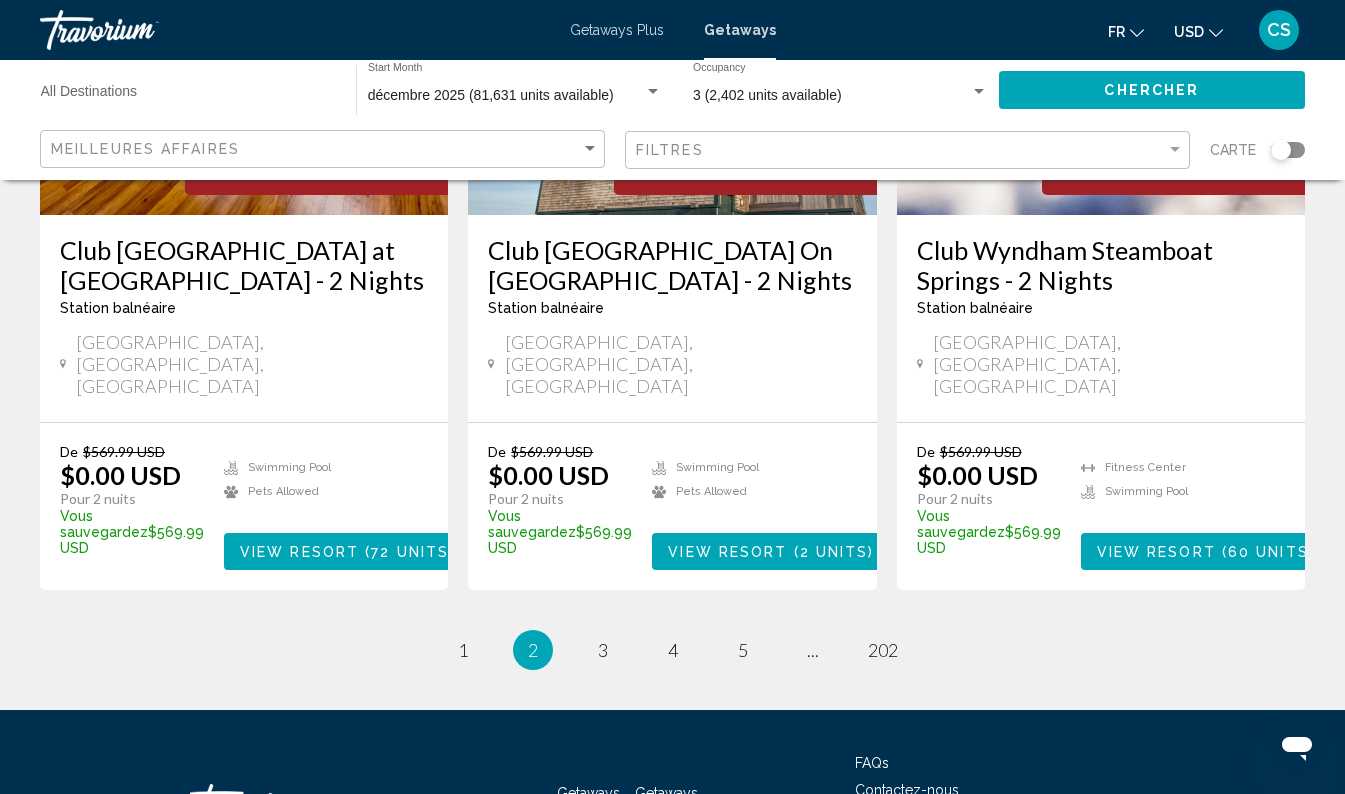 scroll, scrollTop: 2616, scrollLeft: 0, axis: vertical 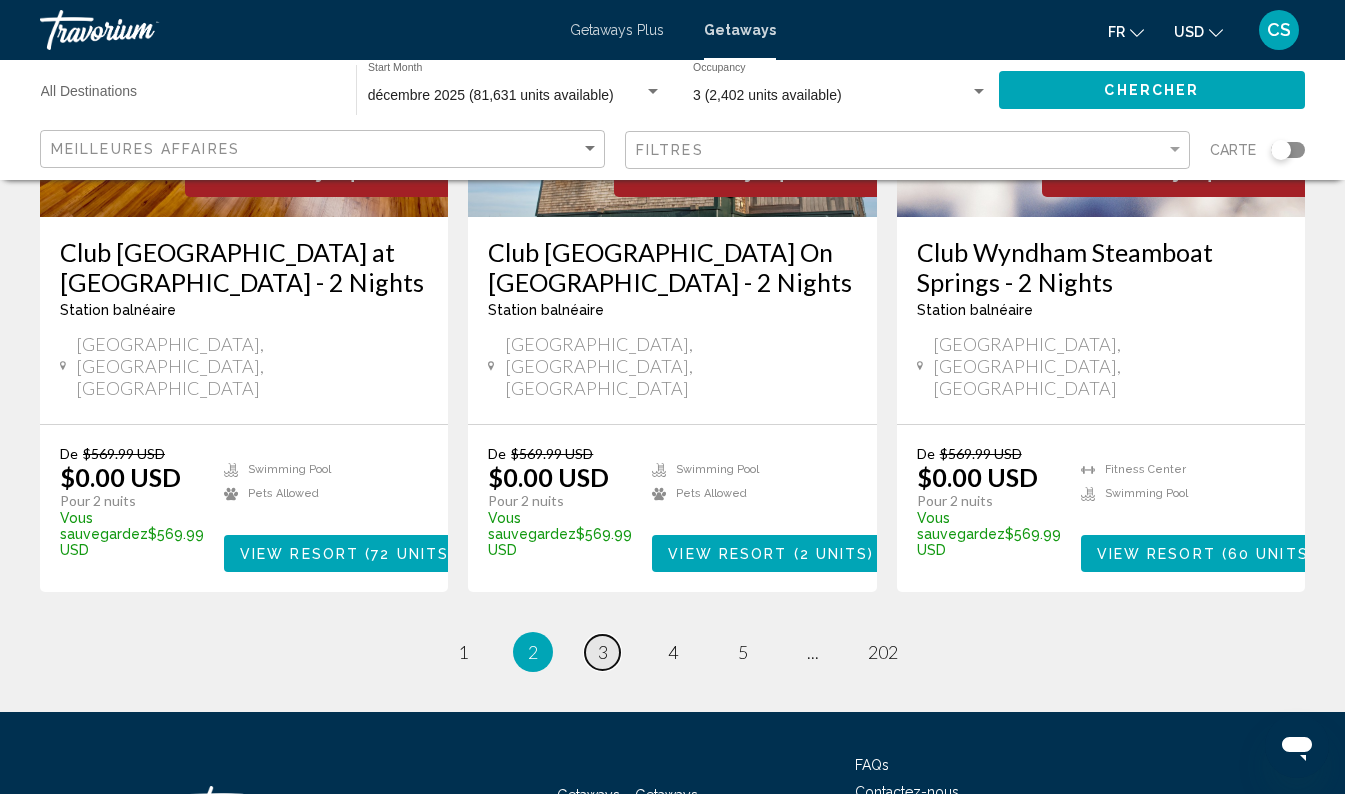 click on "3" at bounding box center (603, 652) 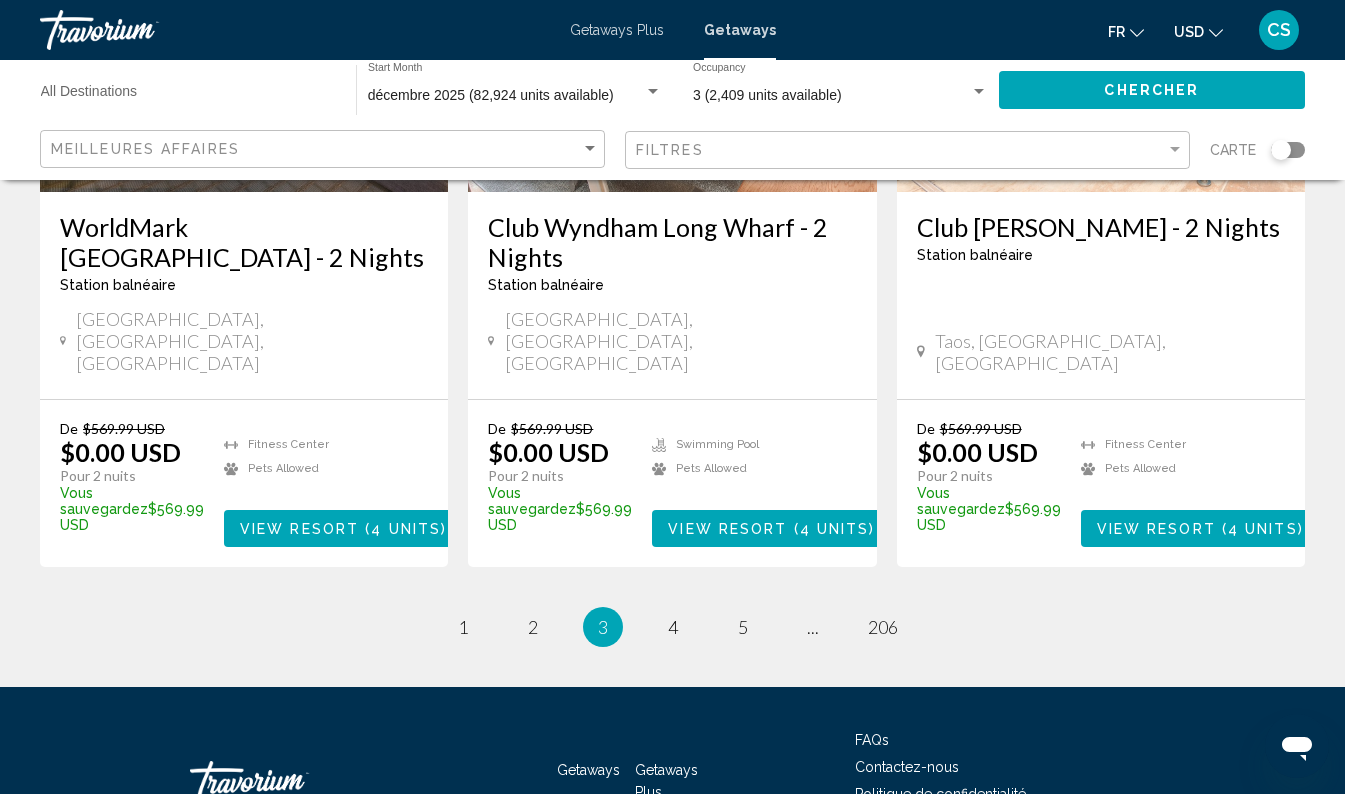 scroll, scrollTop: 2604, scrollLeft: 0, axis: vertical 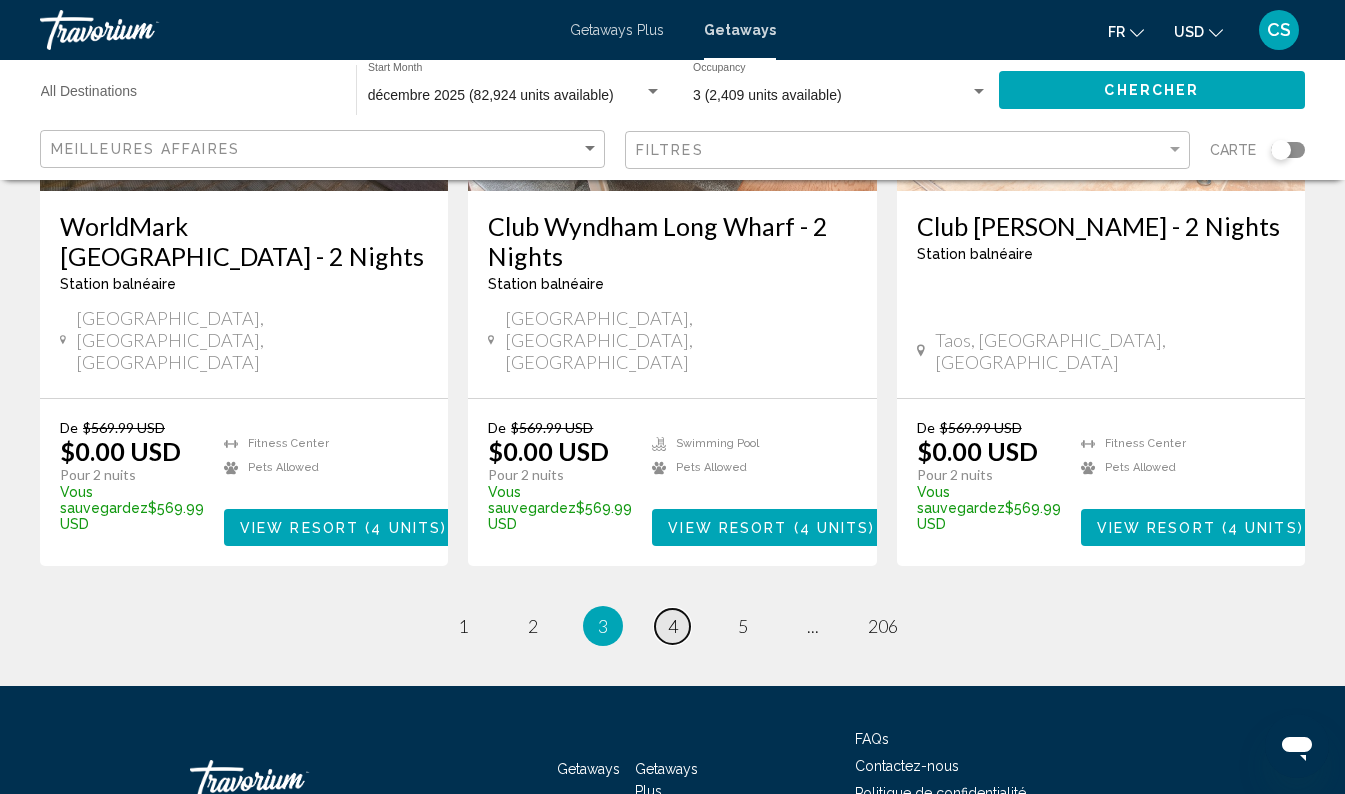 click on "4" at bounding box center (673, 626) 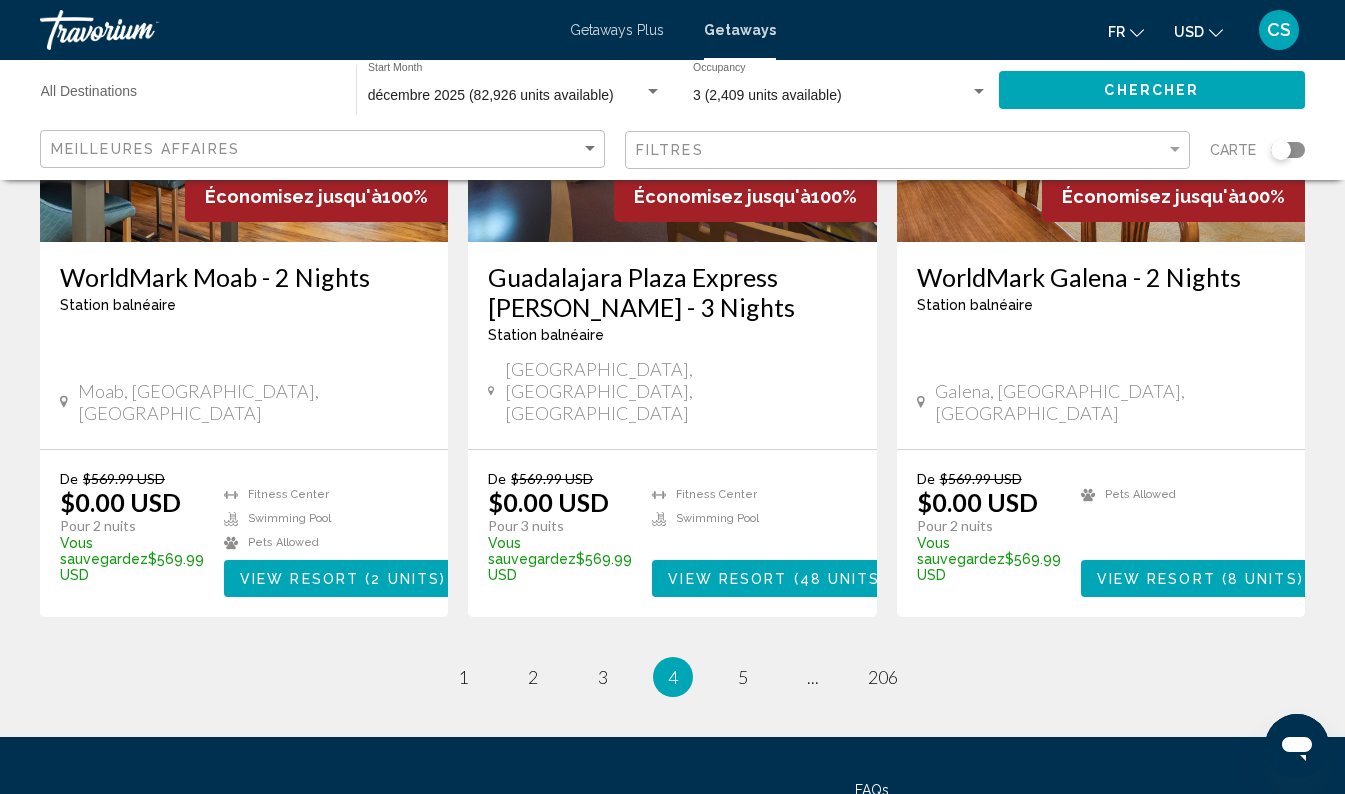 scroll, scrollTop: 2554, scrollLeft: 0, axis: vertical 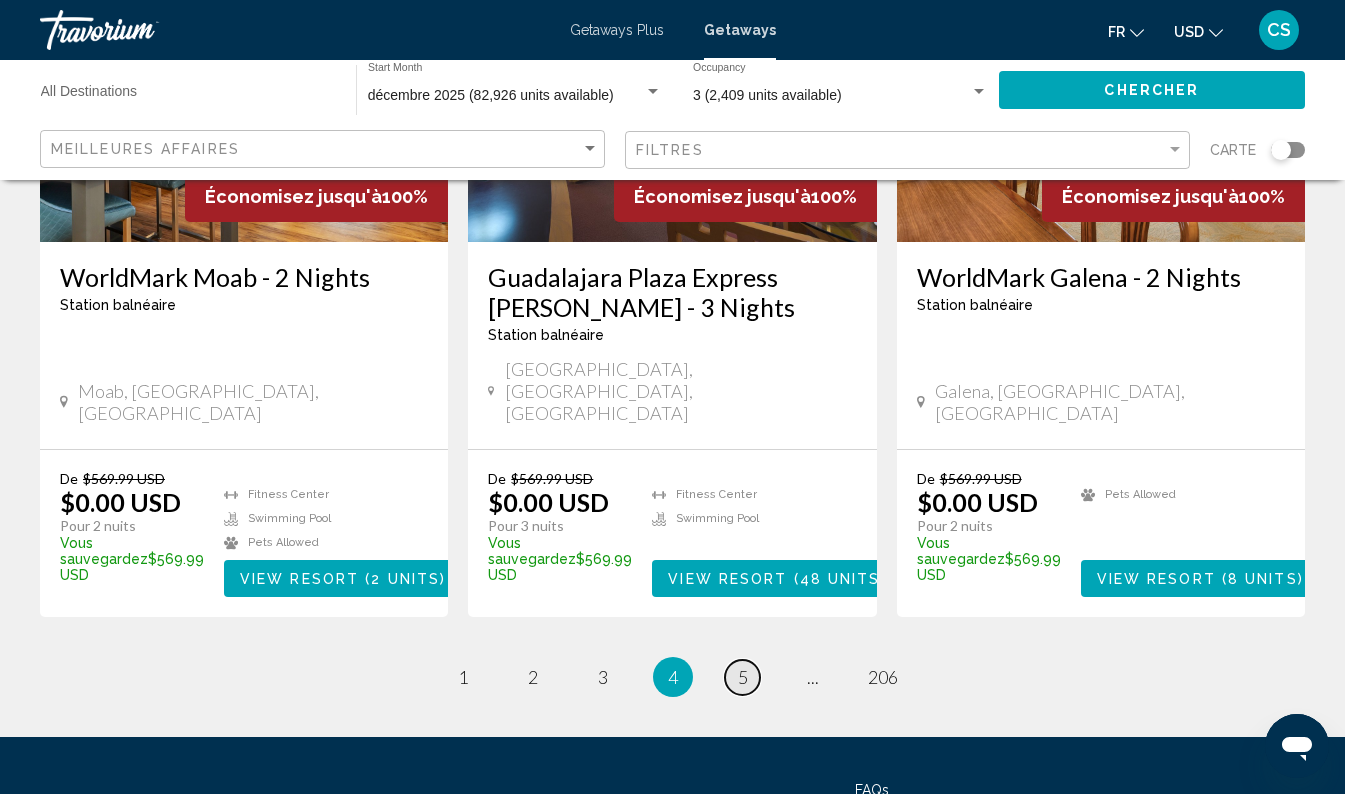 click on "5" at bounding box center [743, 677] 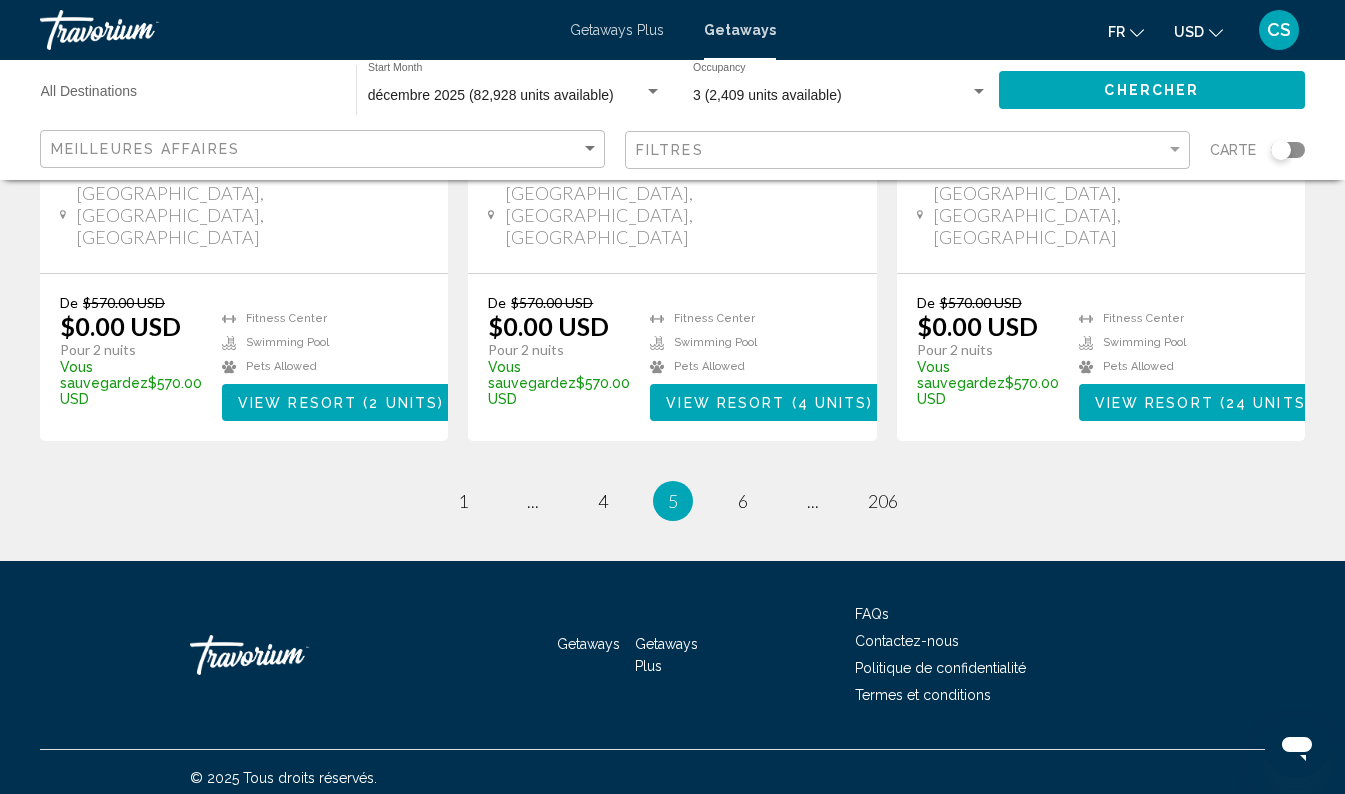scroll, scrollTop: 2767, scrollLeft: 0, axis: vertical 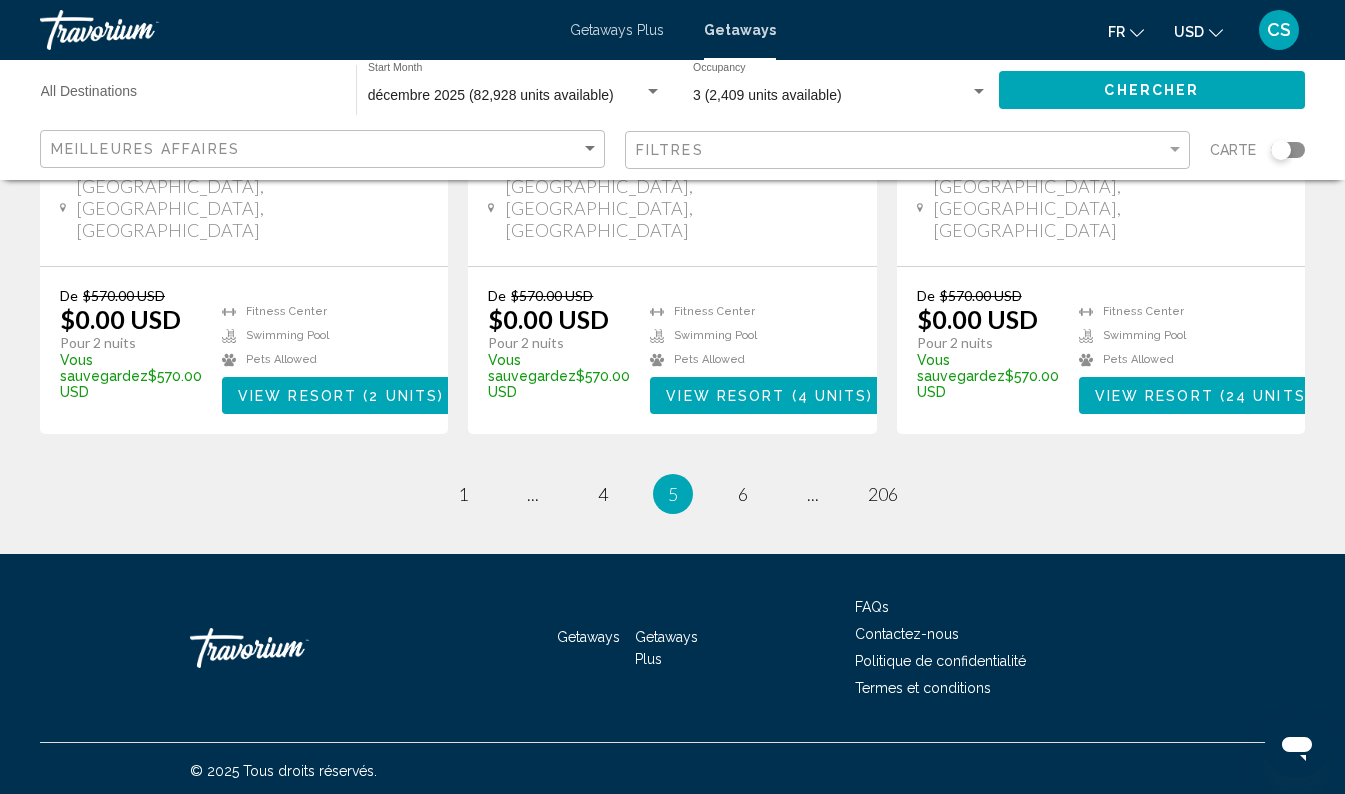 click on "Destination All Destinations" at bounding box center [188, 96] 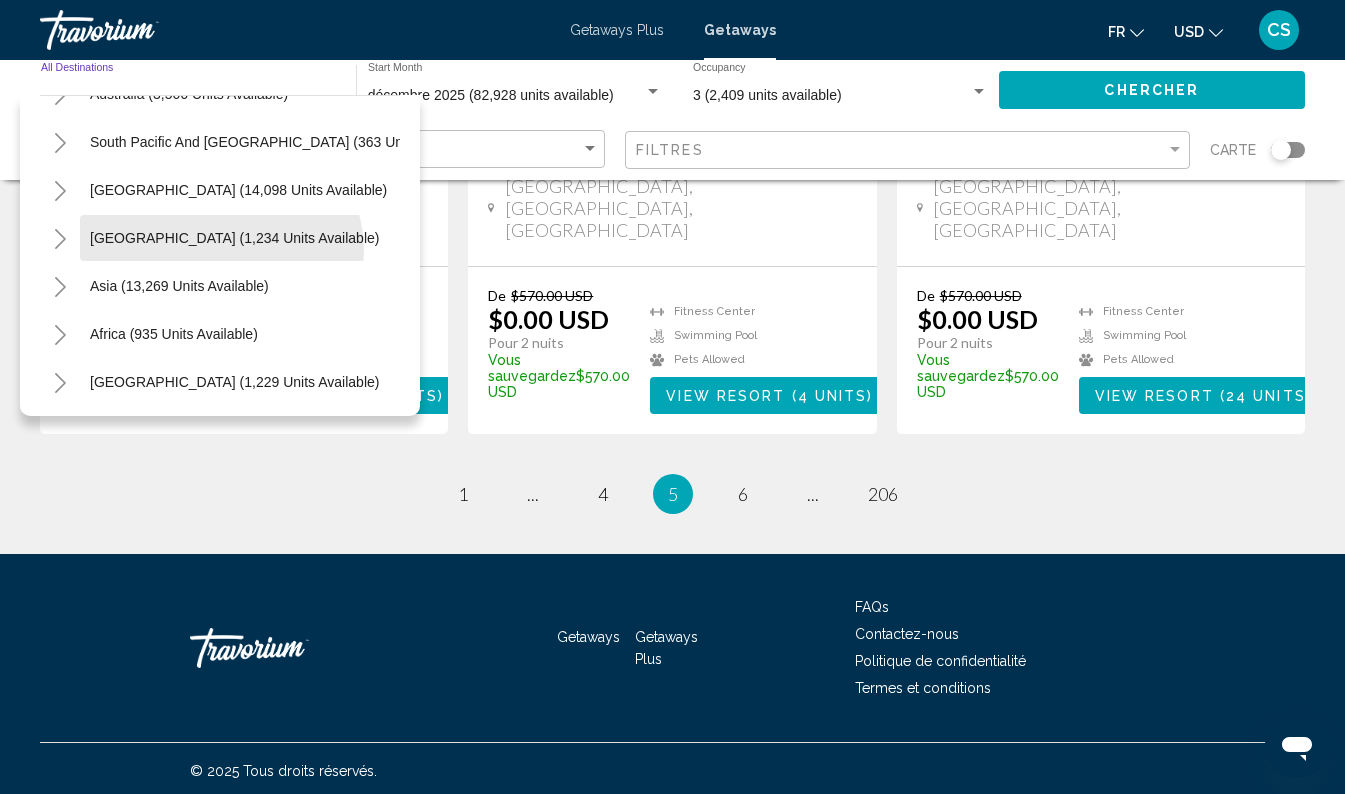 scroll, scrollTop: 332, scrollLeft: 0, axis: vertical 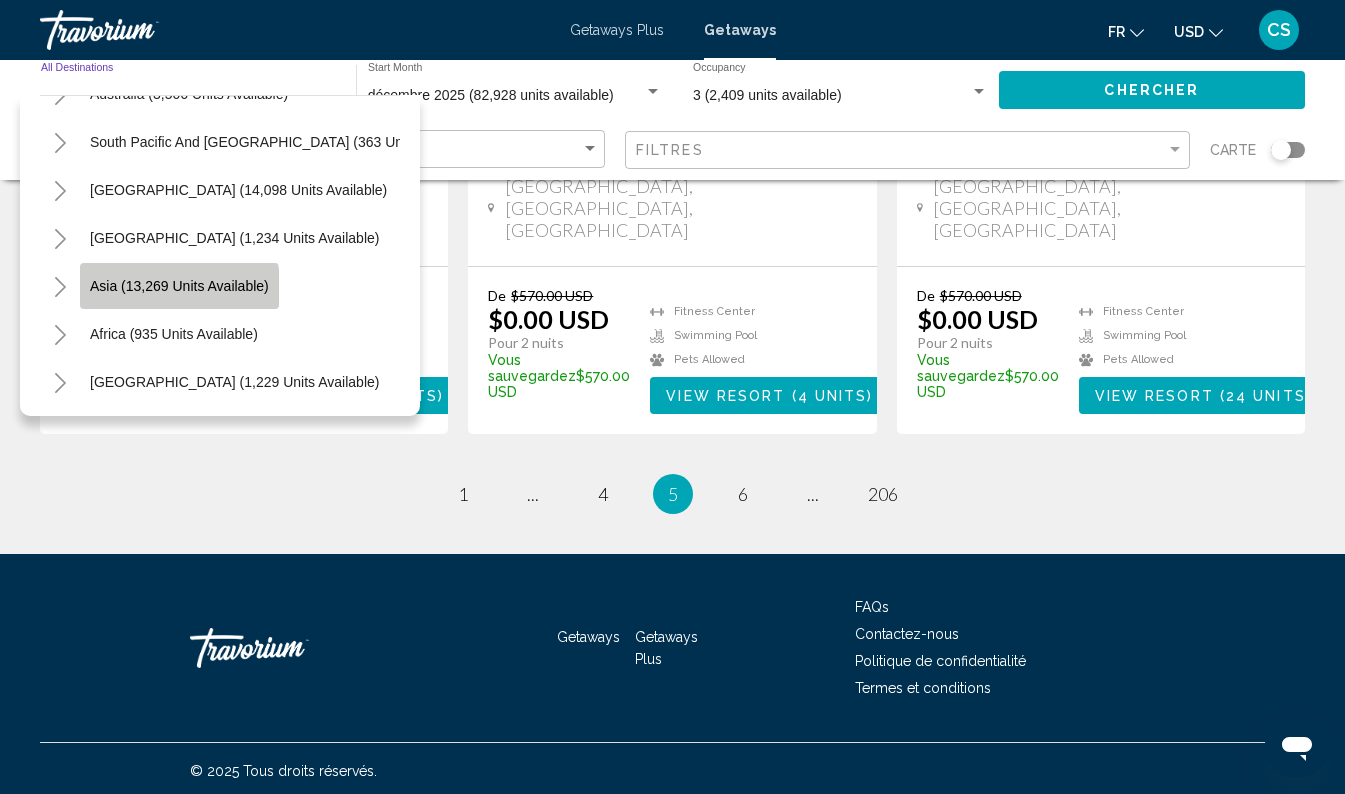 click on "Asia (13,269 units available)" at bounding box center [174, 334] 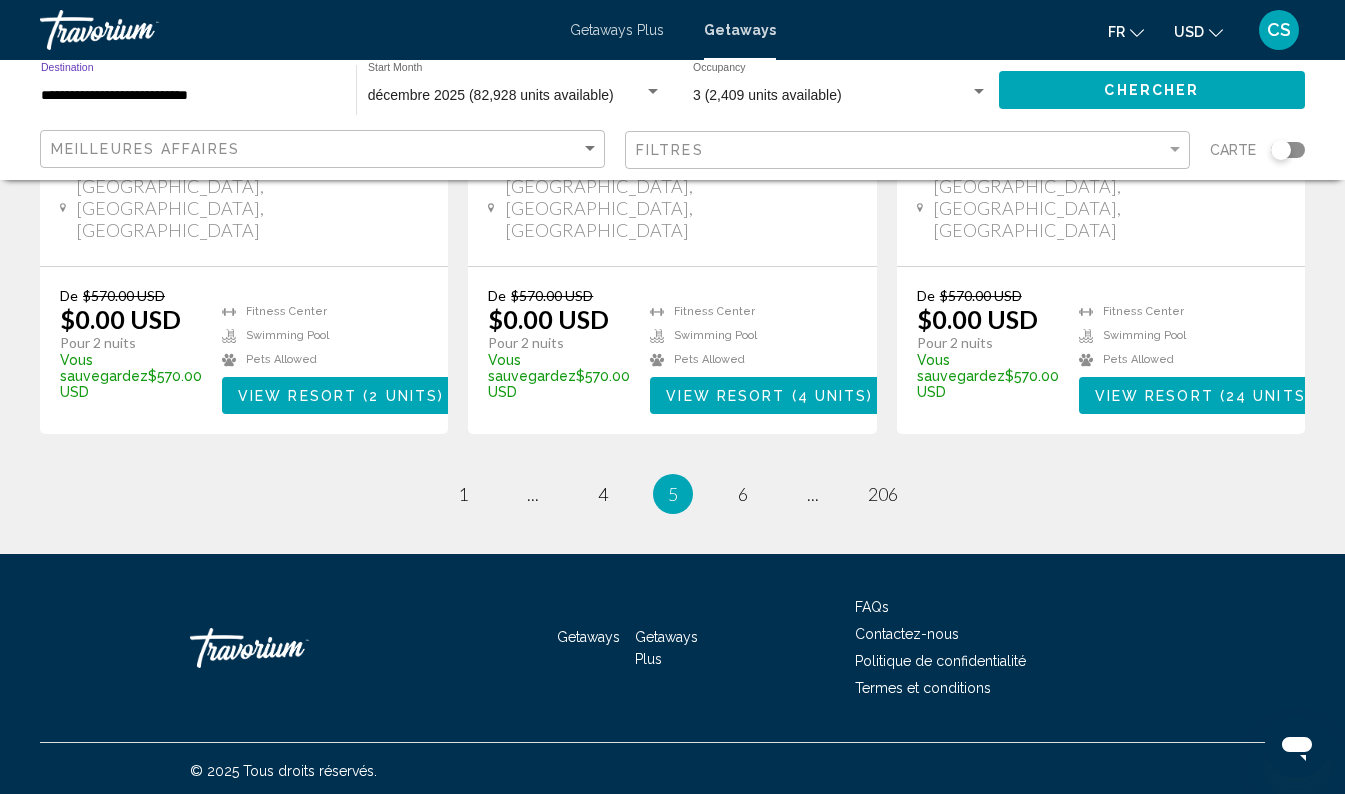 click on "Chercher" 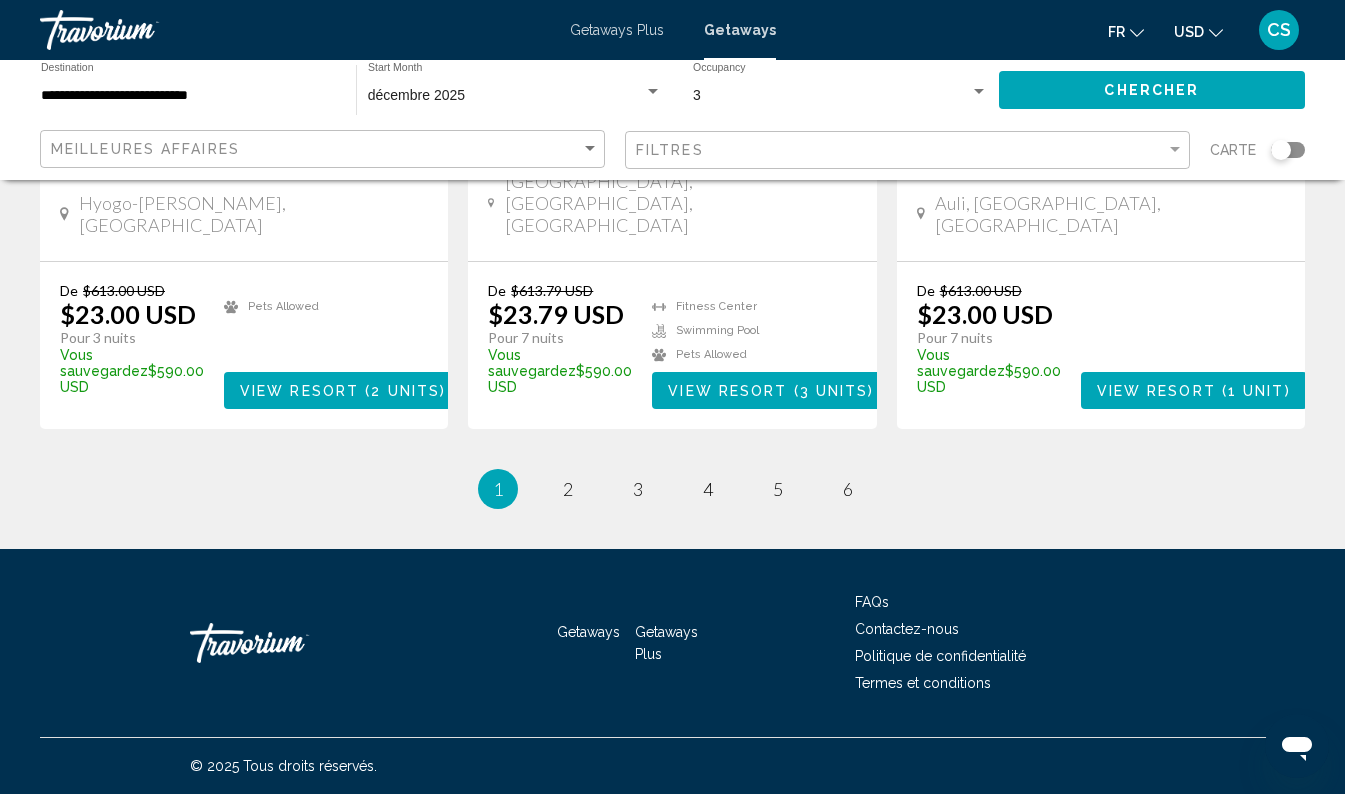 scroll, scrollTop: 2656, scrollLeft: 0, axis: vertical 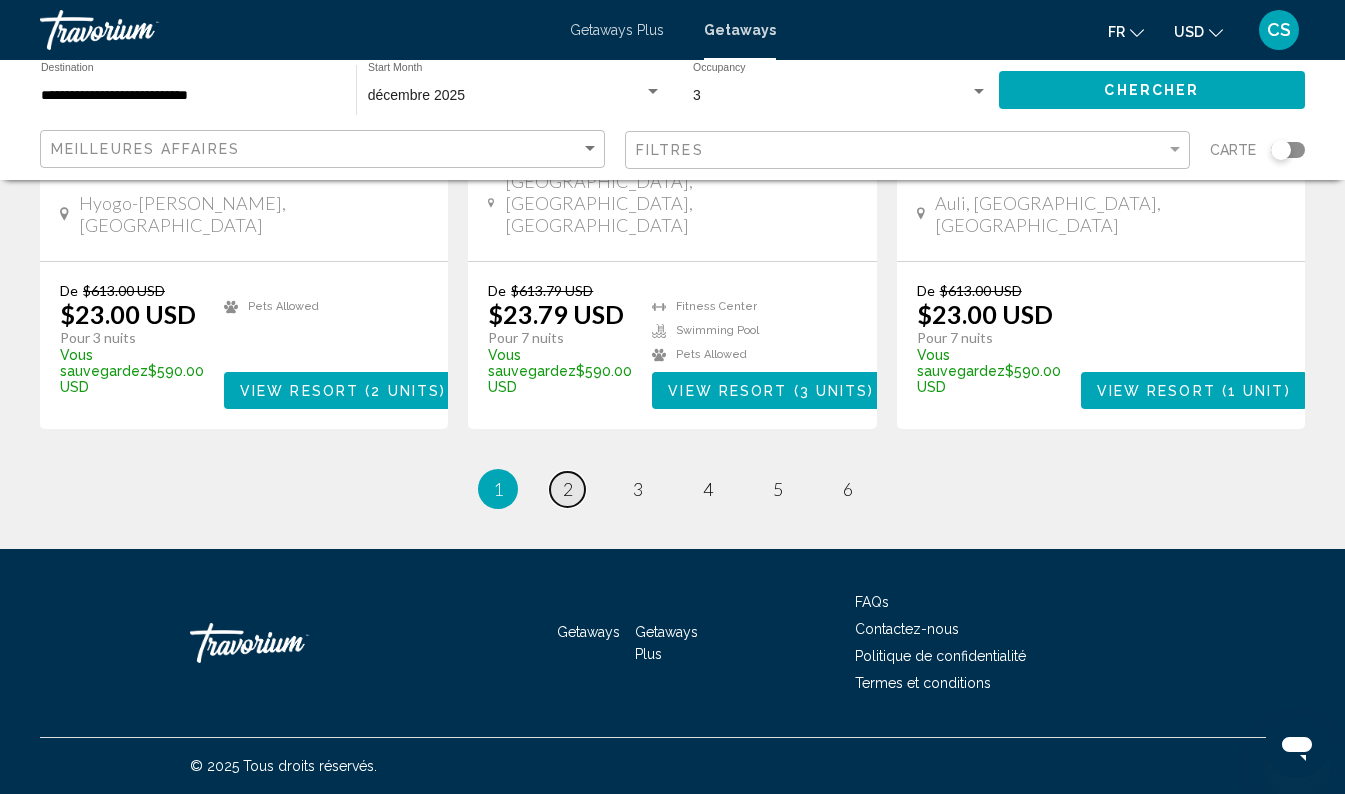 click on "2" at bounding box center [568, 489] 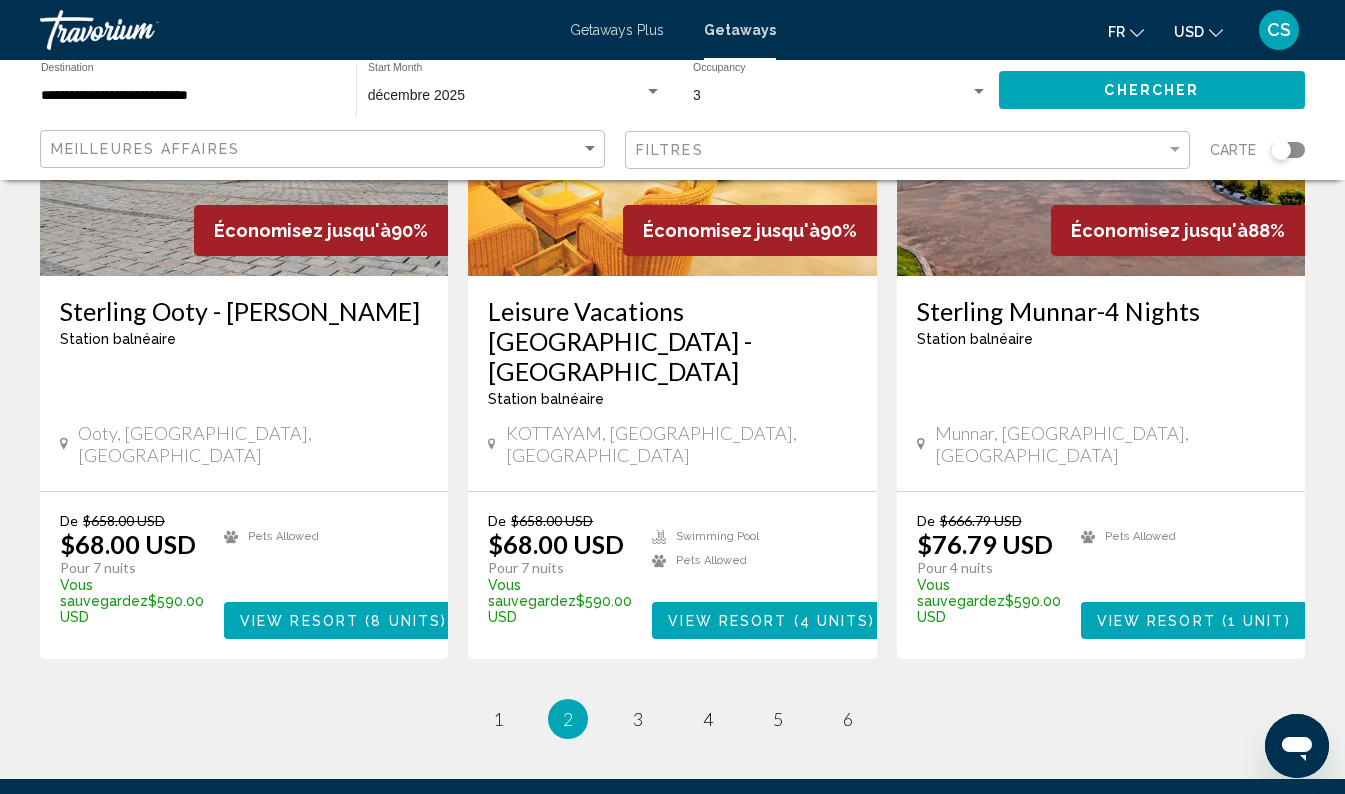 scroll, scrollTop: 2506, scrollLeft: 0, axis: vertical 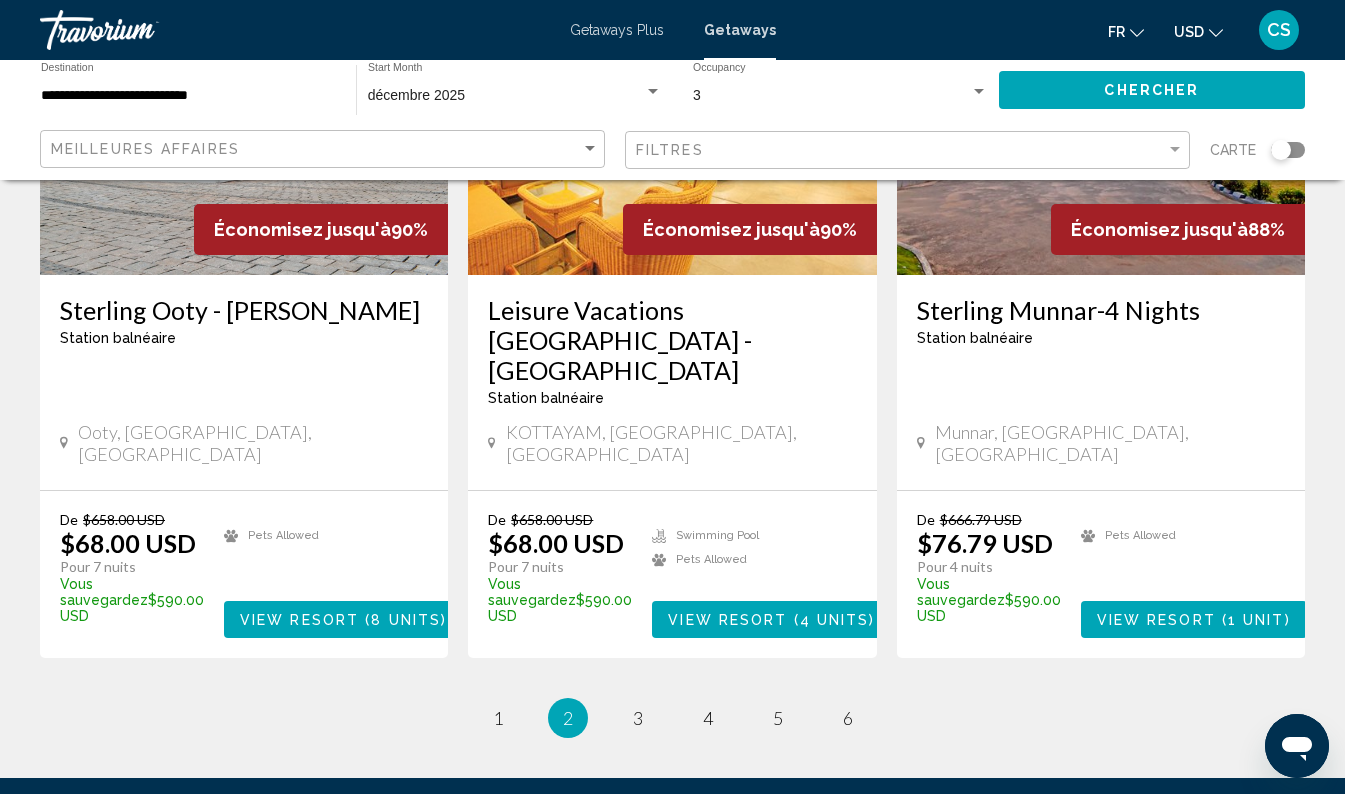 click on "page  3" at bounding box center (638, 718) 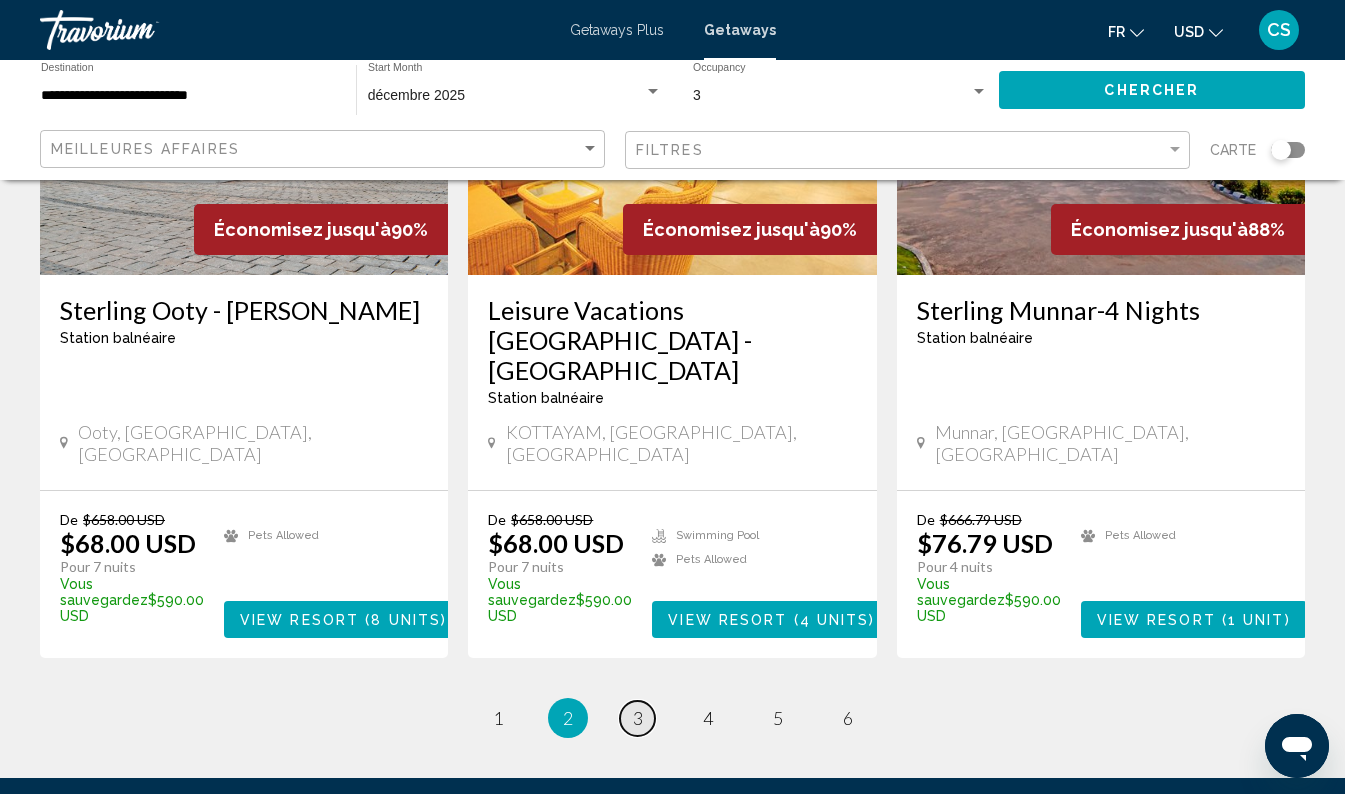 click on "page  3" at bounding box center [637, 718] 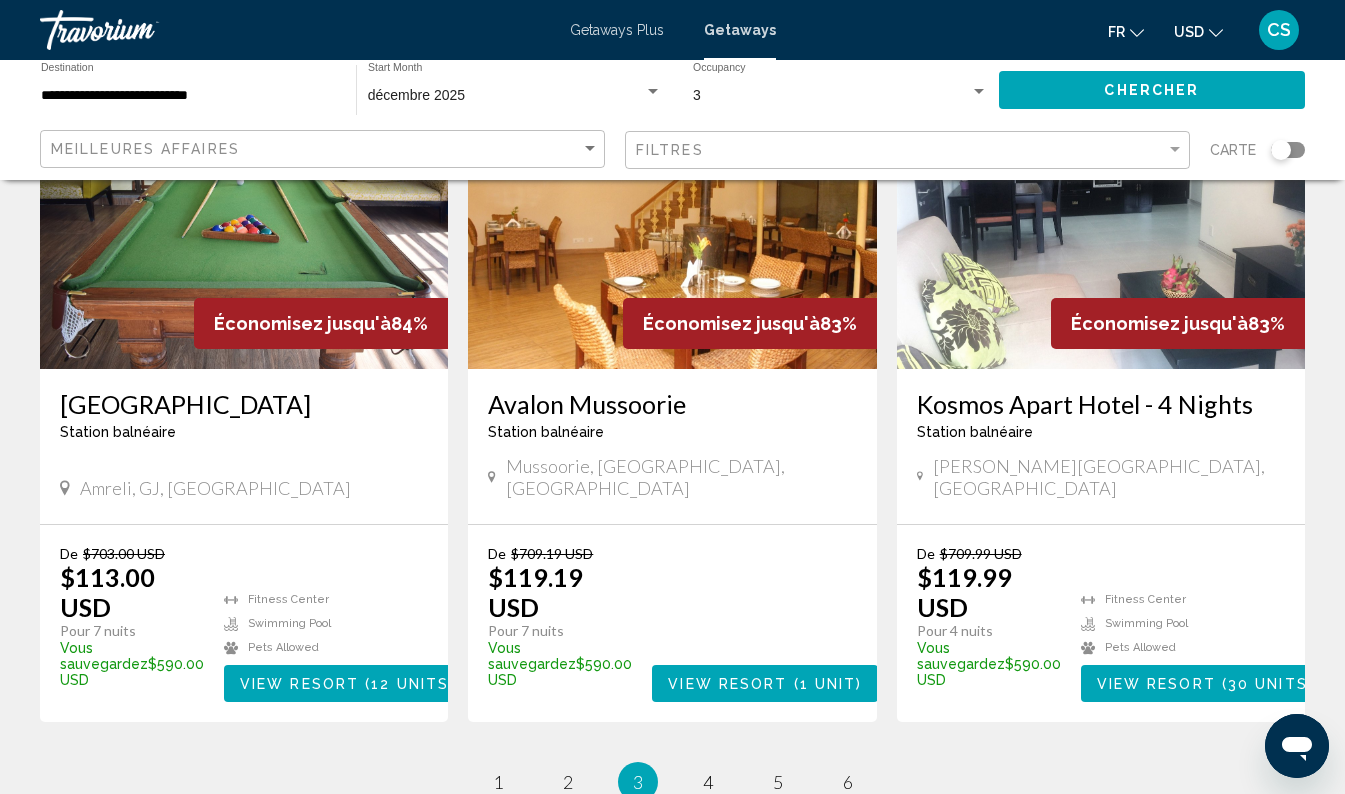scroll, scrollTop: 2398, scrollLeft: 0, axis: vertical 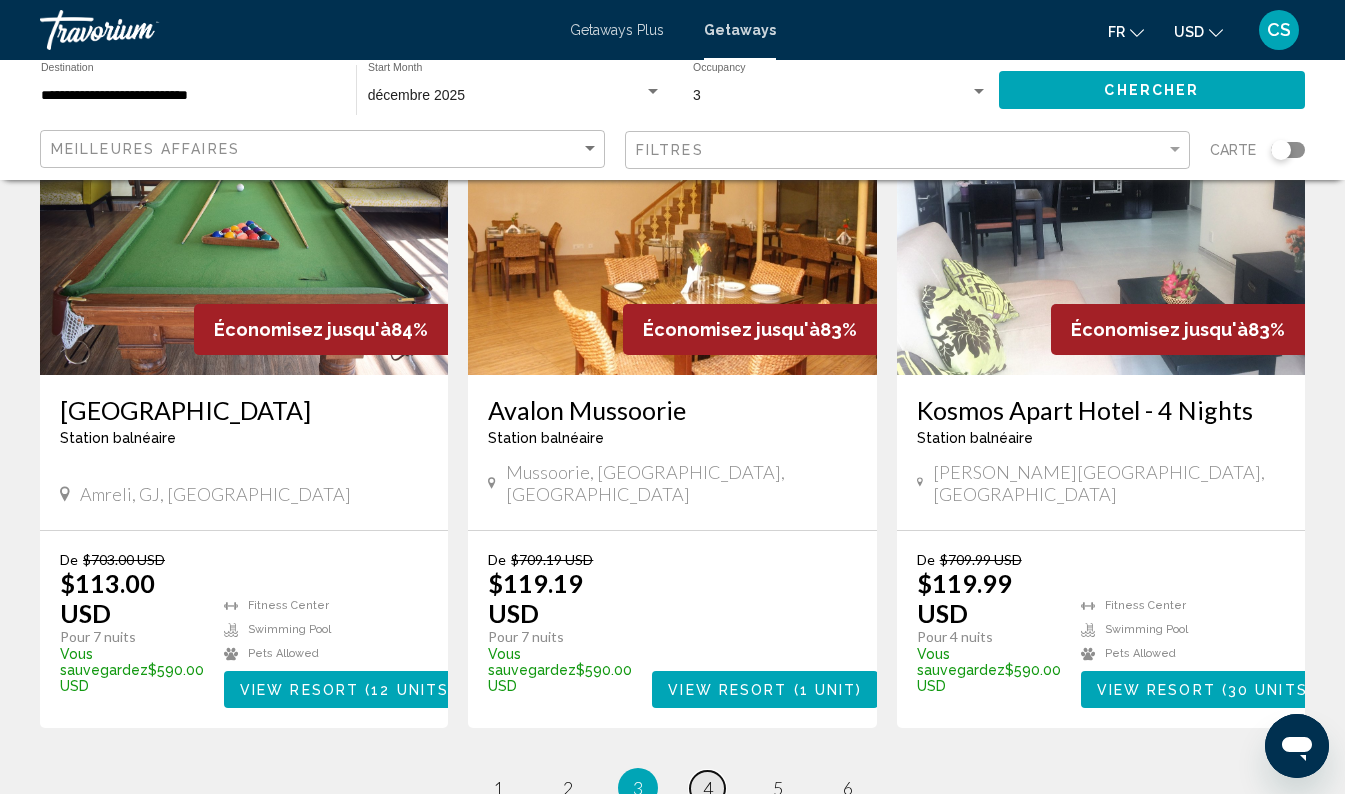 click on "4" at bounding box center (708, 788) 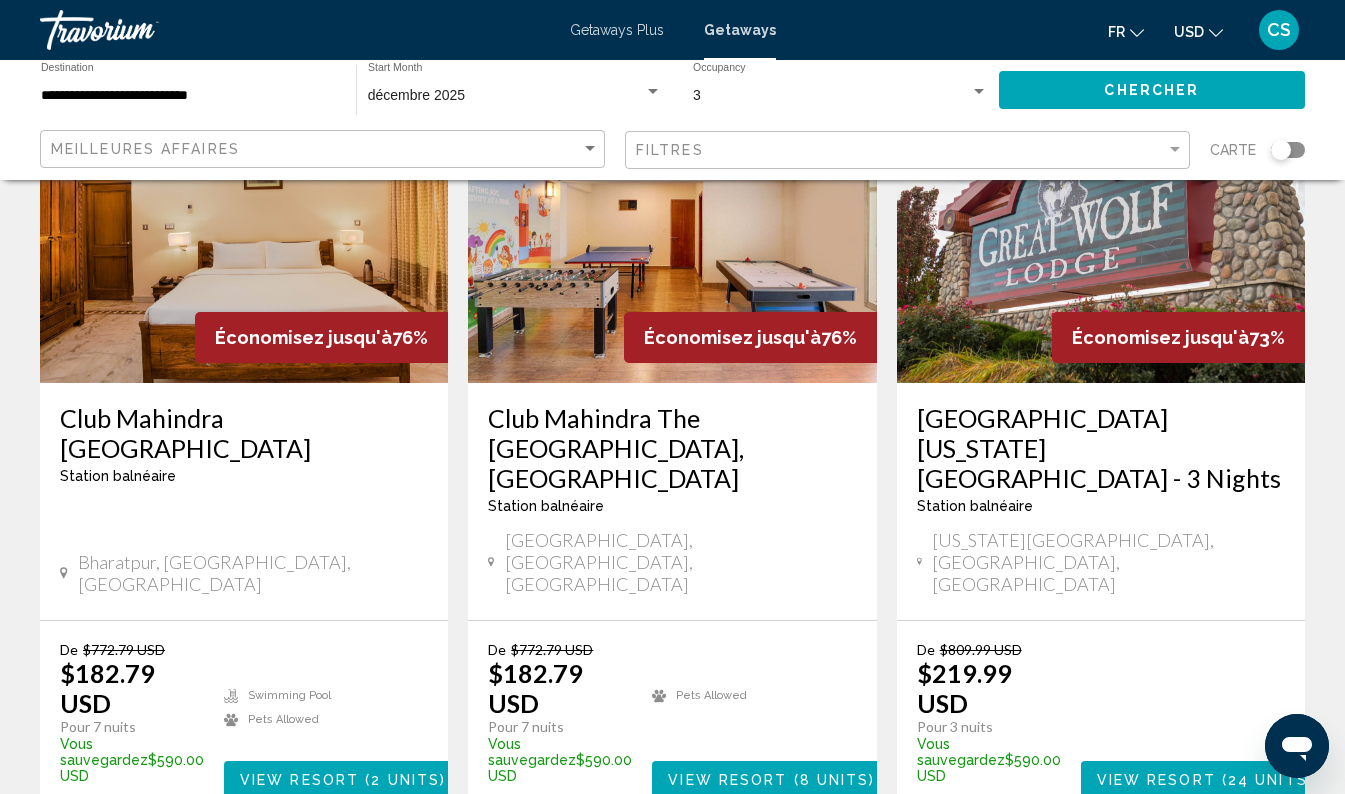 scroll, scrollTop: 2475, scrollLeft: 0, axis: vertical 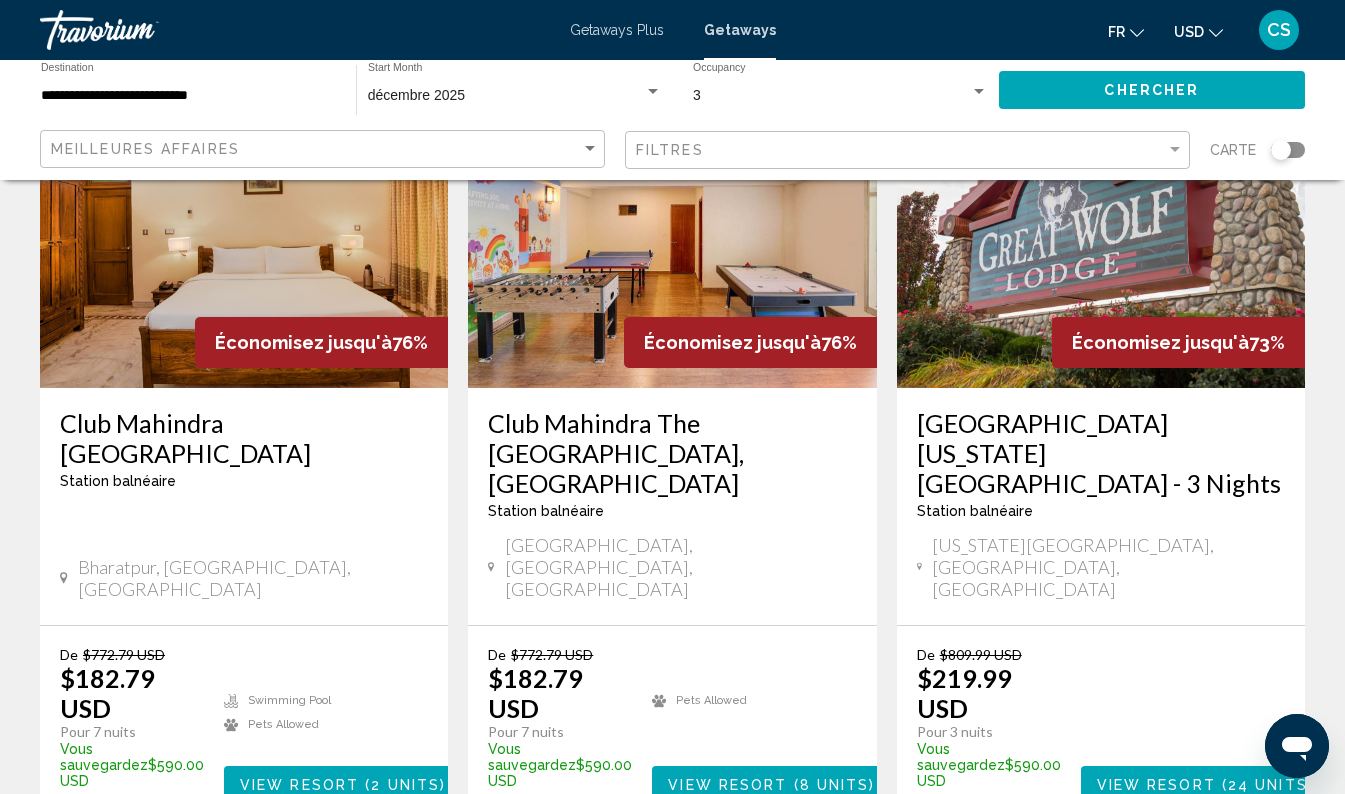 click on "5" at bounding box center (778, 883) 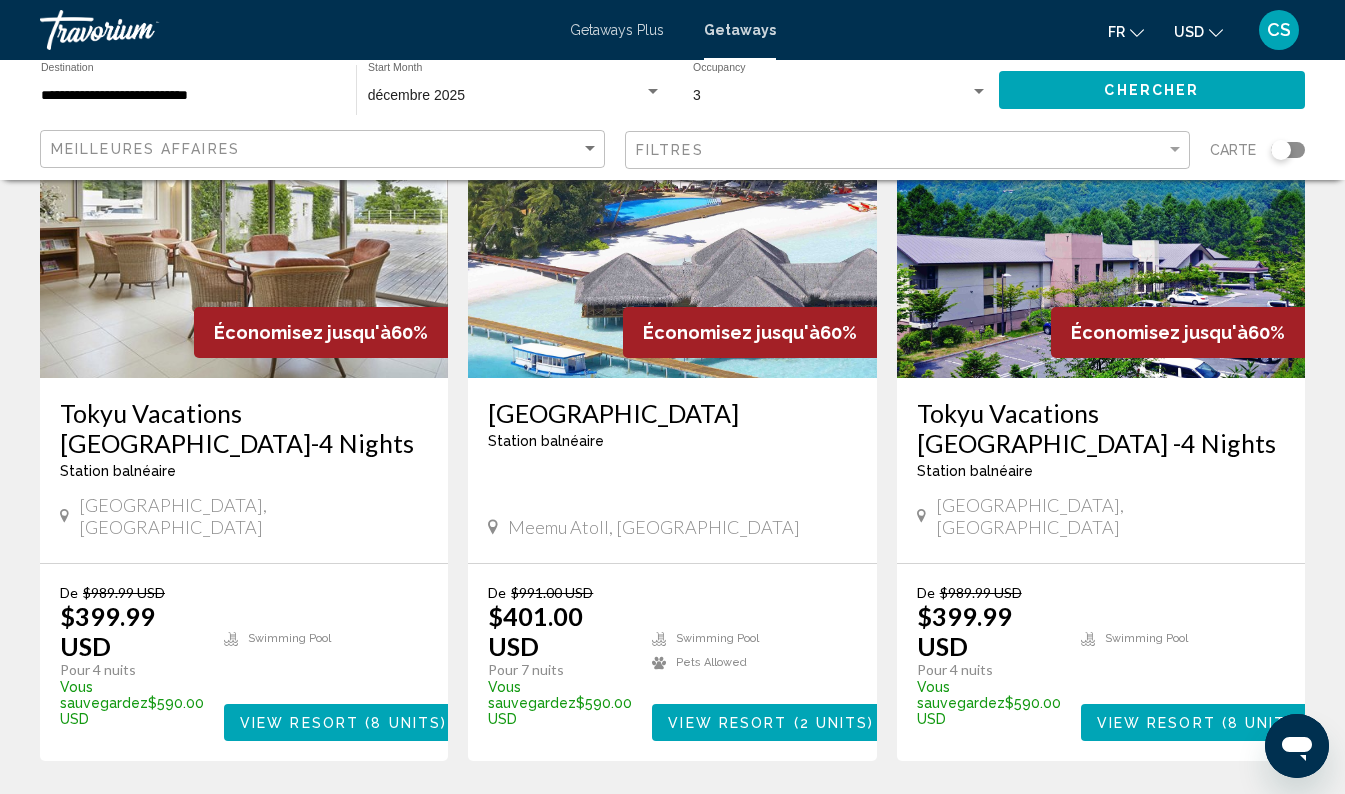 scroll, scrollTop: 2442, scrollLeft: 0, axis: vertical 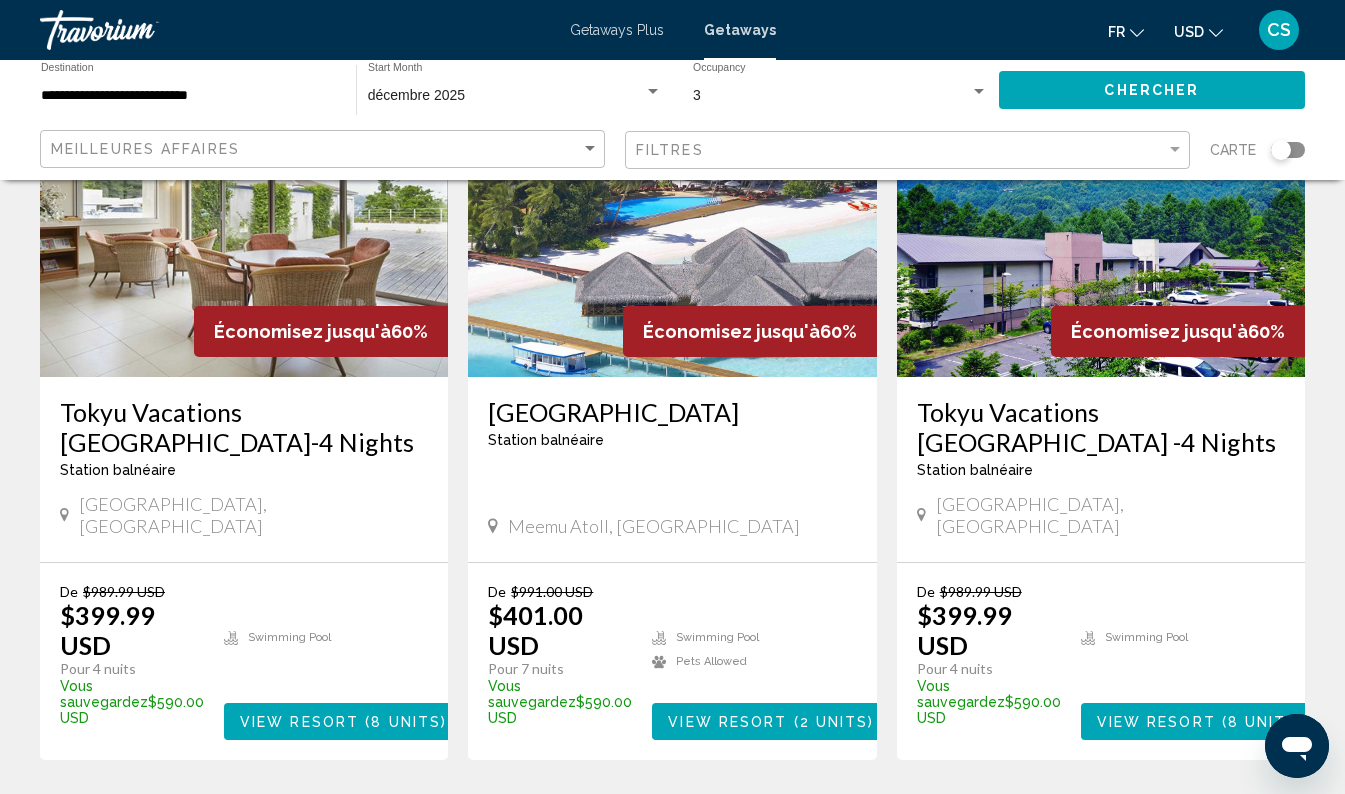 click on "page  6" at bounding box center (847, 820) 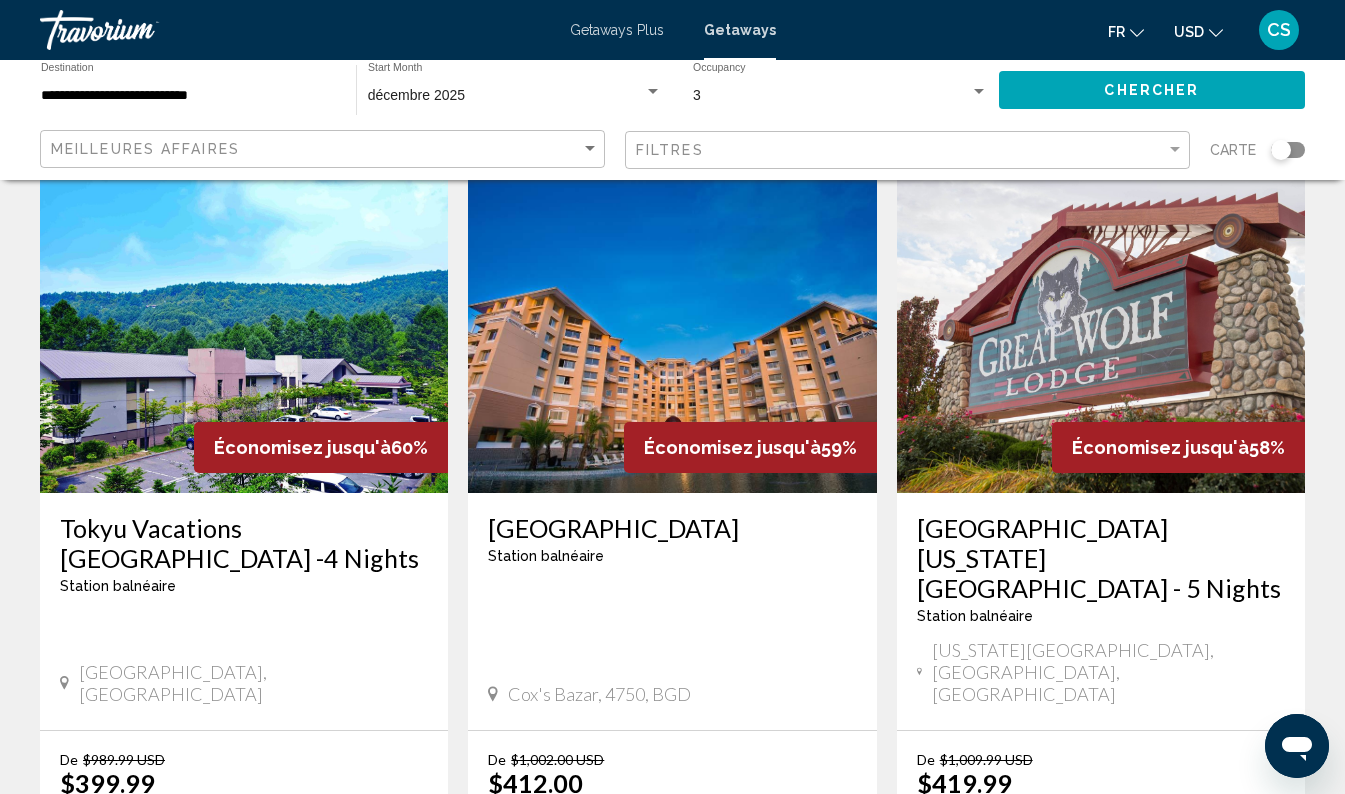 scroll, scrollTop: 0, scrollLeft: 0, axis: both 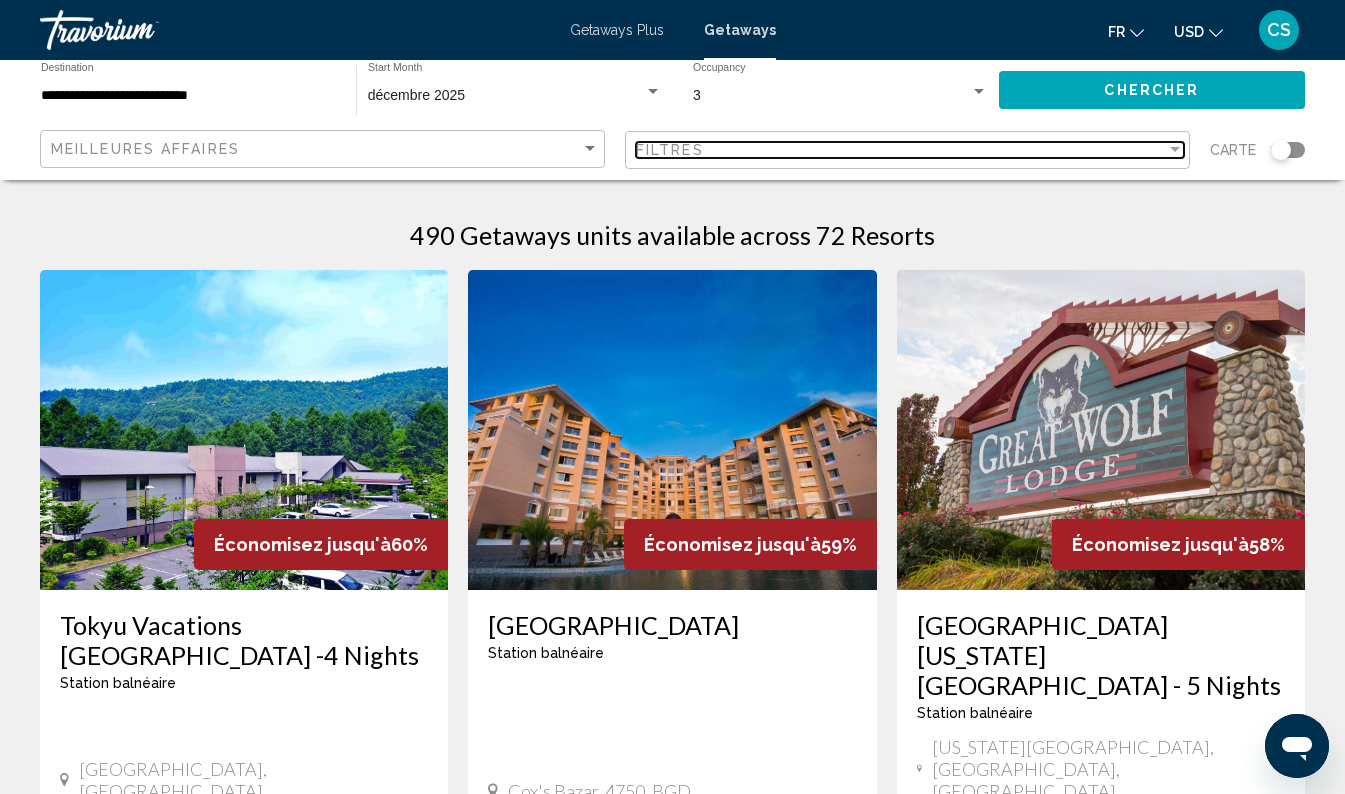 click on "Filtres" at bounding box center (901, 150) 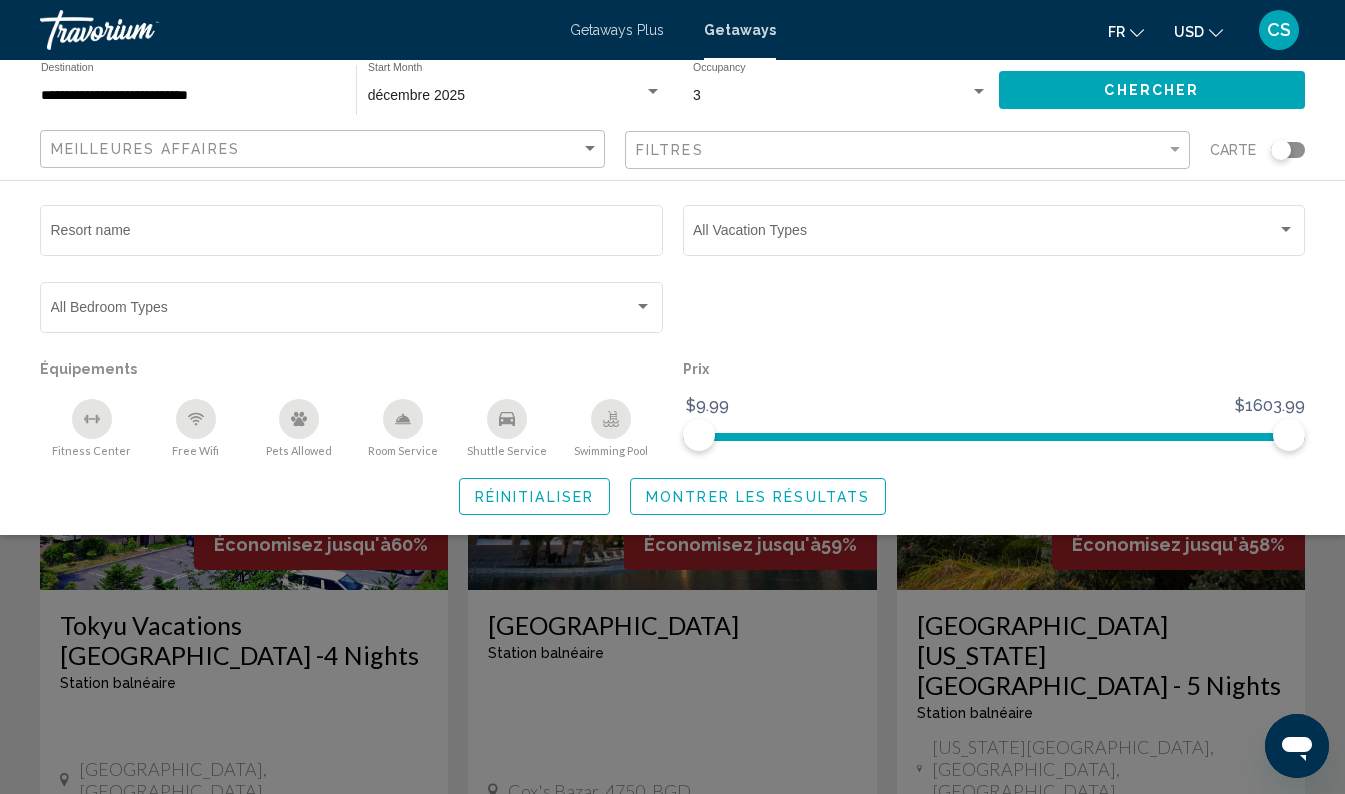 click on "3" at bounding box center (831, 96) 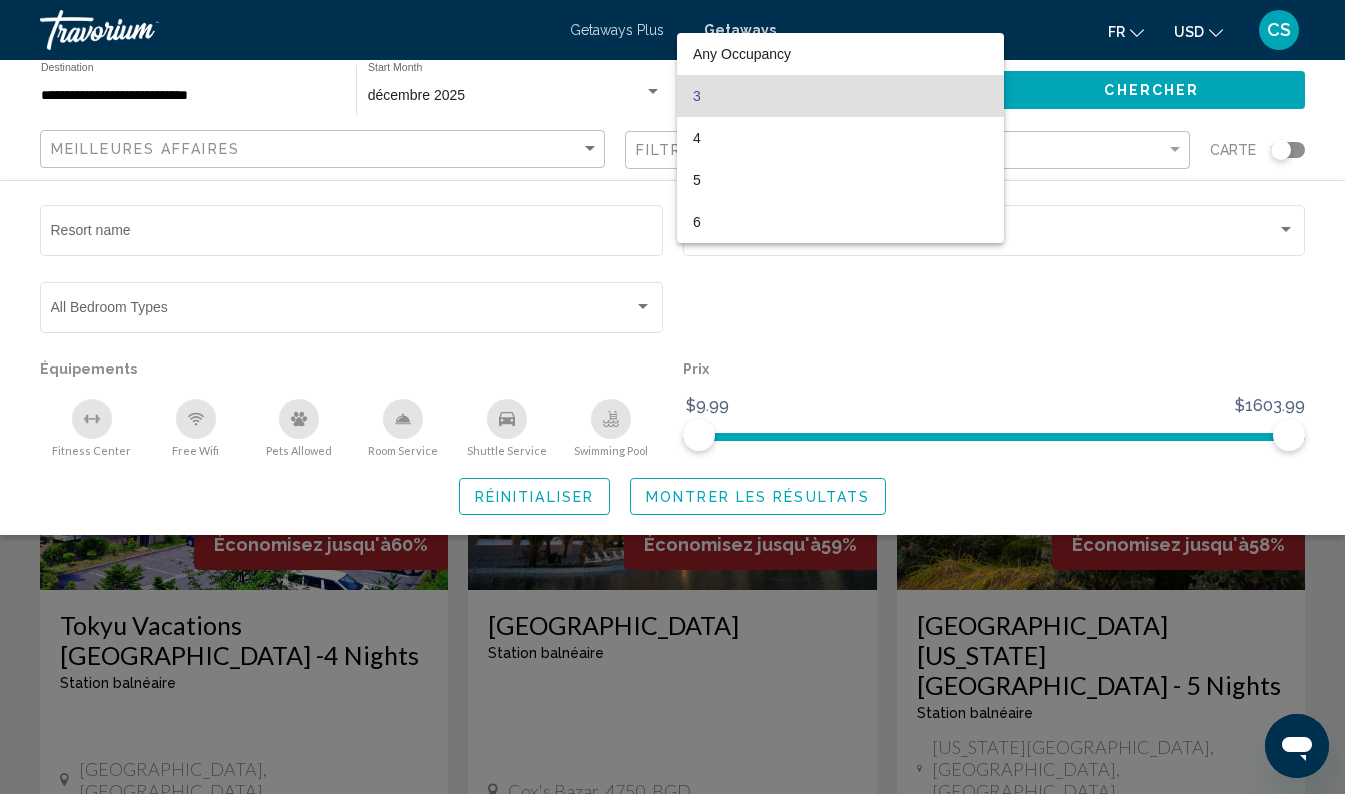 click at bounding box center [672, 397] 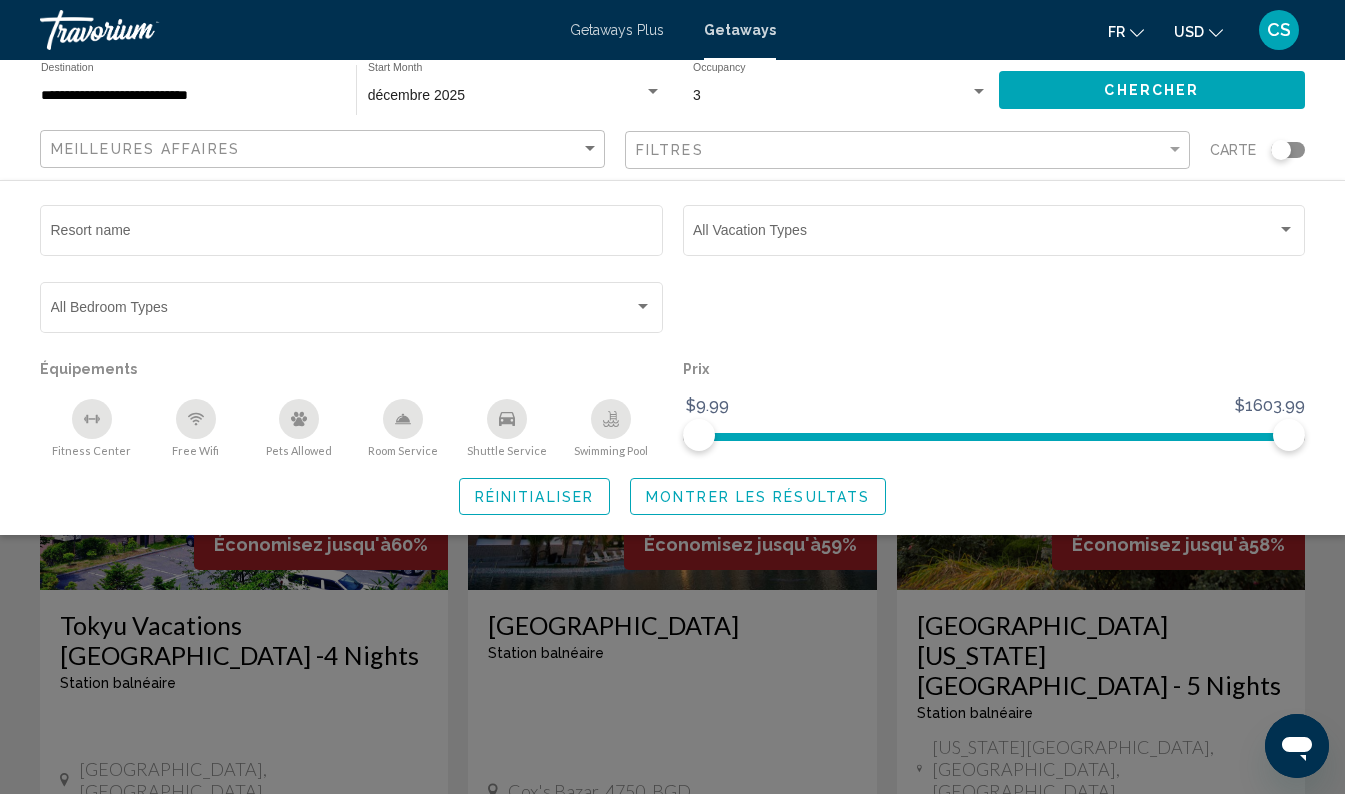 click on "**********" at bounding box center (188, 96) 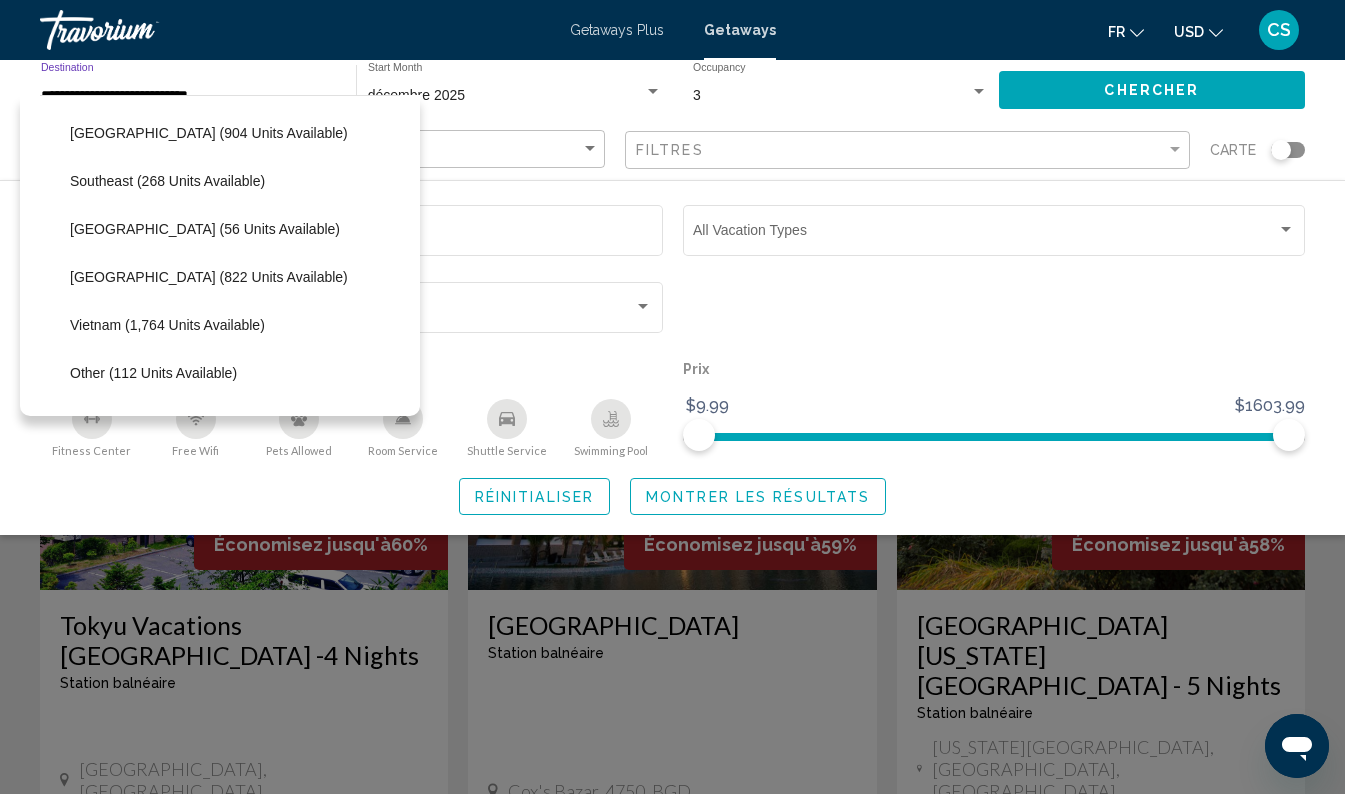 scroll, scrollTop: 955, scrollLeft: 0, axis: vertical 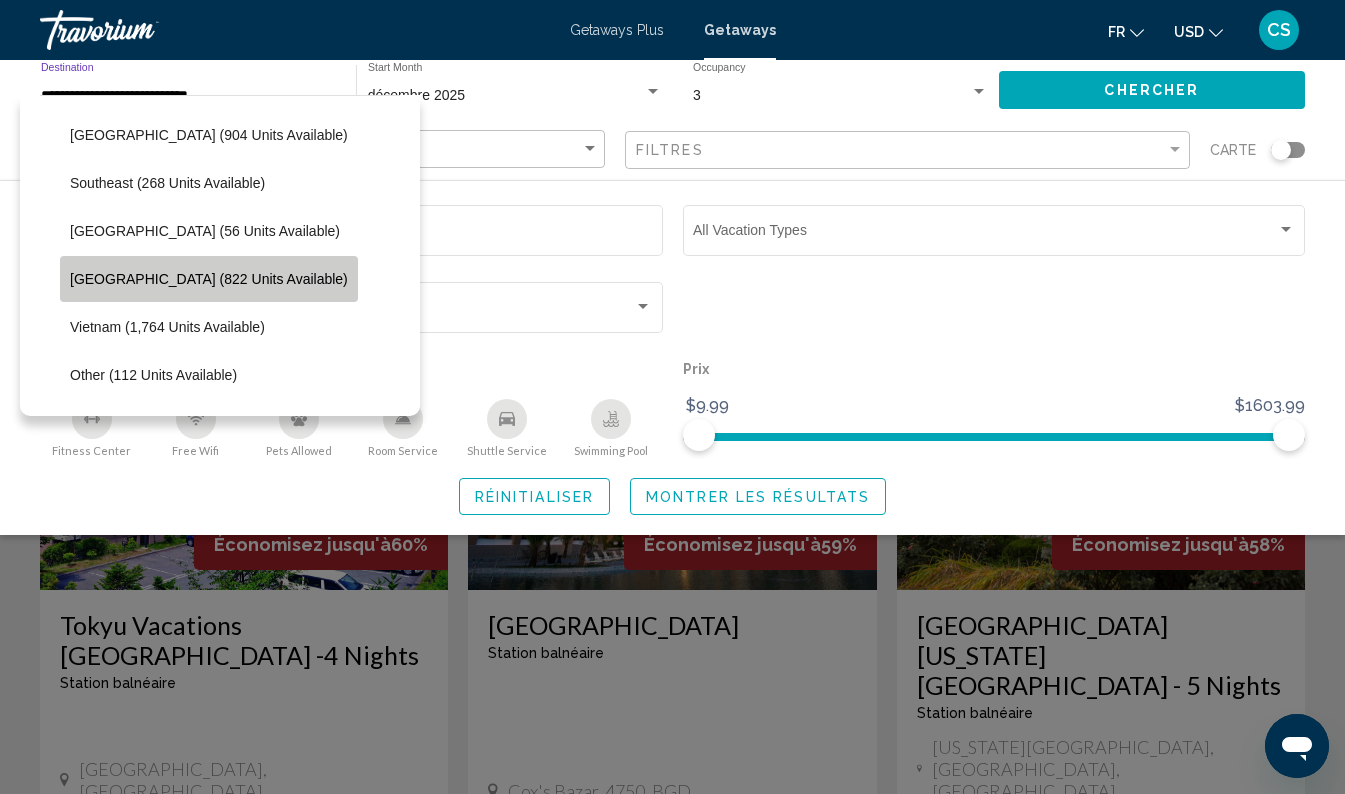 click on "[GEOGRAPHIC_DATA] (822 units available)" 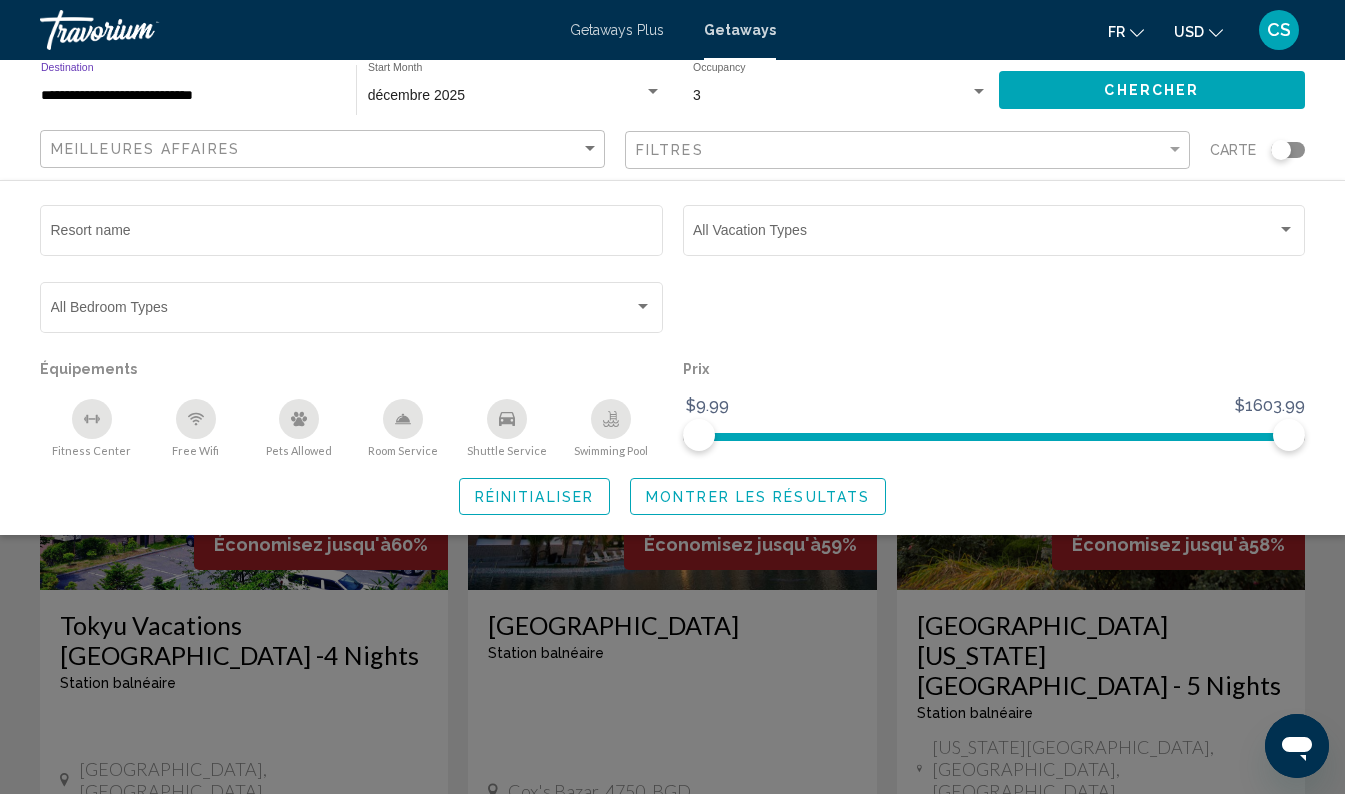 click on "Chercher" 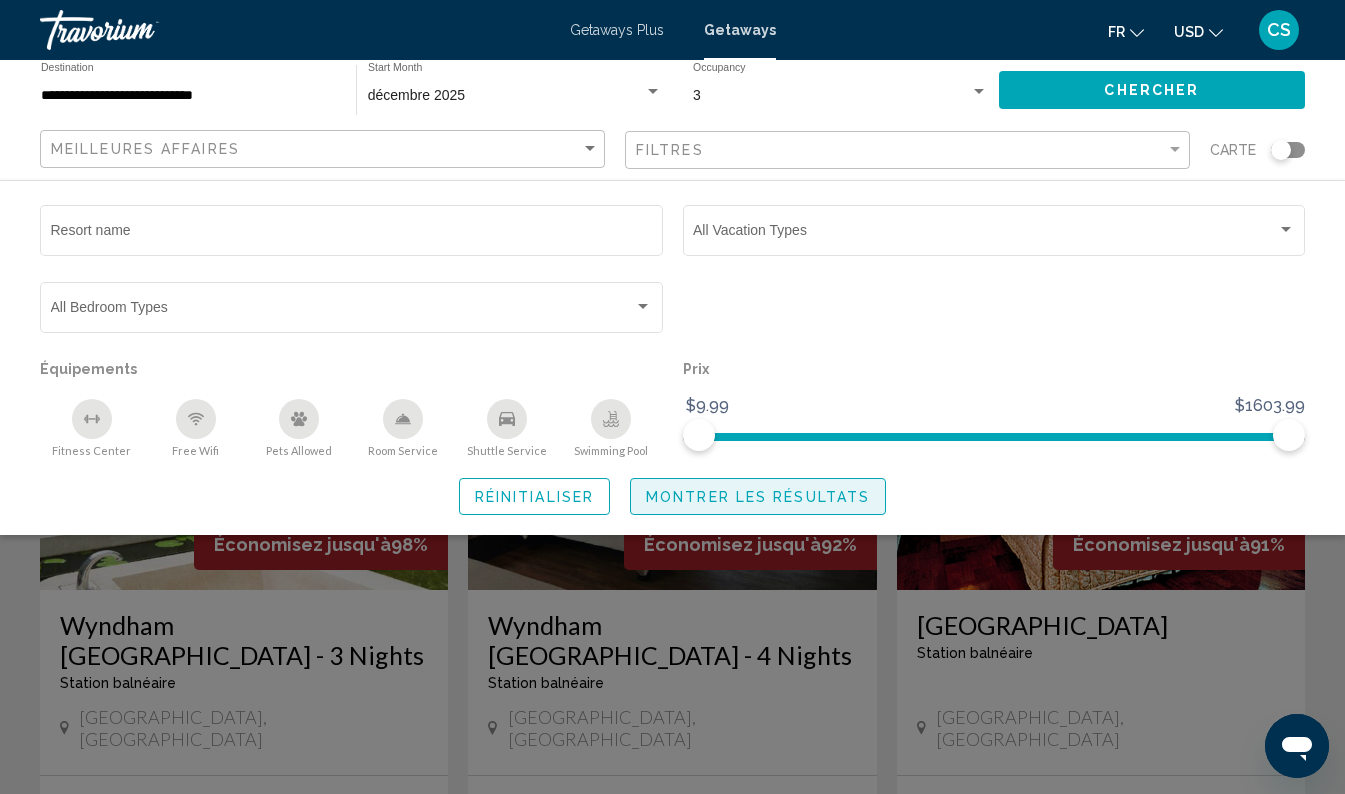 click on "Montrer les résultats" 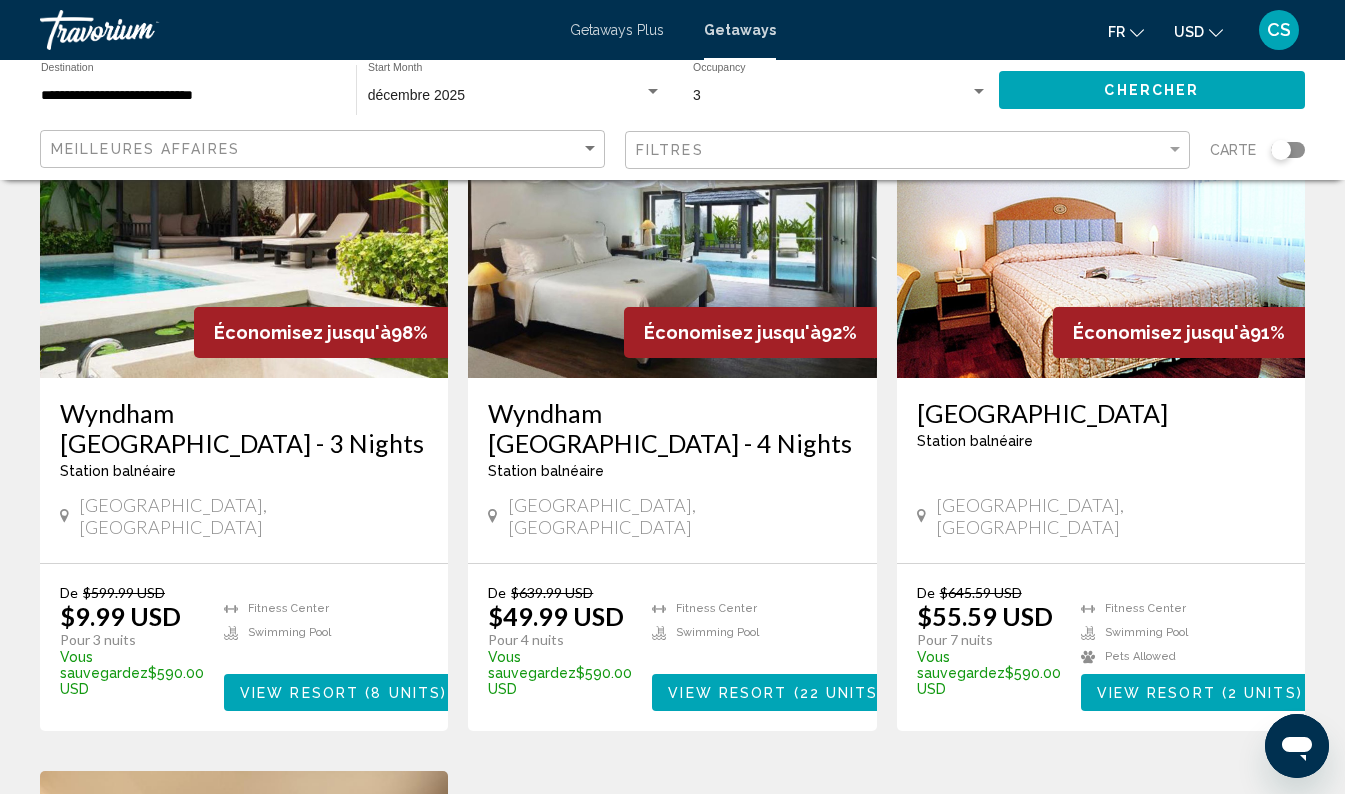 scroll, scrollTop: 207, scrollLeft: 0, axis: vertical 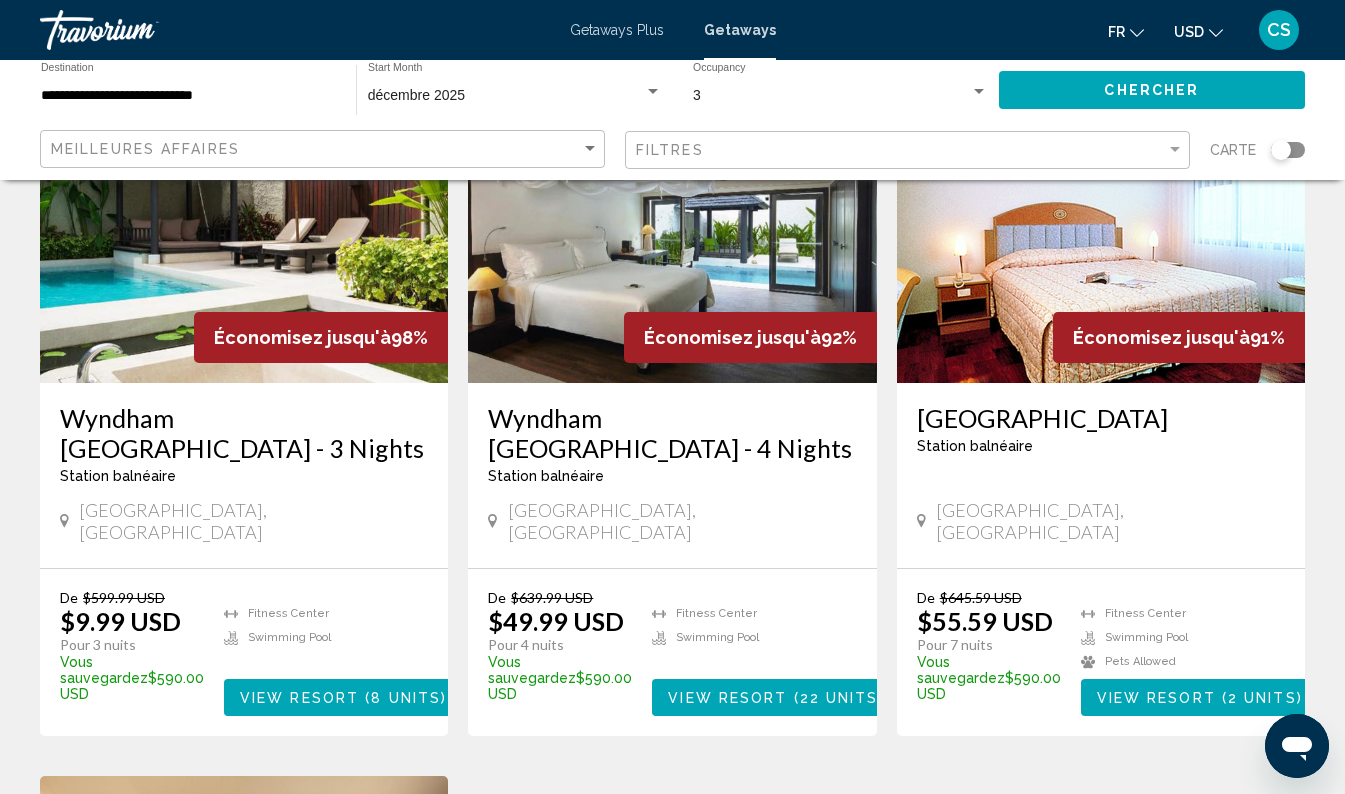 click on "Wyndham [GEOGRAPHIC_DATA]  - 4 Nights" at bounding box center [672, 433] 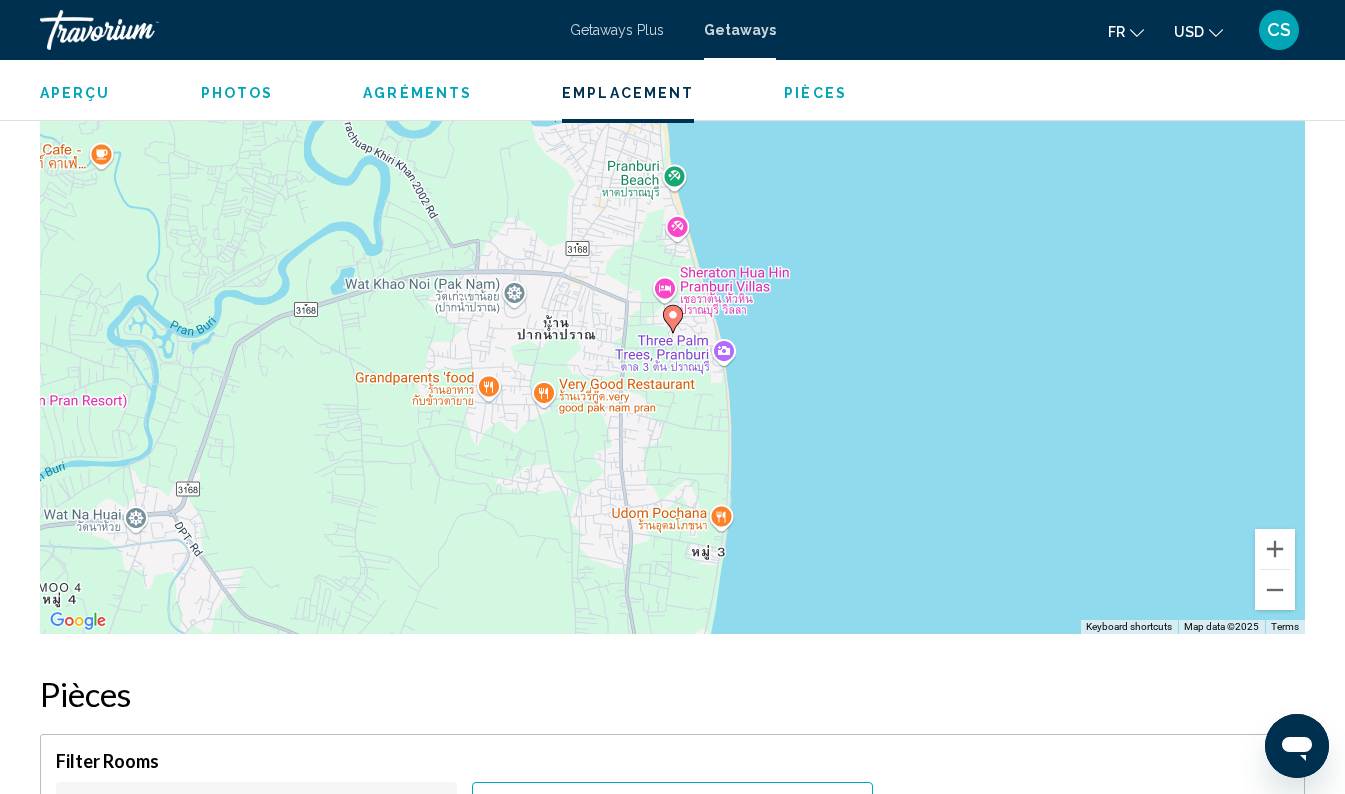scroll, scrollTop: 2450, scrollLeft: 0, axis: vertical 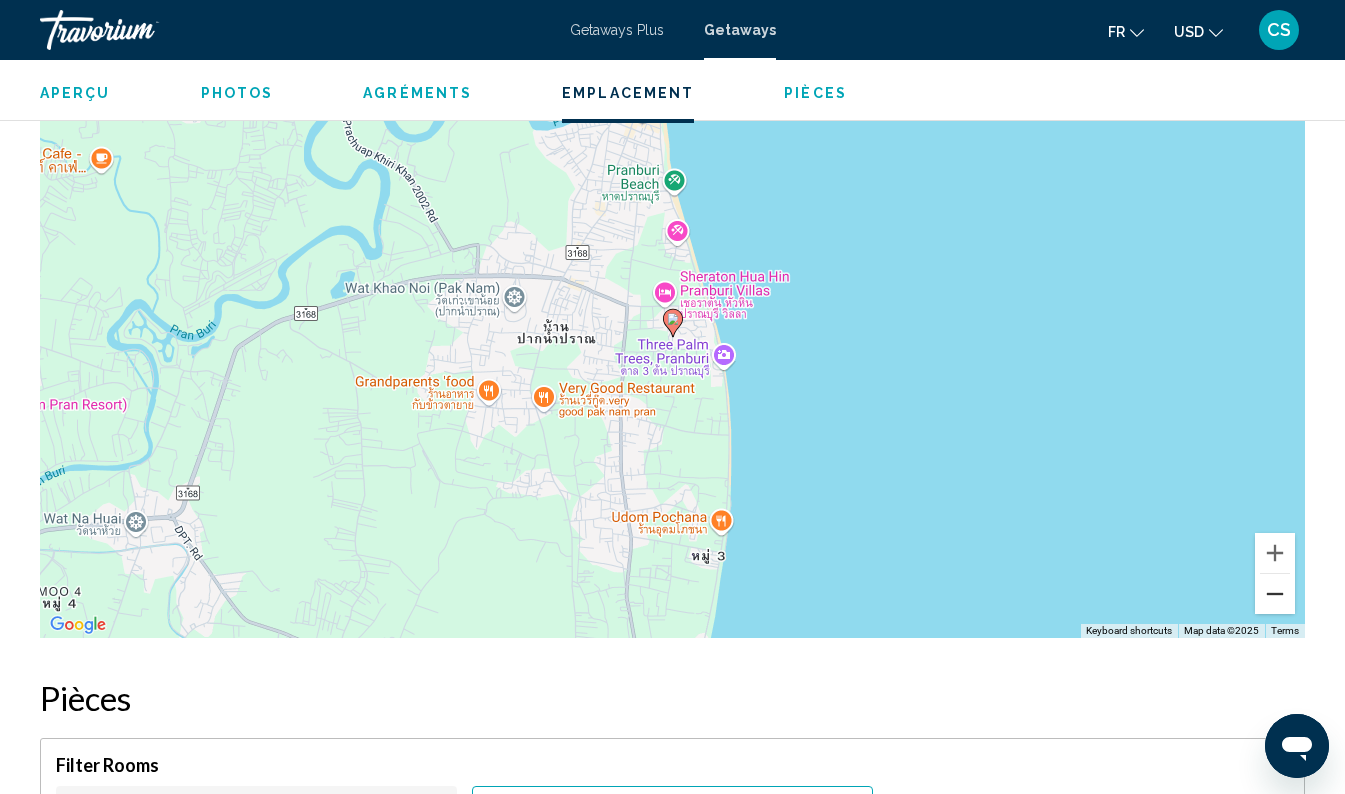 click at bounding box center (1275, 594) 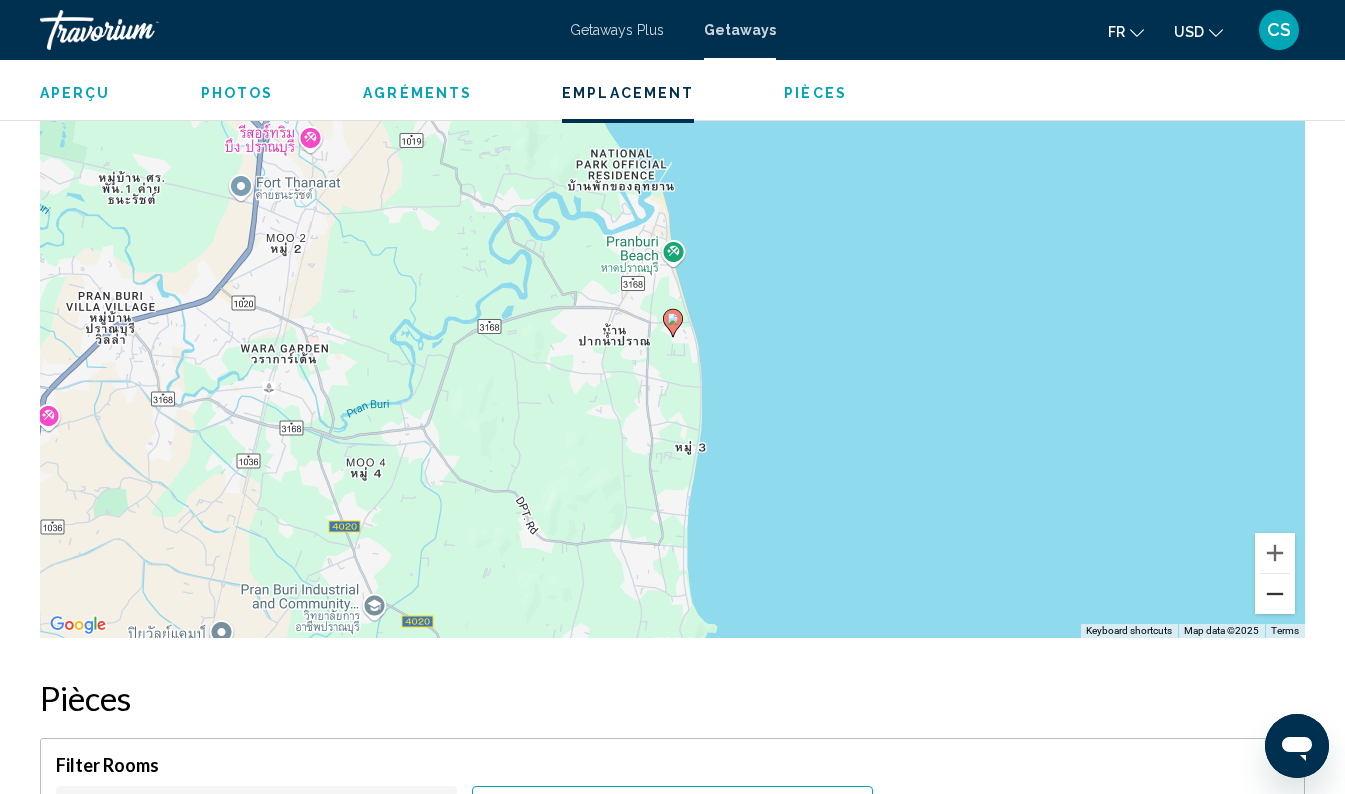 click at bounding box center (1275, 594) 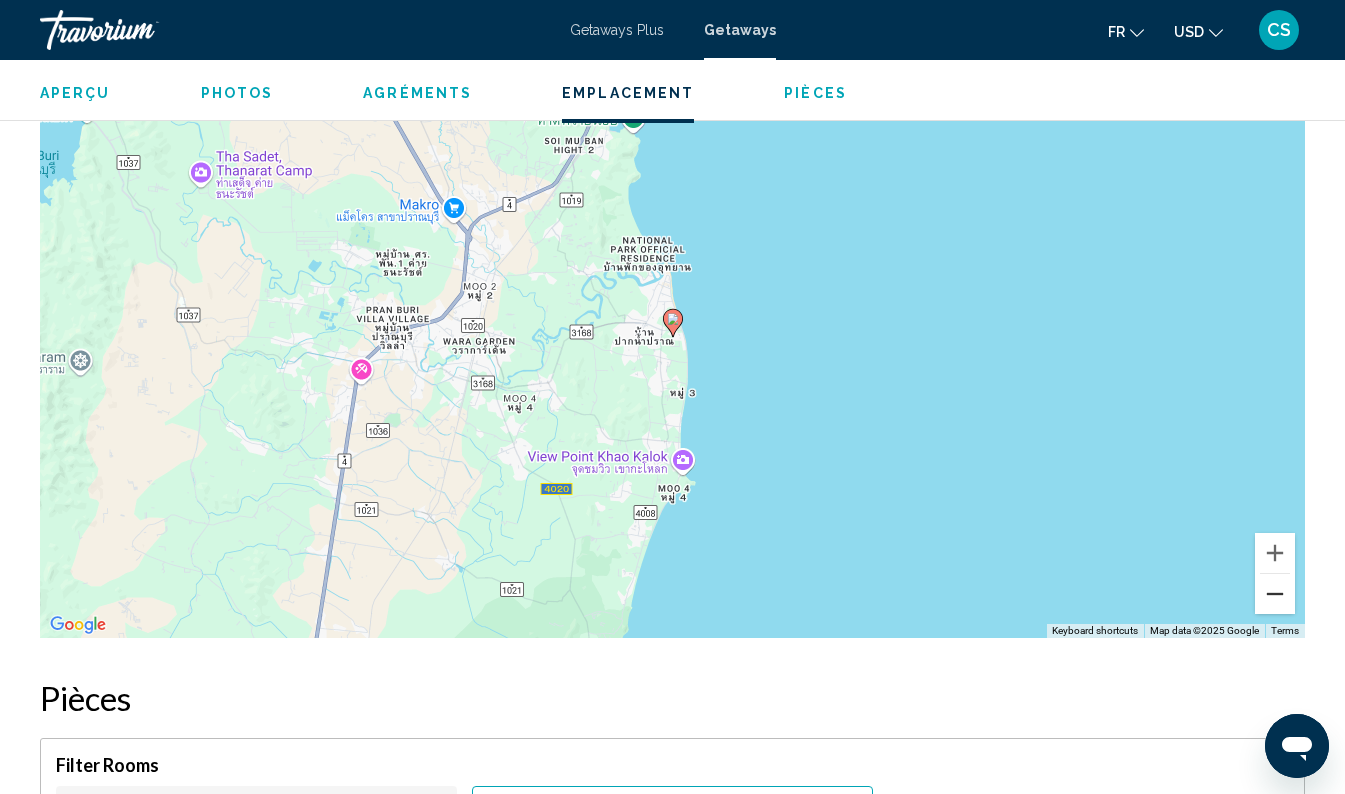 click at bounding box center (1275, 594) 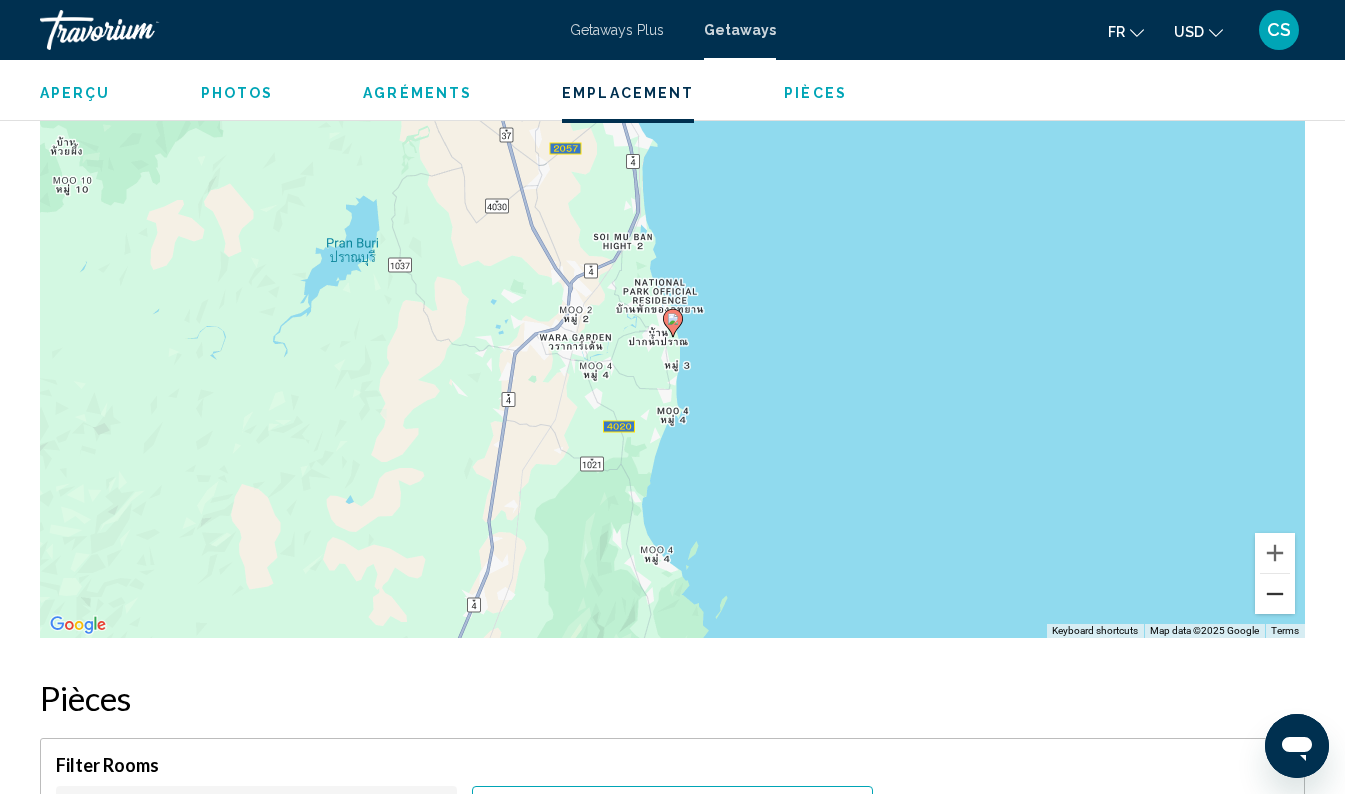 click at bounding box center (1275, 594) 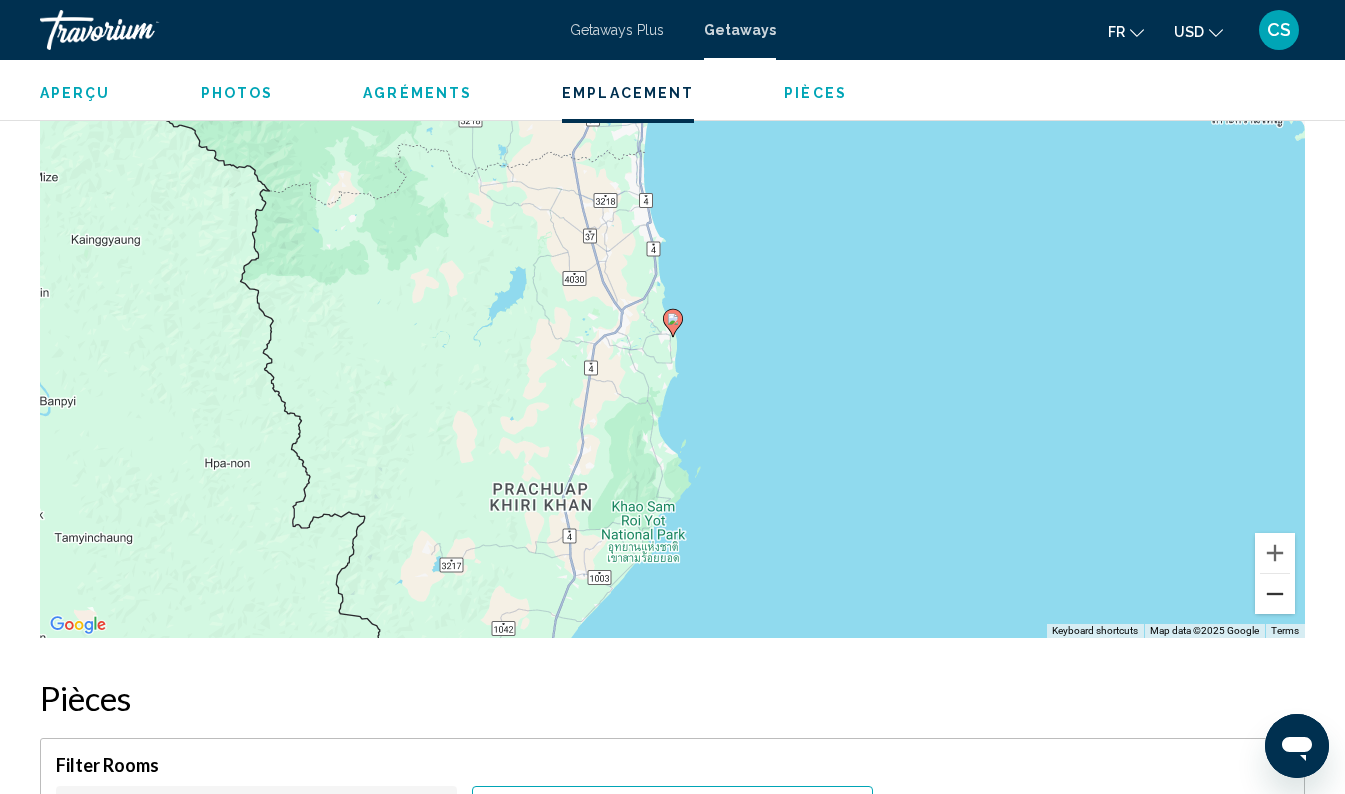click at bounding box center [1275, 594] 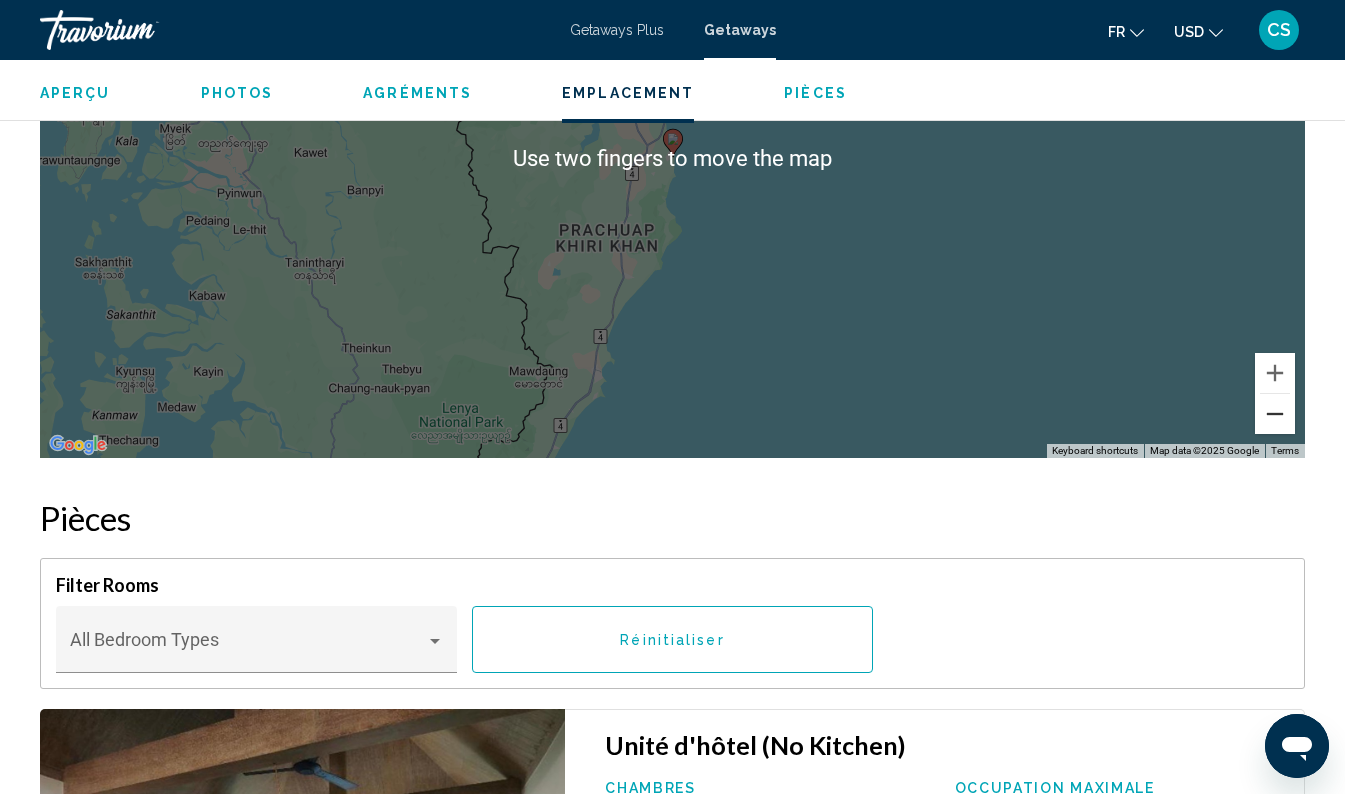 scroll, scrollTop: 2630, scrollLeft: 0, axis: vertical 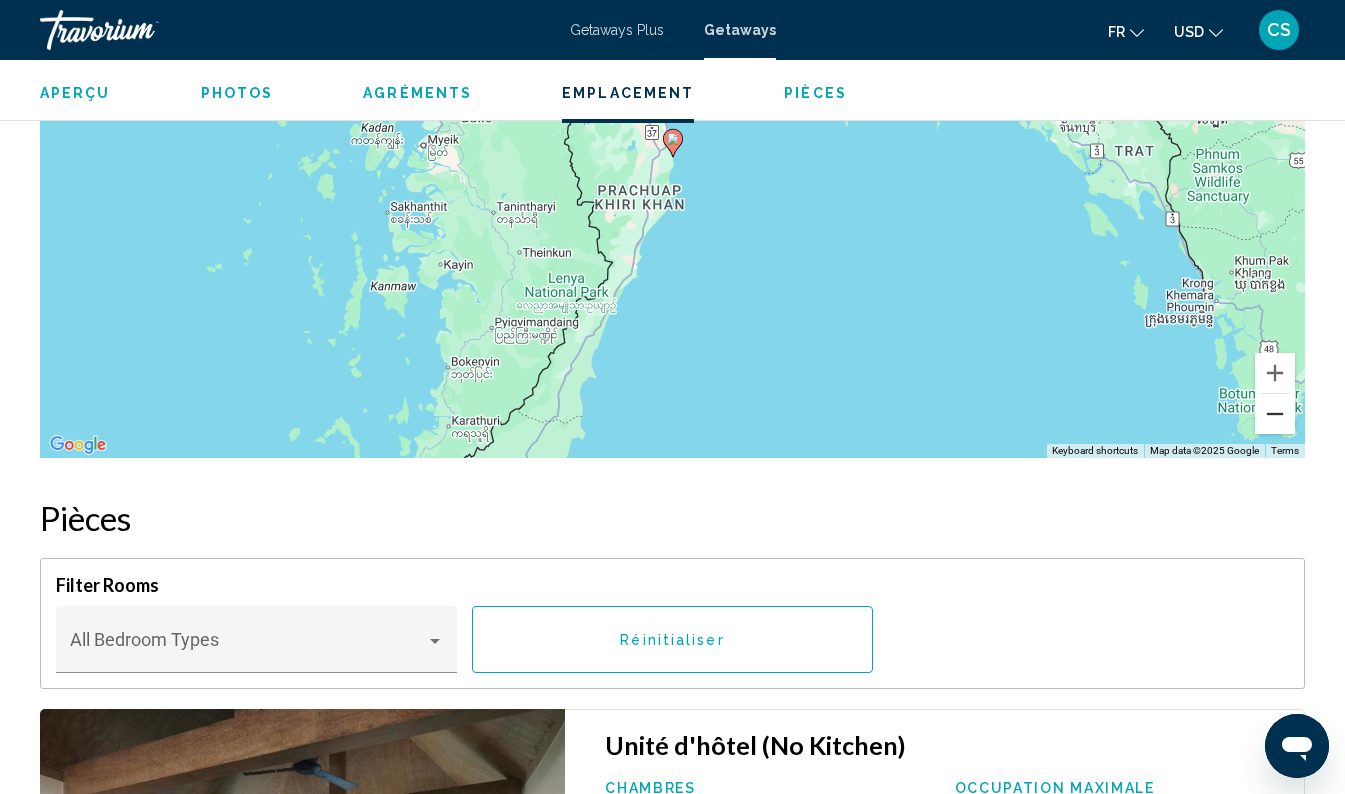 click at bounding box center (1275, 414) 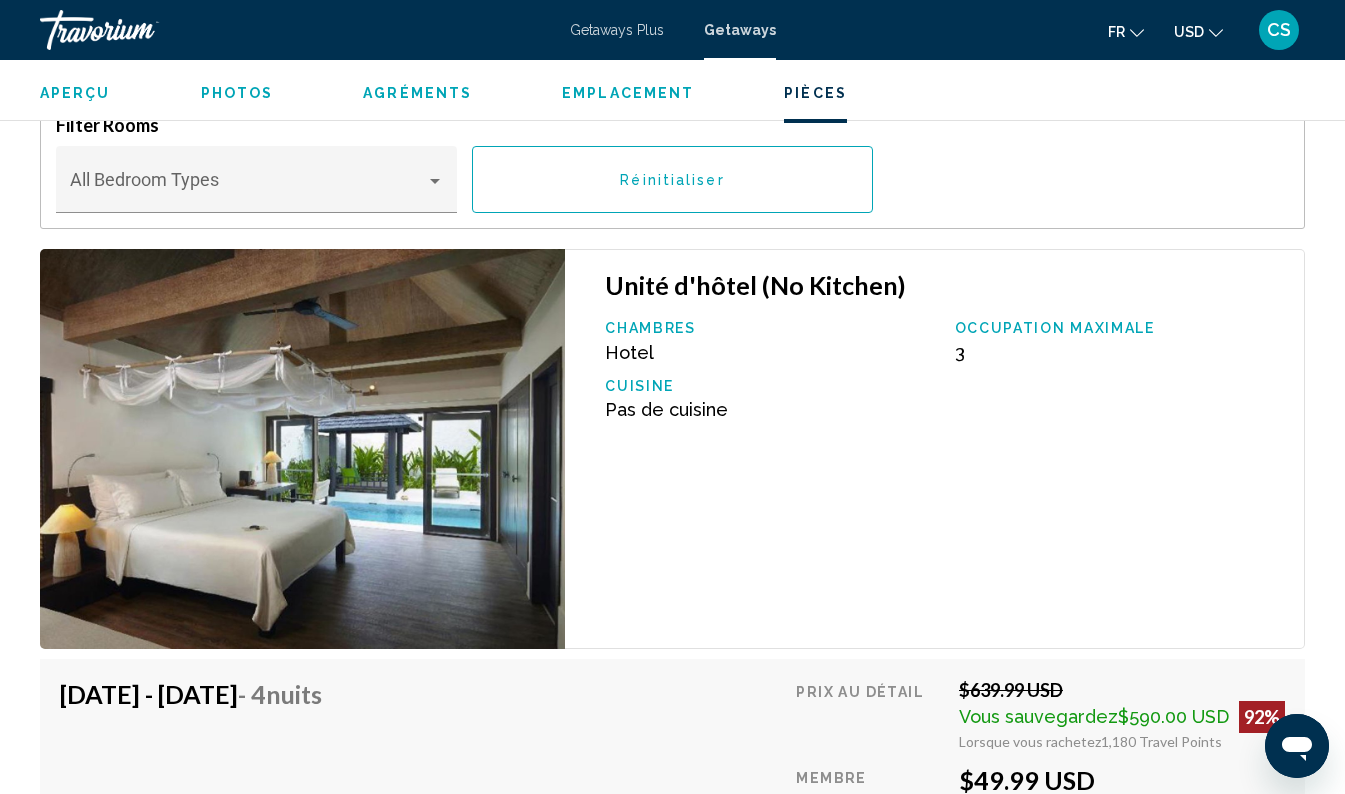 scroll, scrollTop: 3087, scrollLeft: 0, axis: vertical 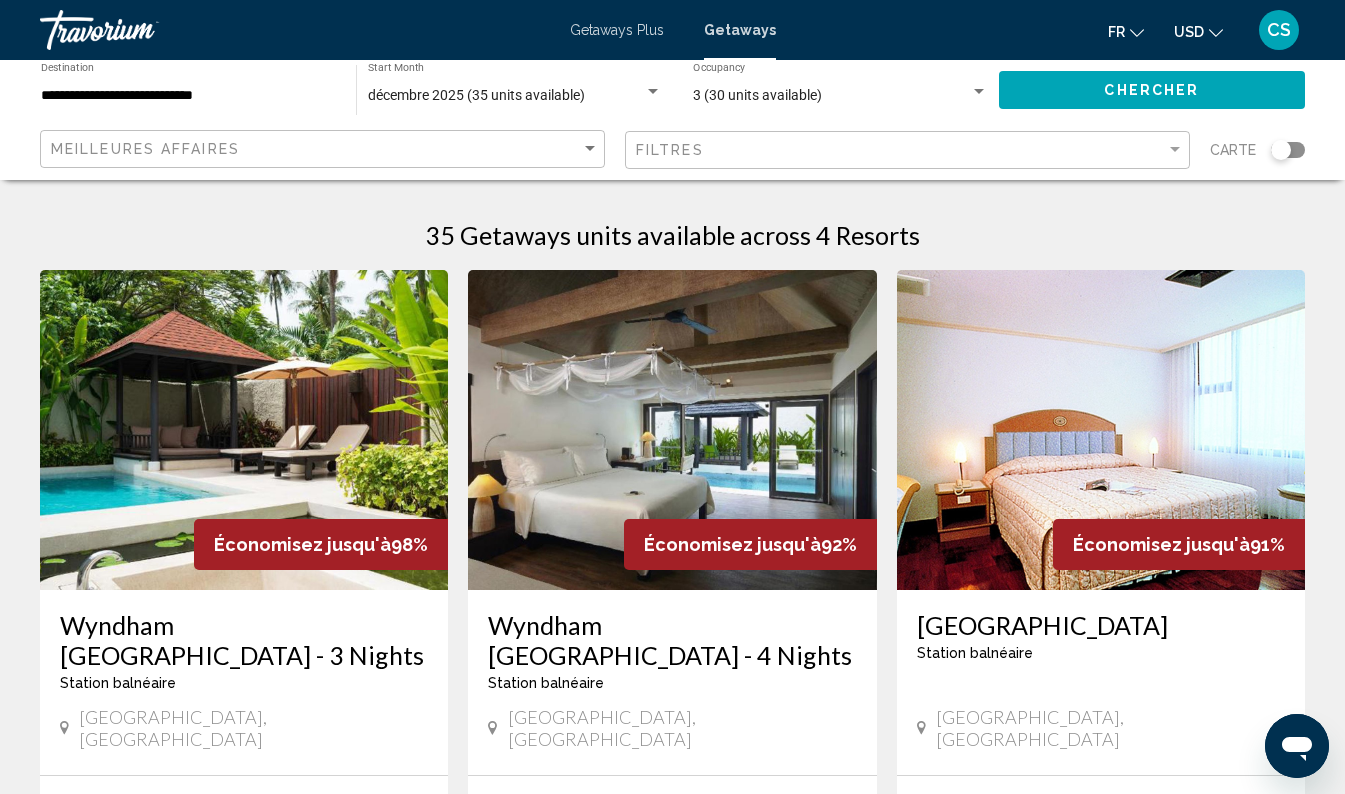 click on "décembre 2025 (35 units available)" at bounding box center [476, 95] 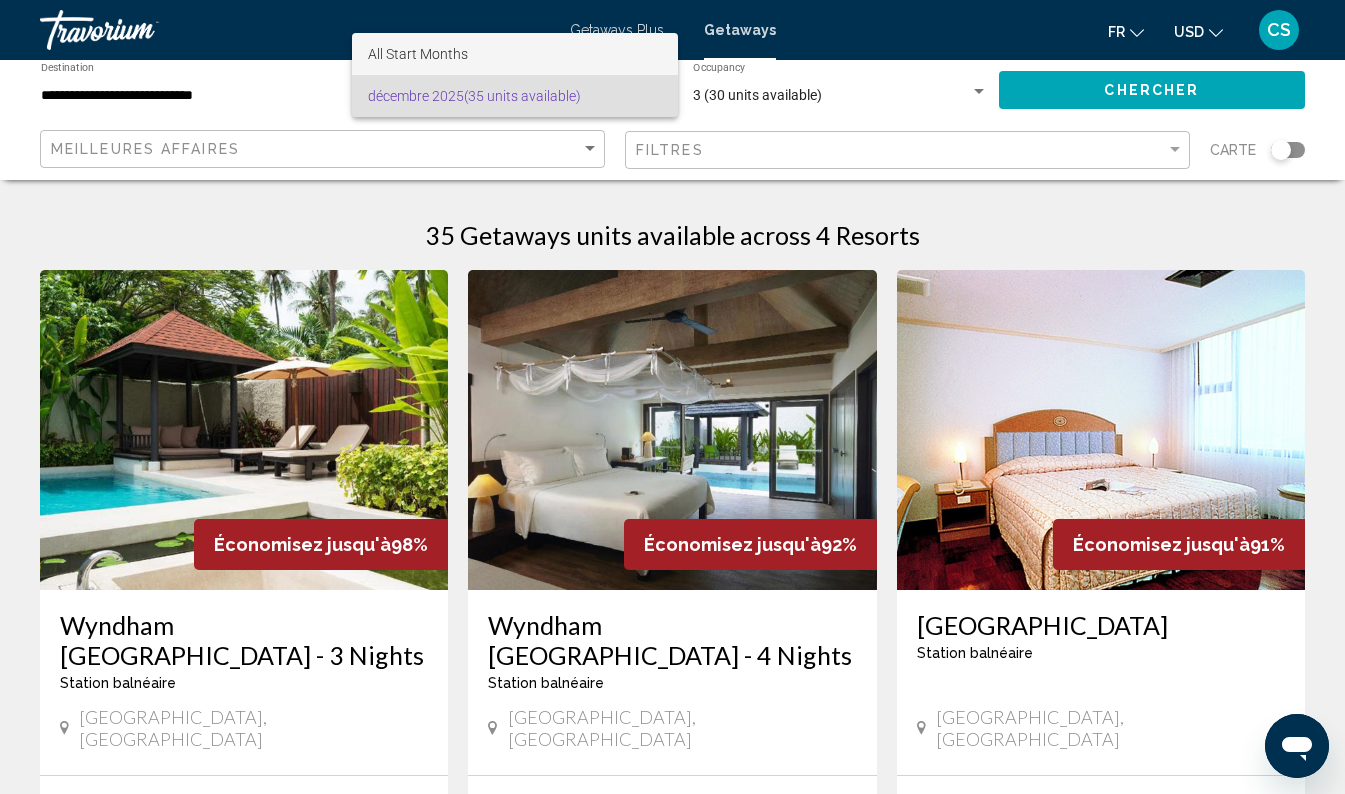click on "All Start Months" at bounding box center [515, 54] 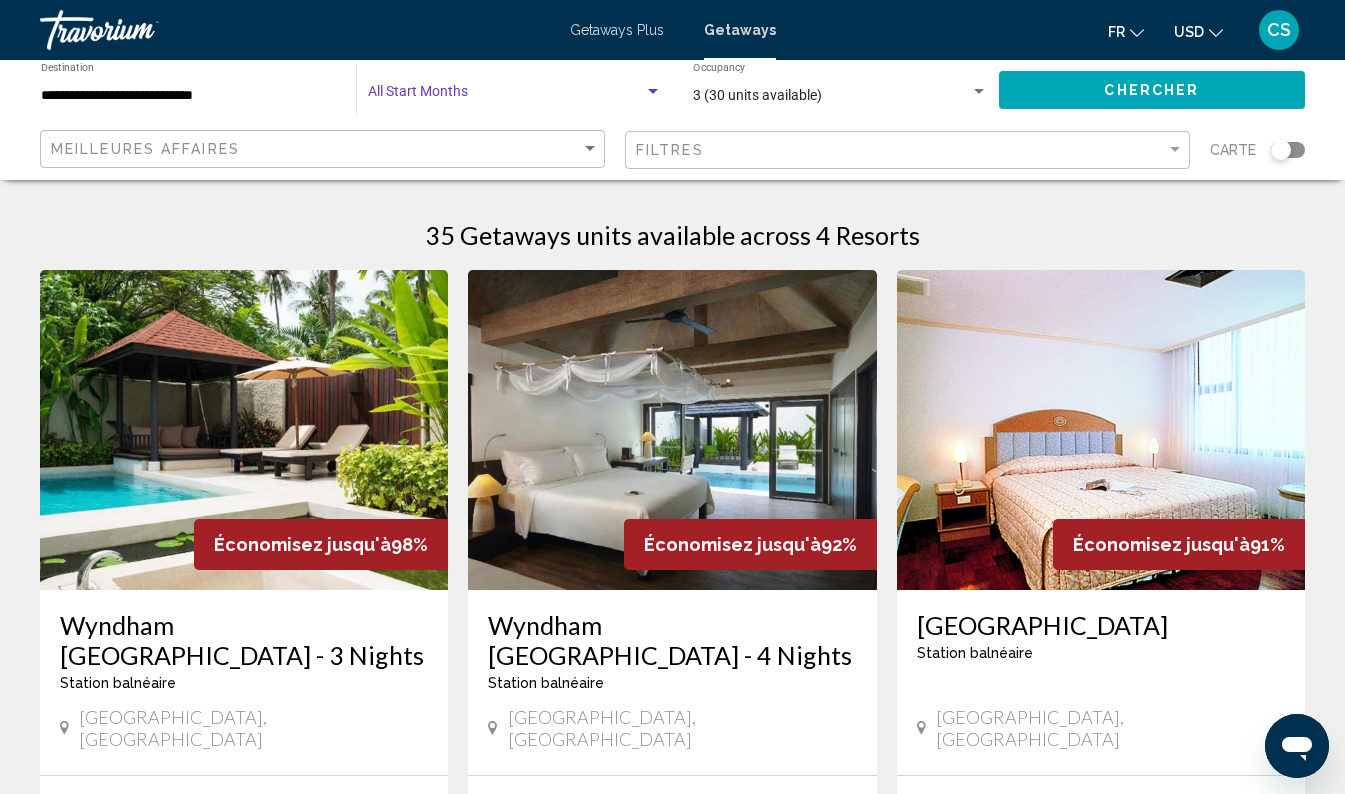 click on "**********" at bounding box center (188, 96) 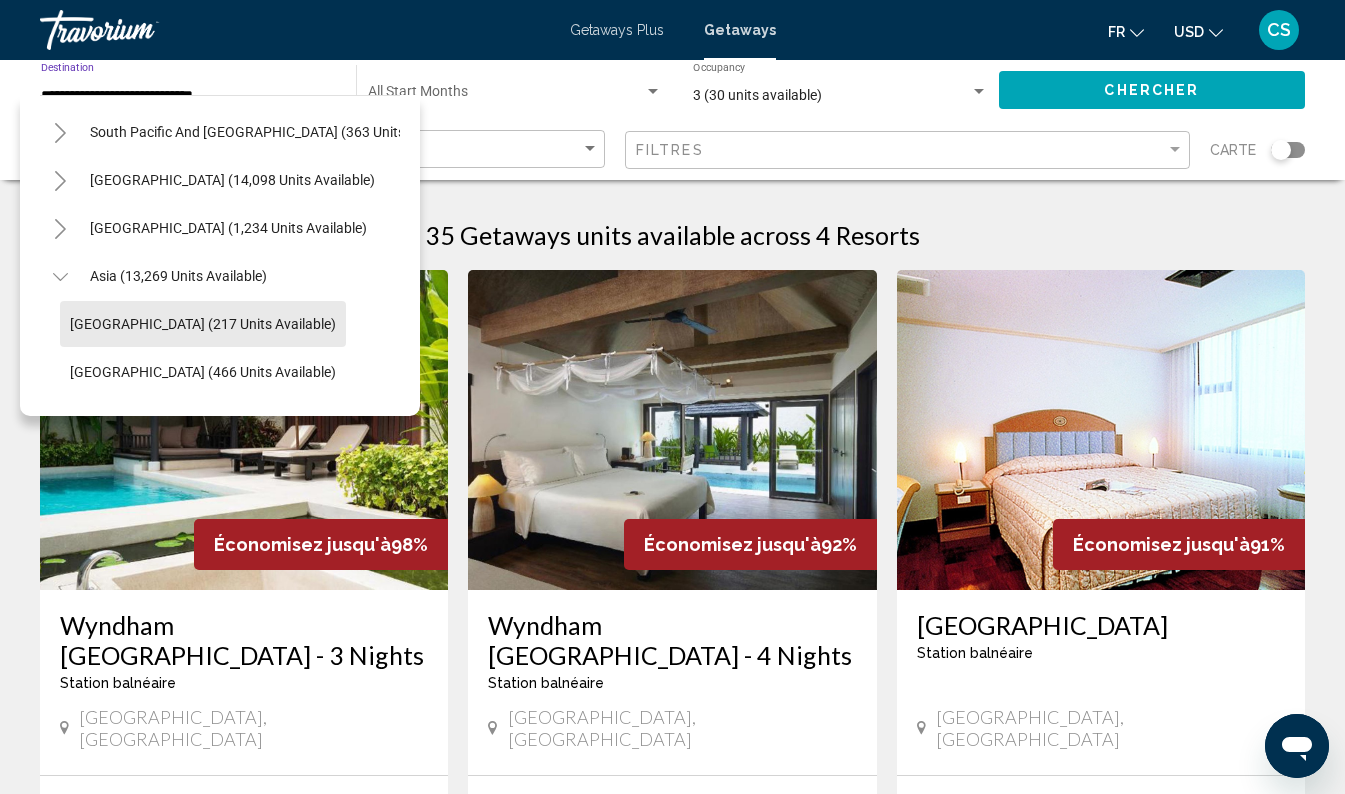 scroll, scrollTop: 335, scrollLeft: 0, axis: vertical 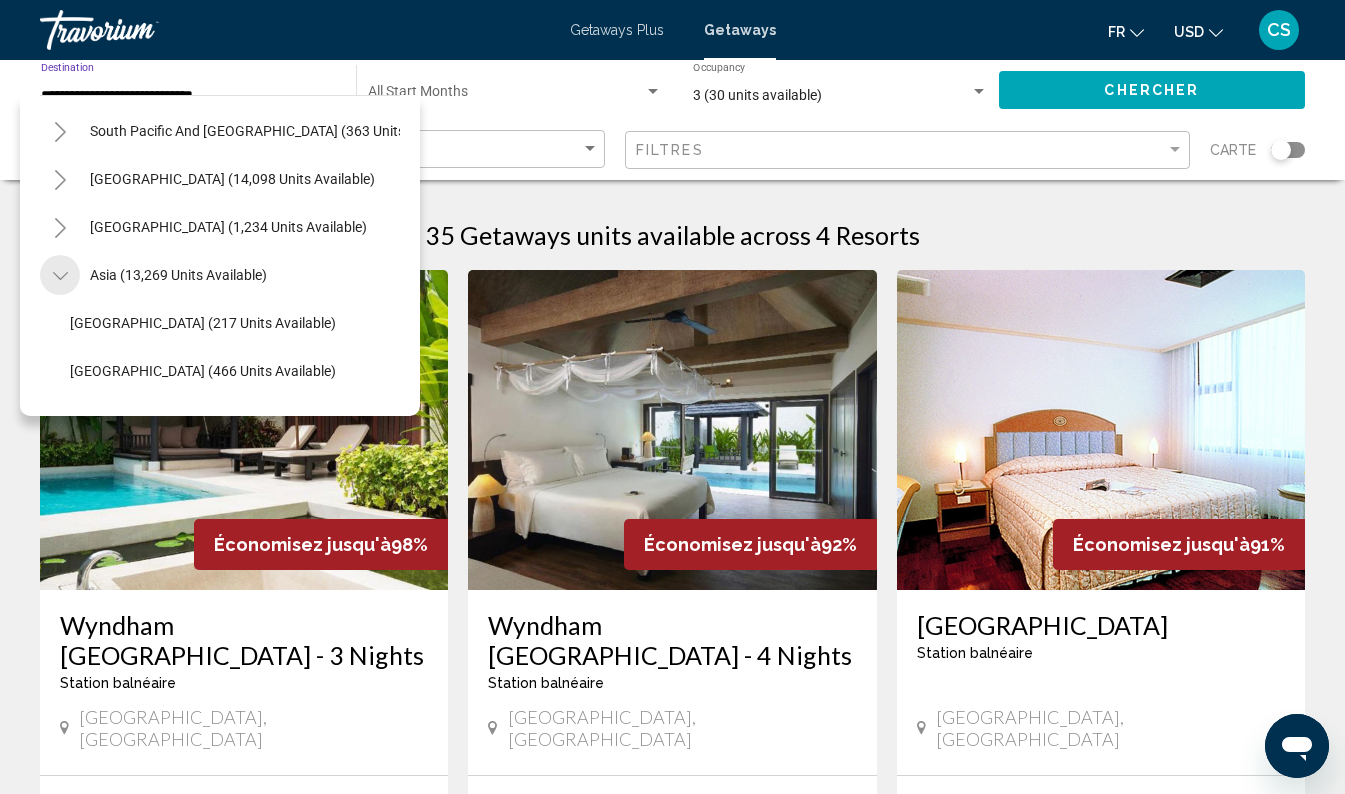 click 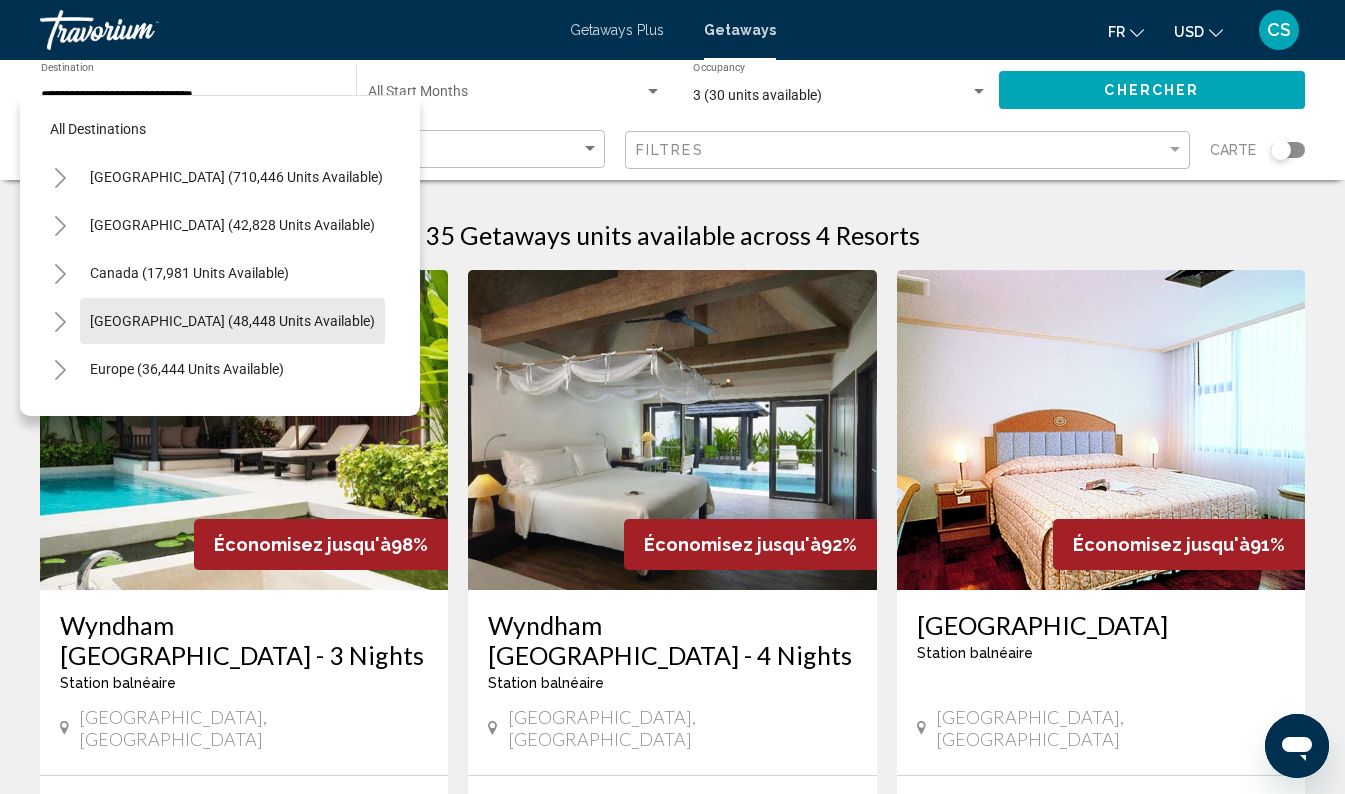 scroll, scrollTop: 0, scrollLeft: 0, axis: both 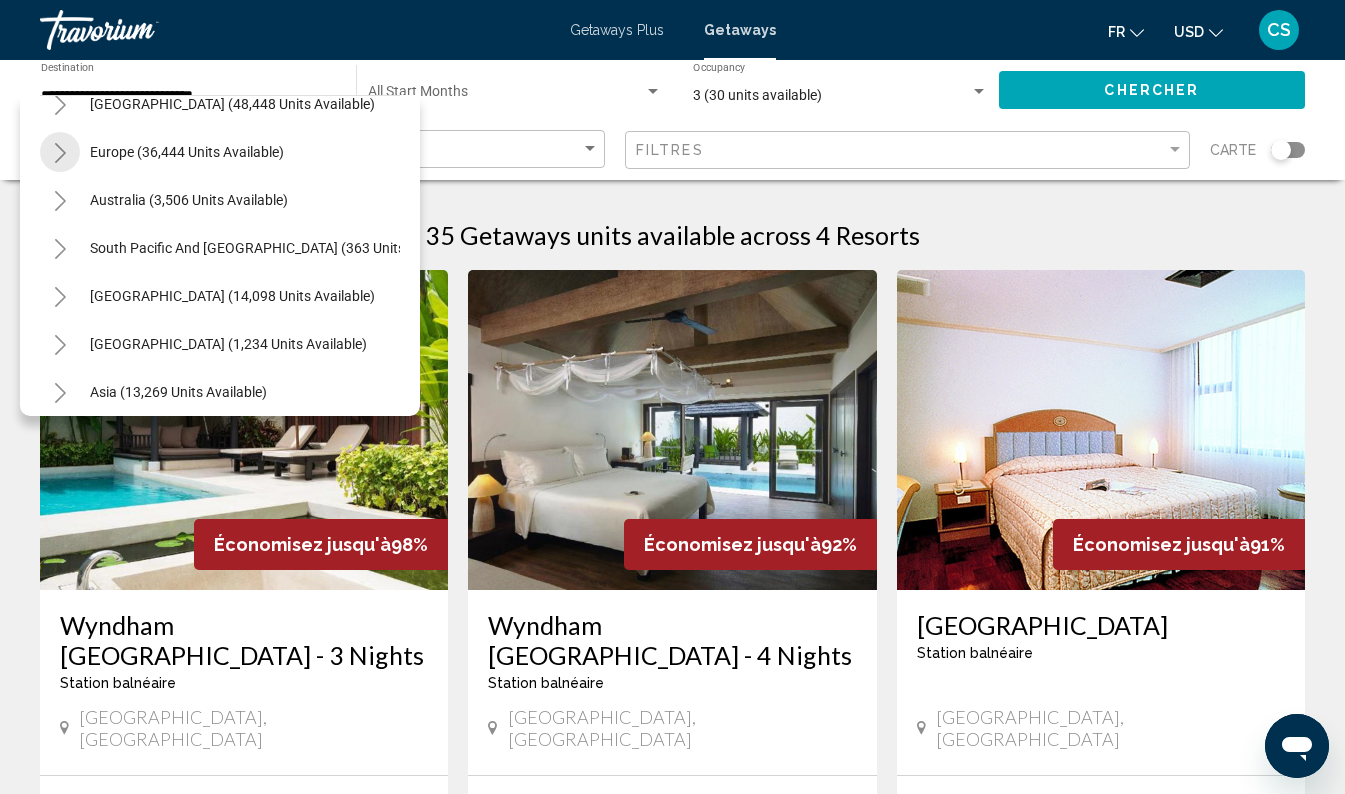 click 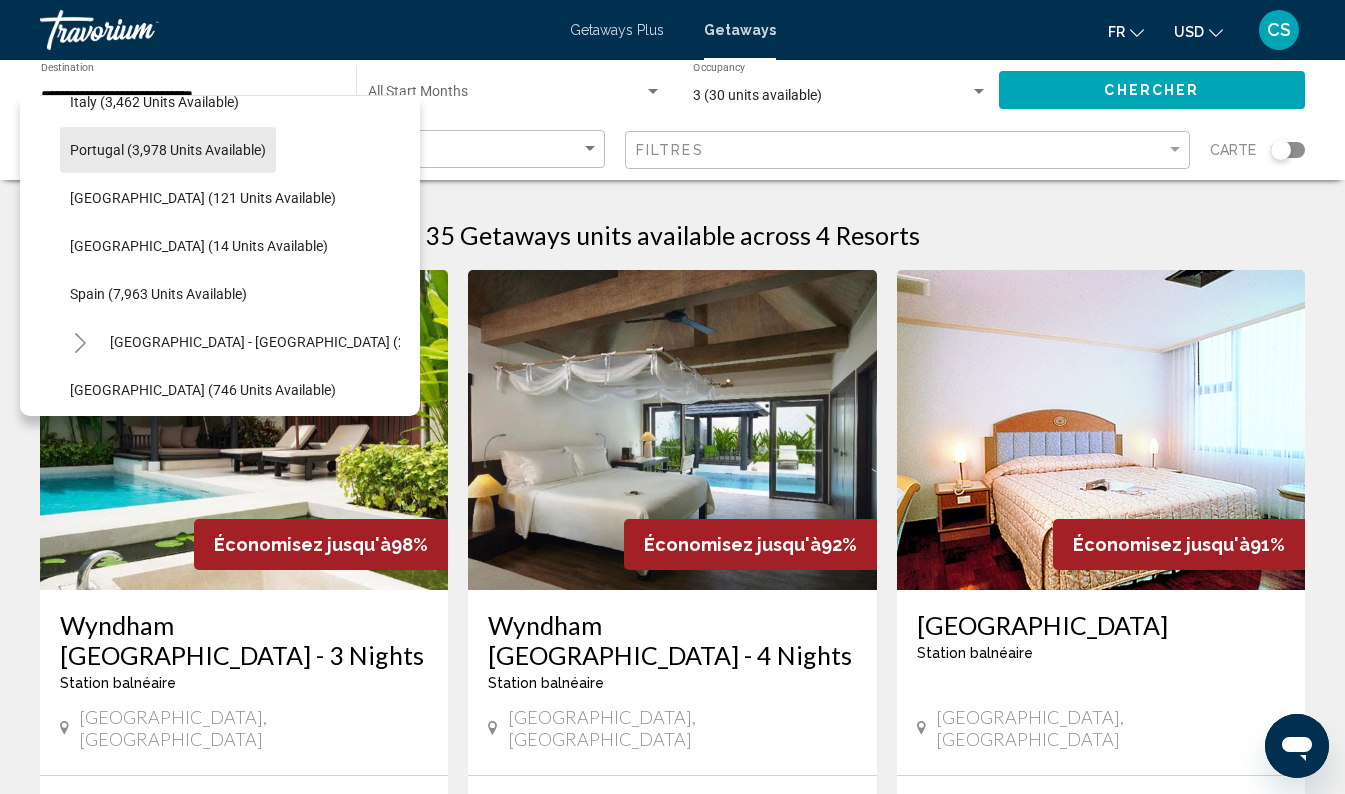 scroll, scrollTop: 799, scrollLeft: 0, axis: vertical 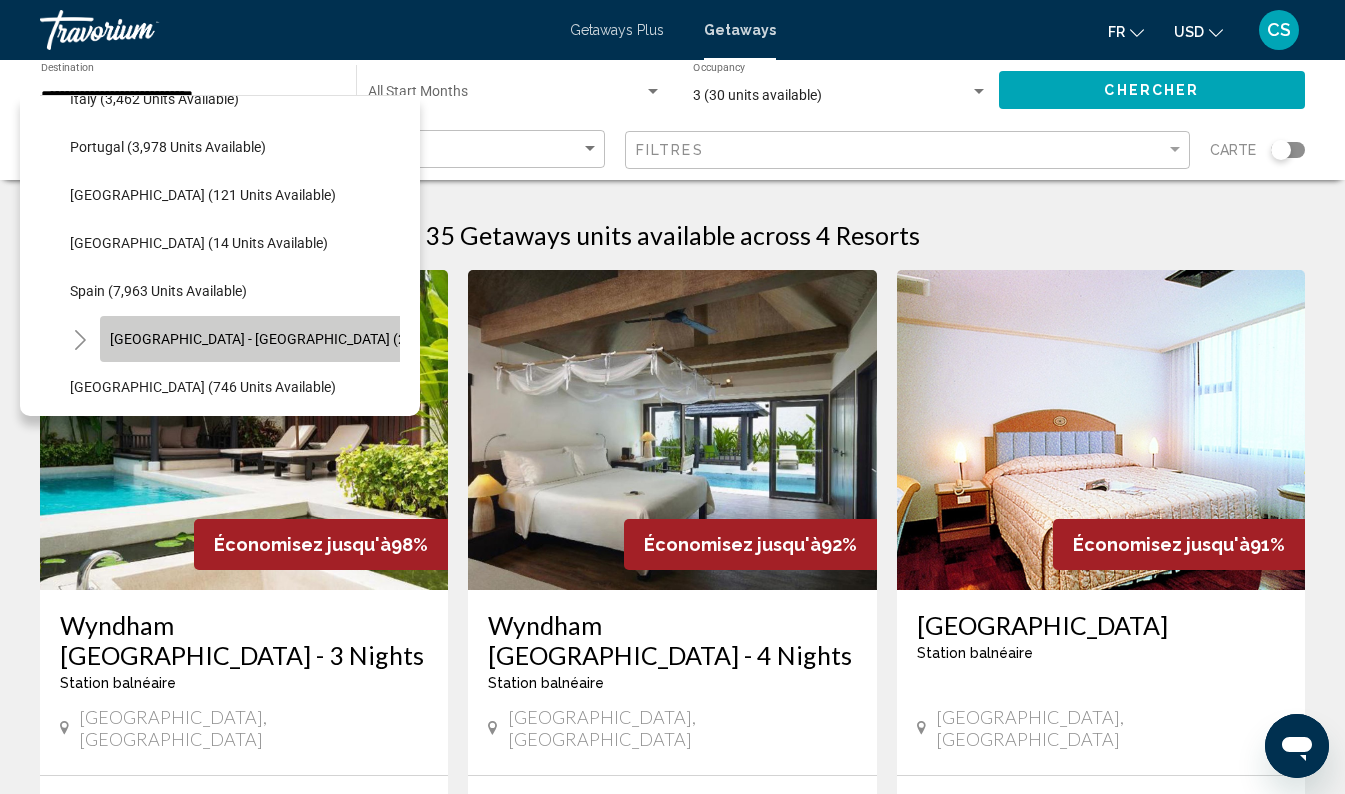 click on "[GEOGRAPHIC_DATA] - [GEOGRAPHIC_DATA] (2,885 units available)" 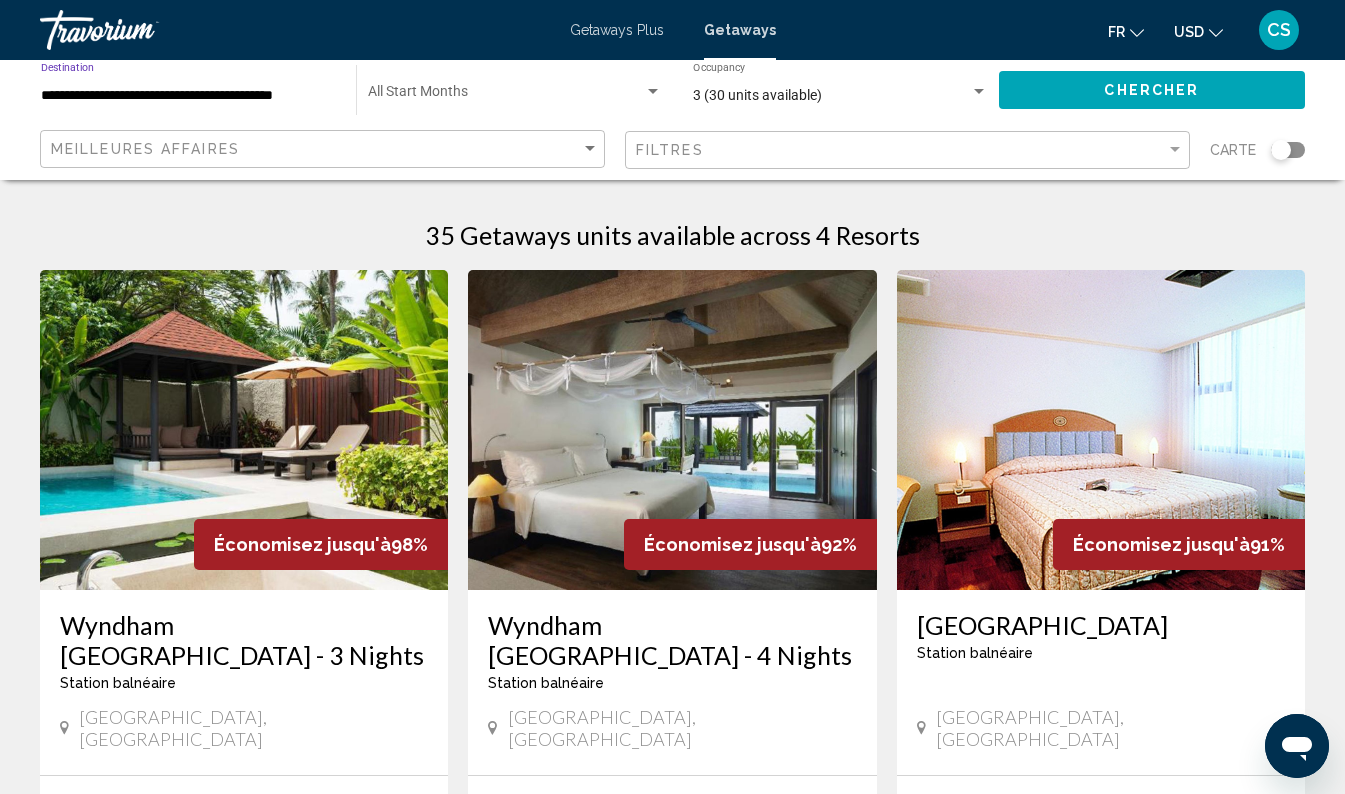 click on "3 (30 units available)" at bounding box center (757, 95) 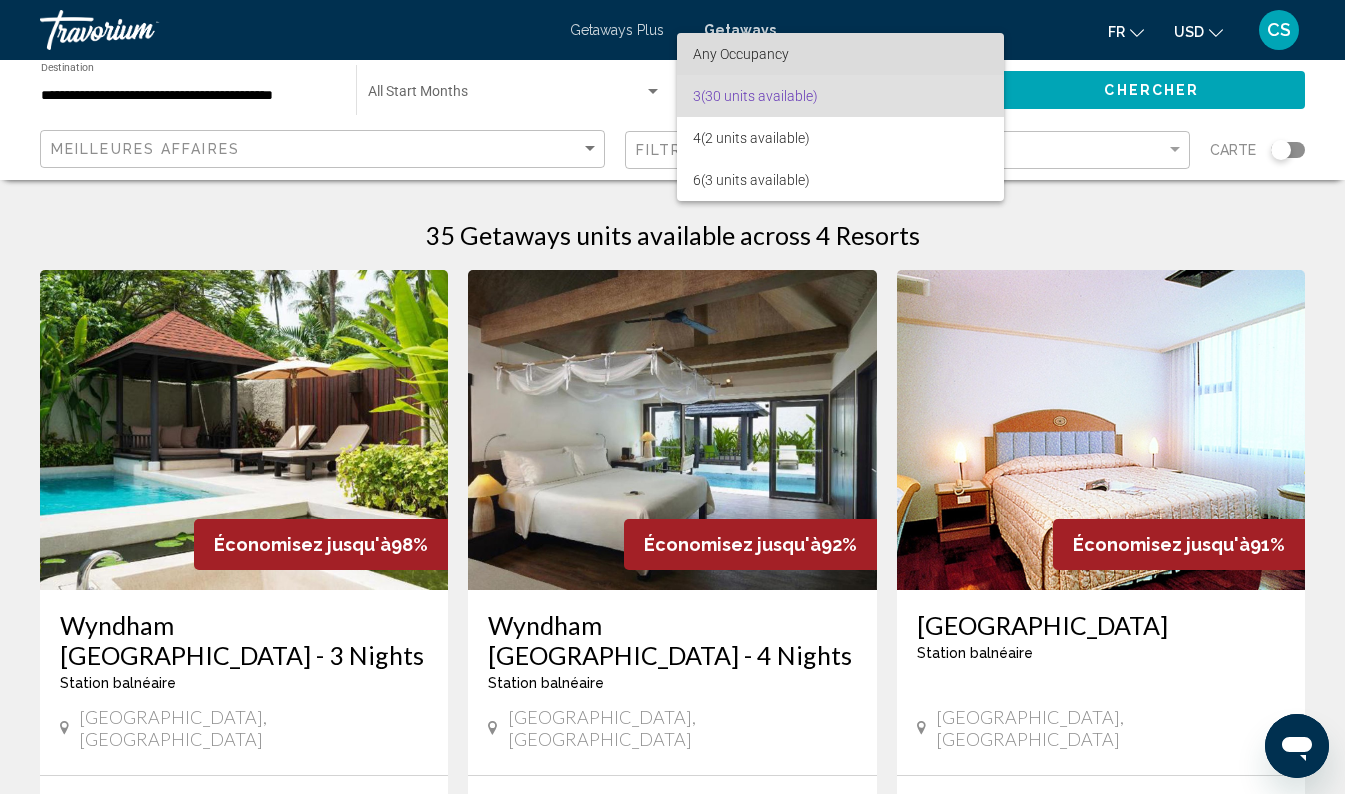 click on "Any Occupancy" at bounding box center [741, 54] 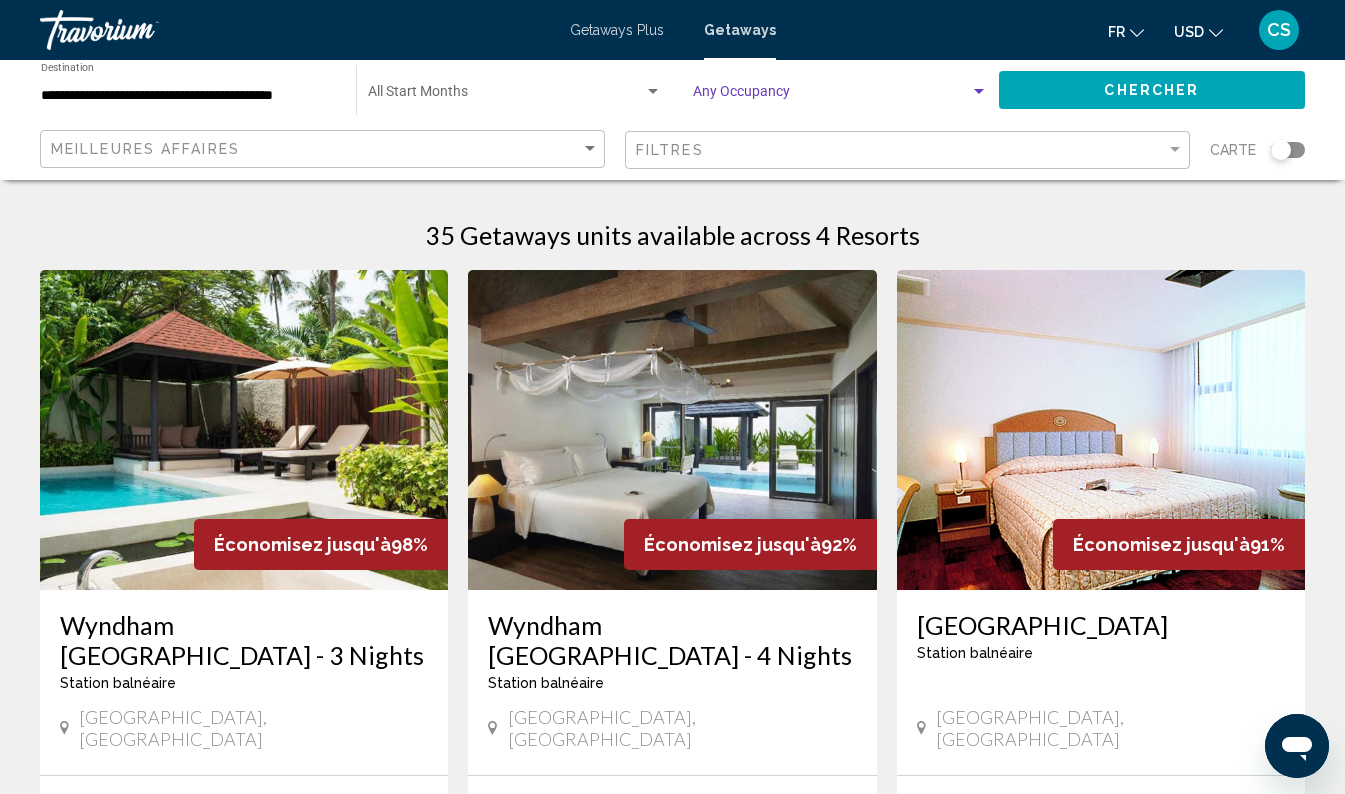 click on "Chercher" 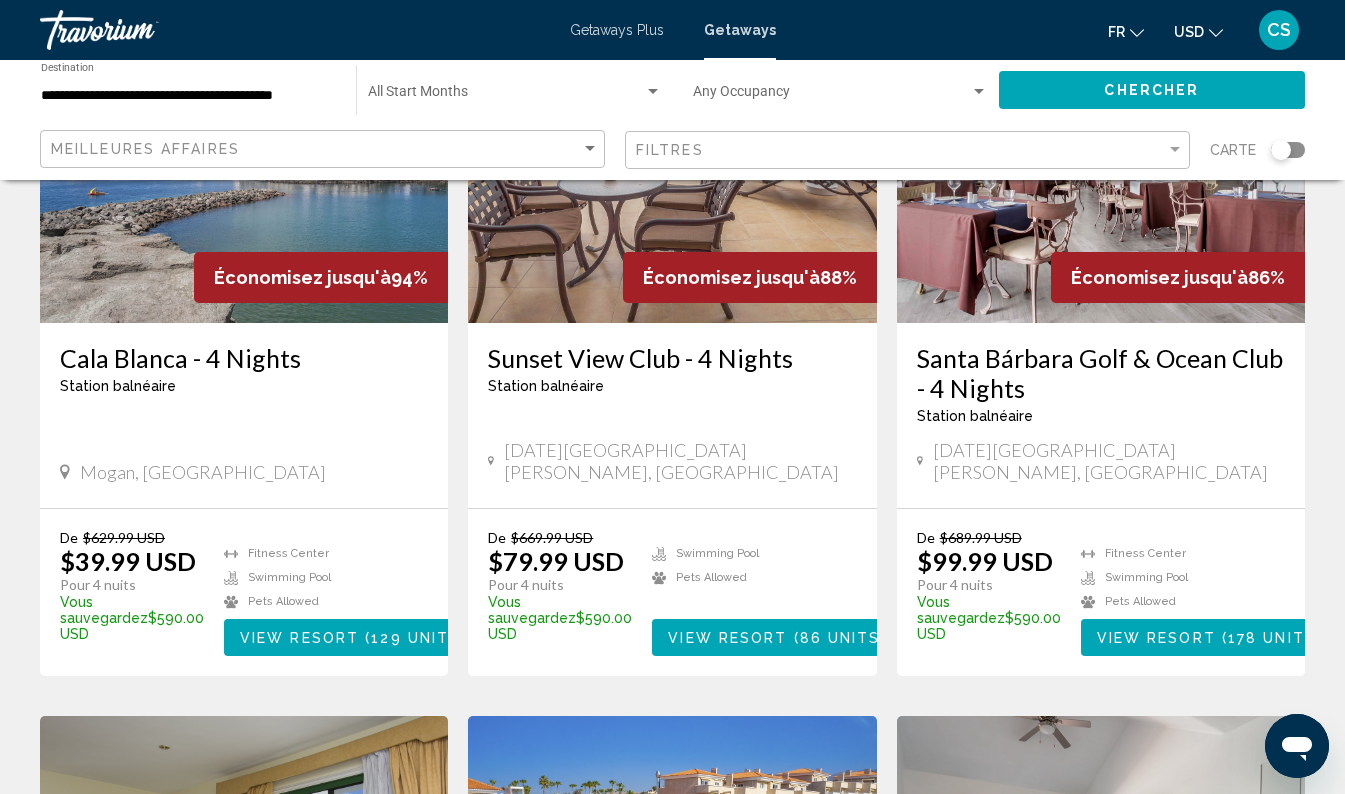 scroll, scrollTop: 267, scrollLeft: 0, axis: vertical 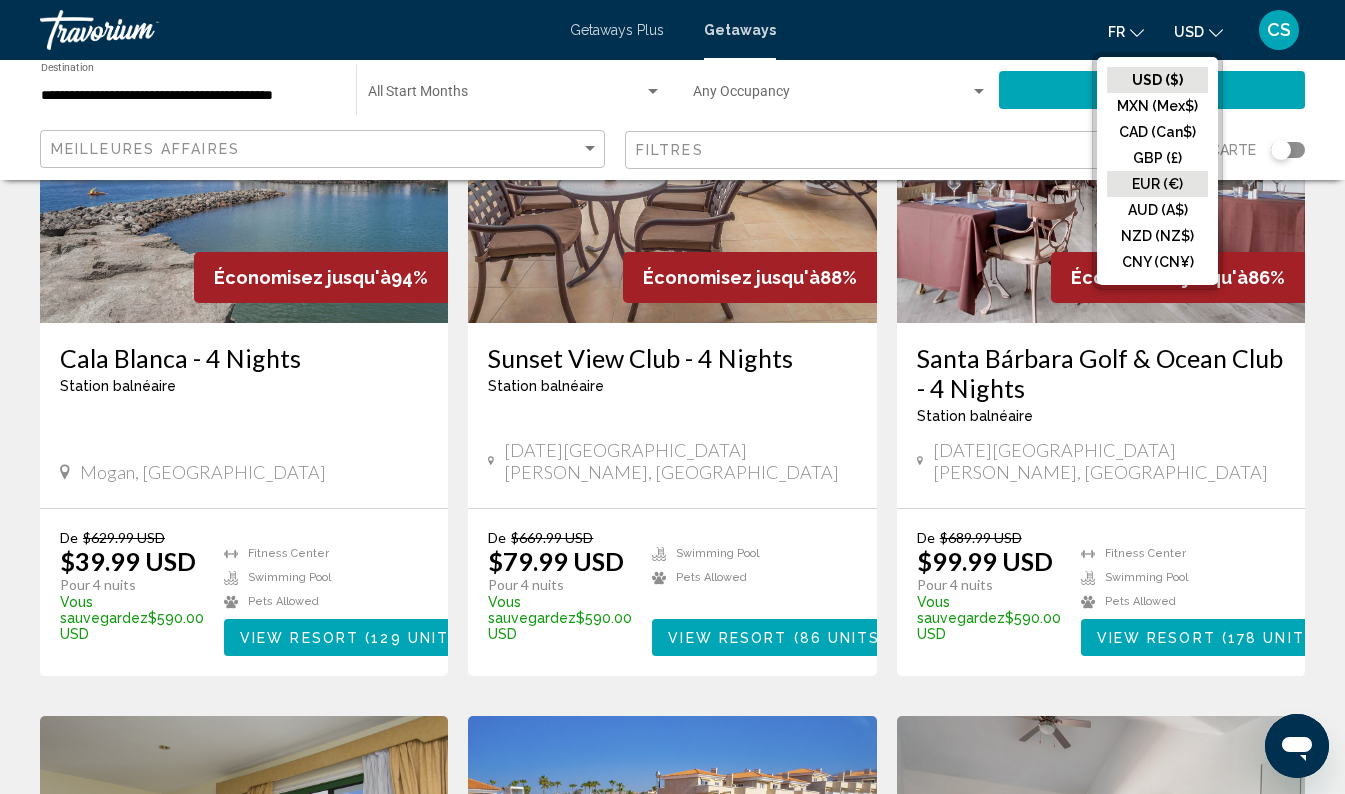 click on "EUR (€)" 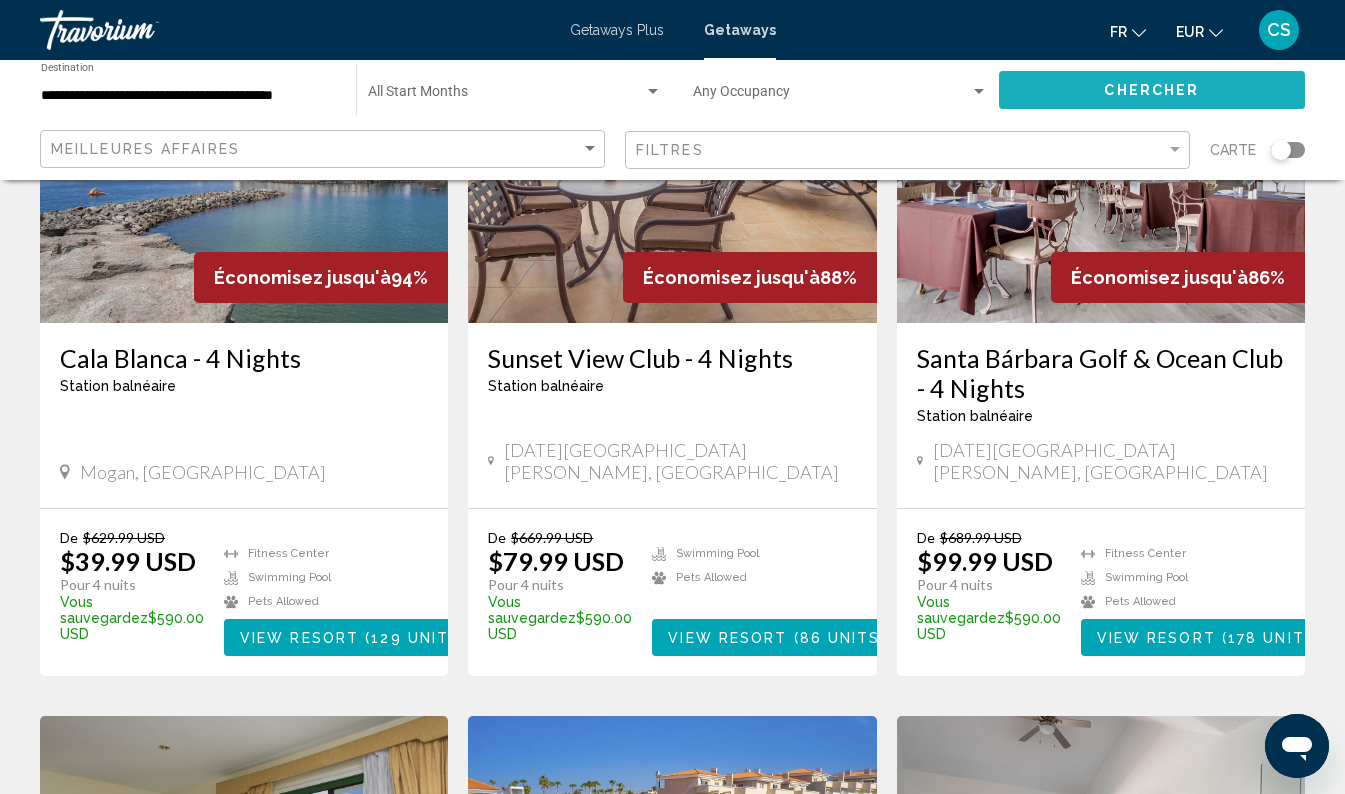 click on "Chercher" 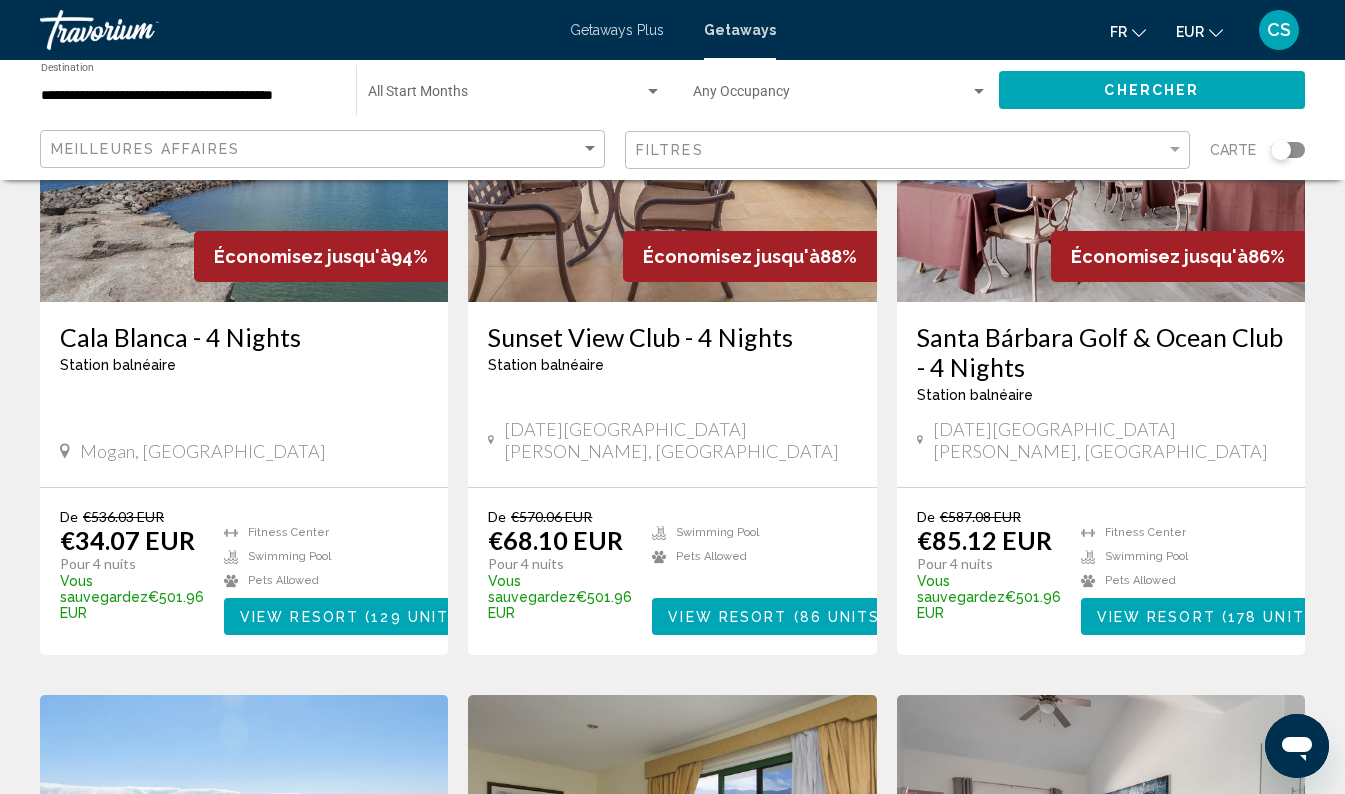 scroll, scrollTop: 291, scrollLeft: 0, axis: vertical 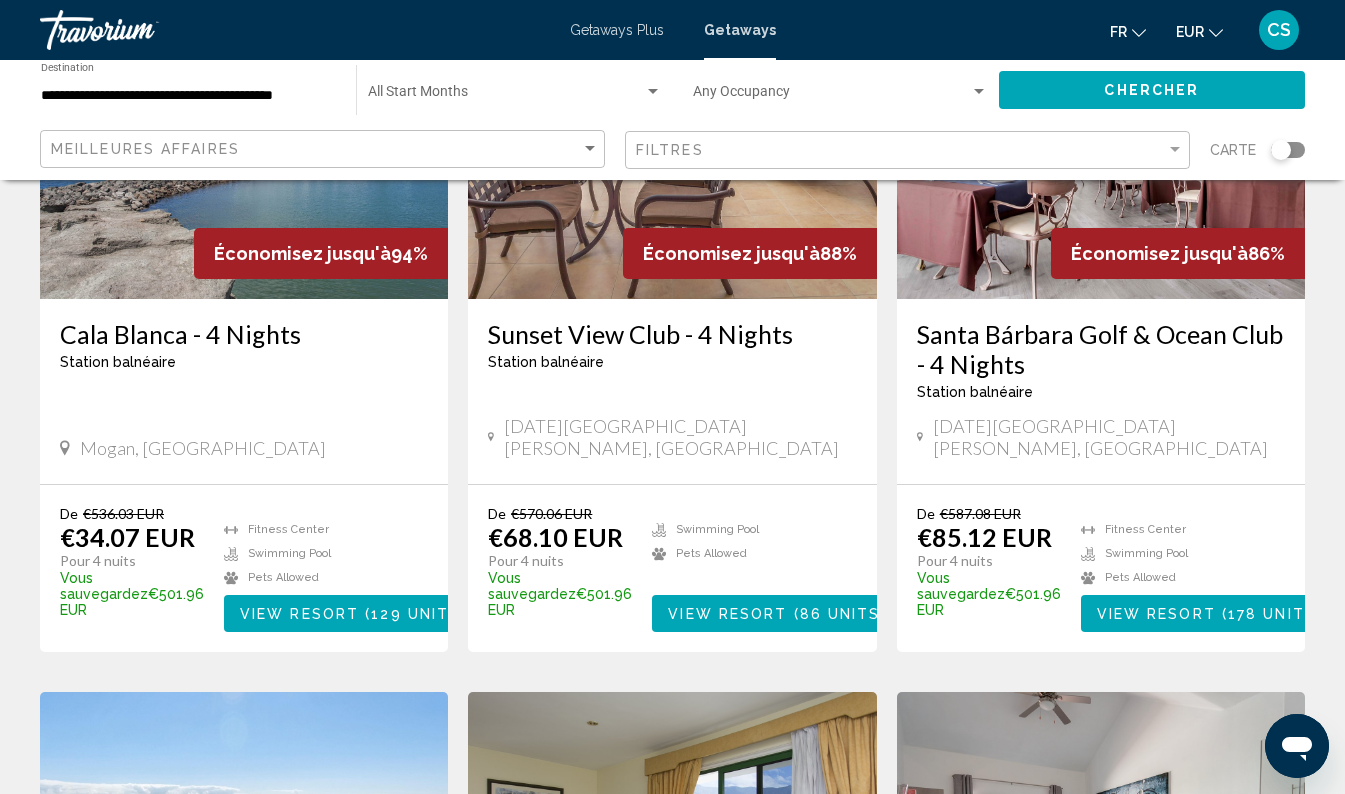 click on "**********" at bounding box center (188, 96) 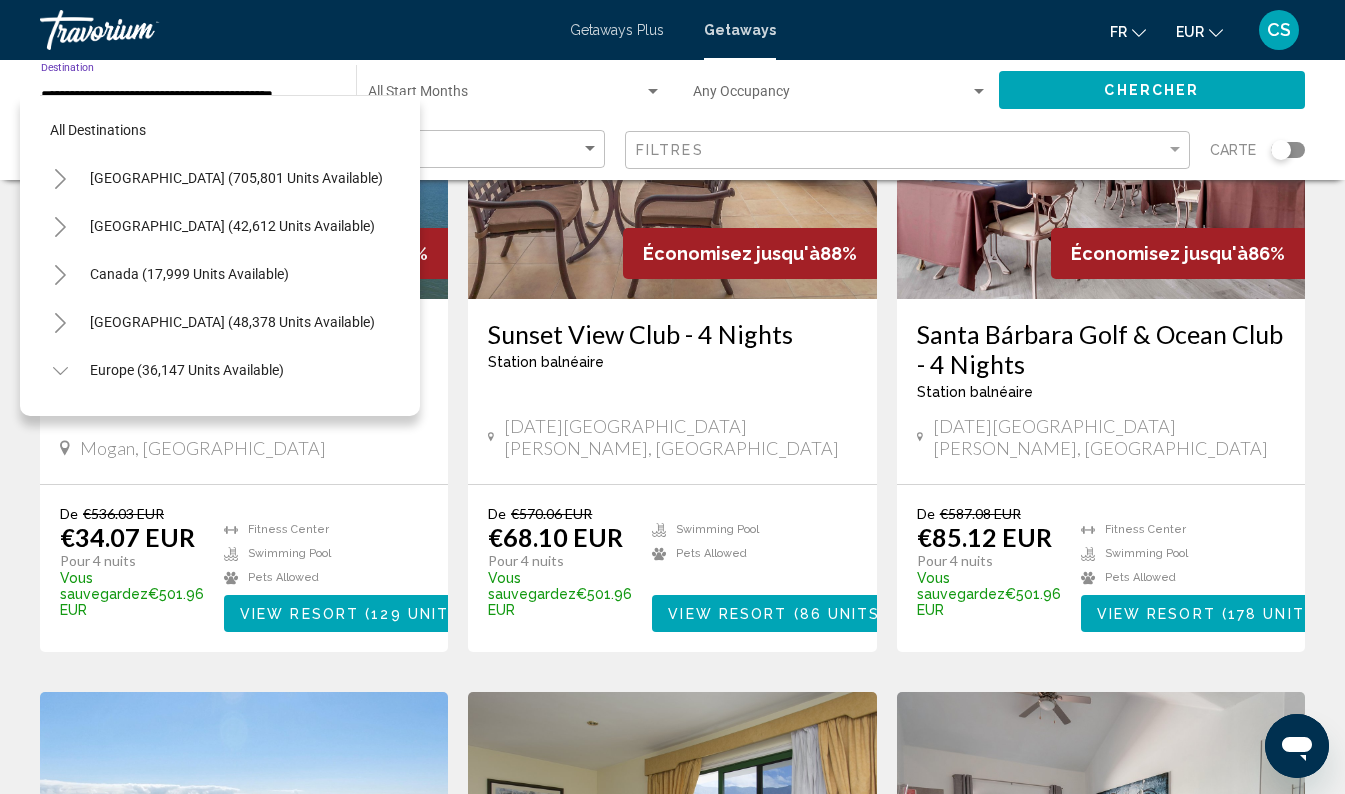 scroll, scrollTop: 894, scrollLeft: 15, axis: both 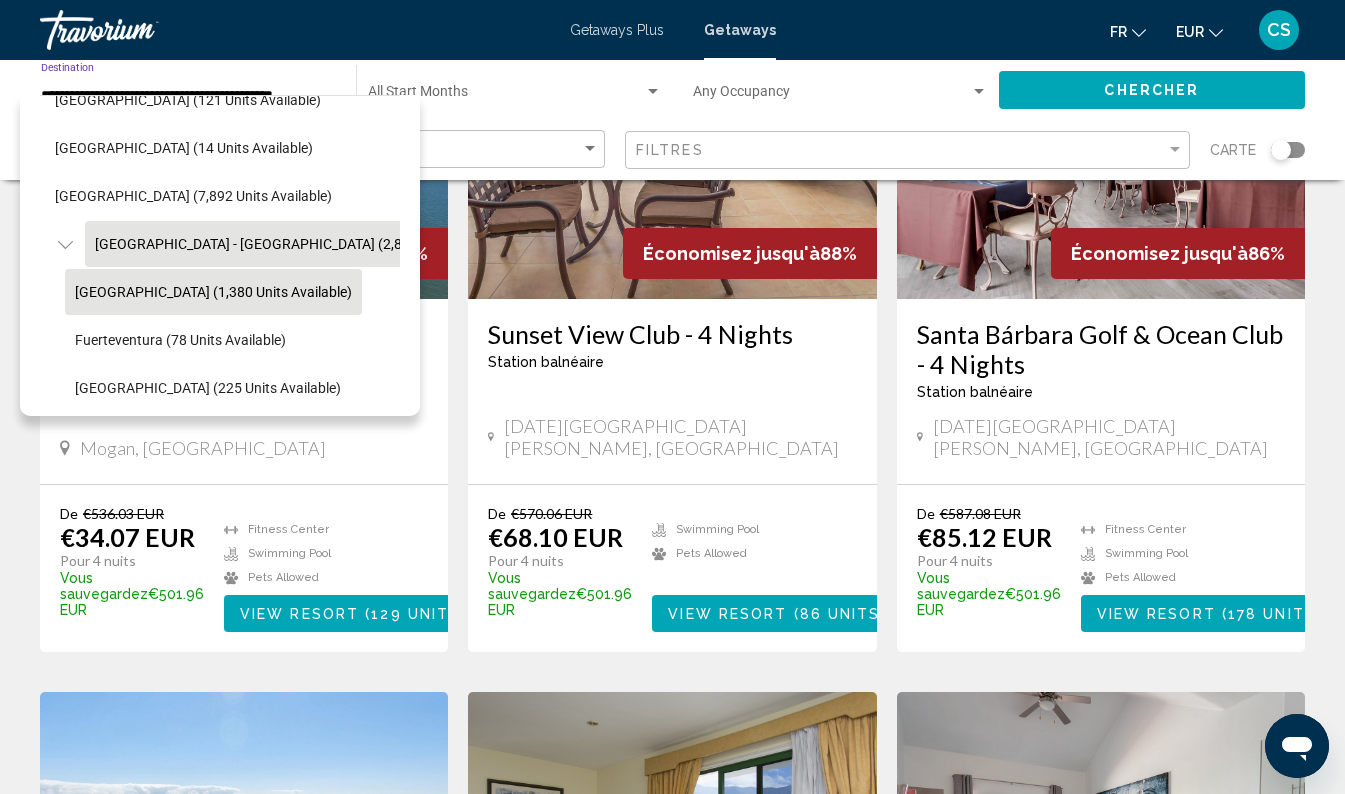 click on "[GEOGRAPHIC_DATA] (1,380 units available)" 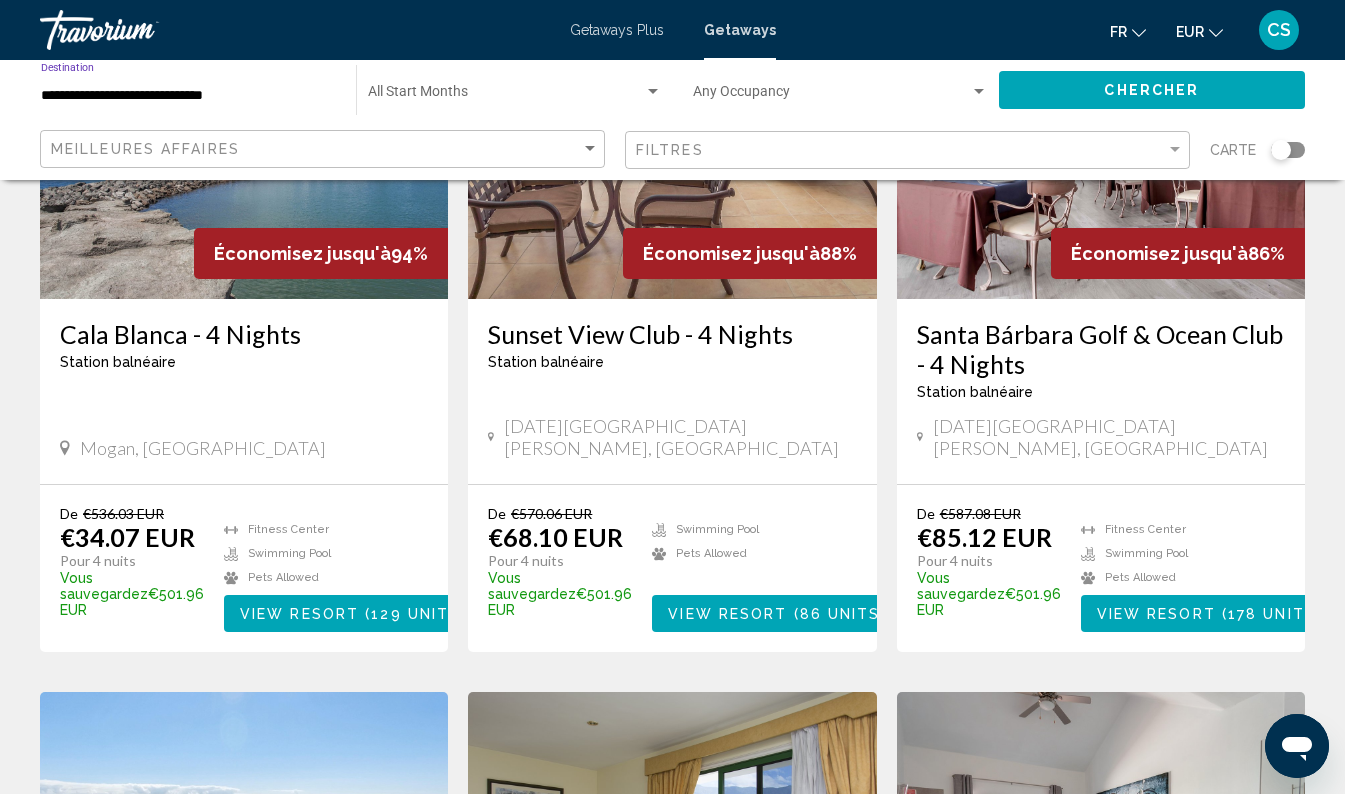 click on "Chercher" 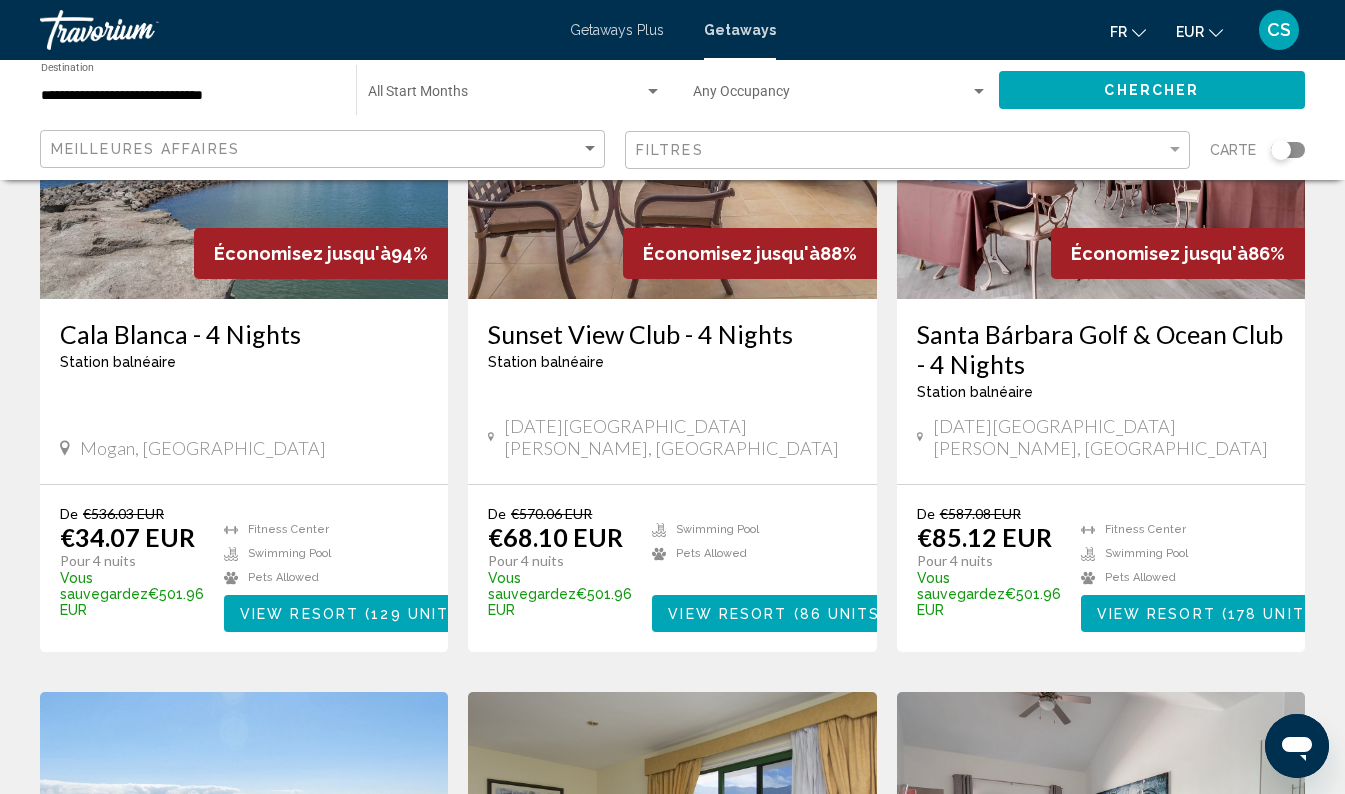 click on "Chercher" 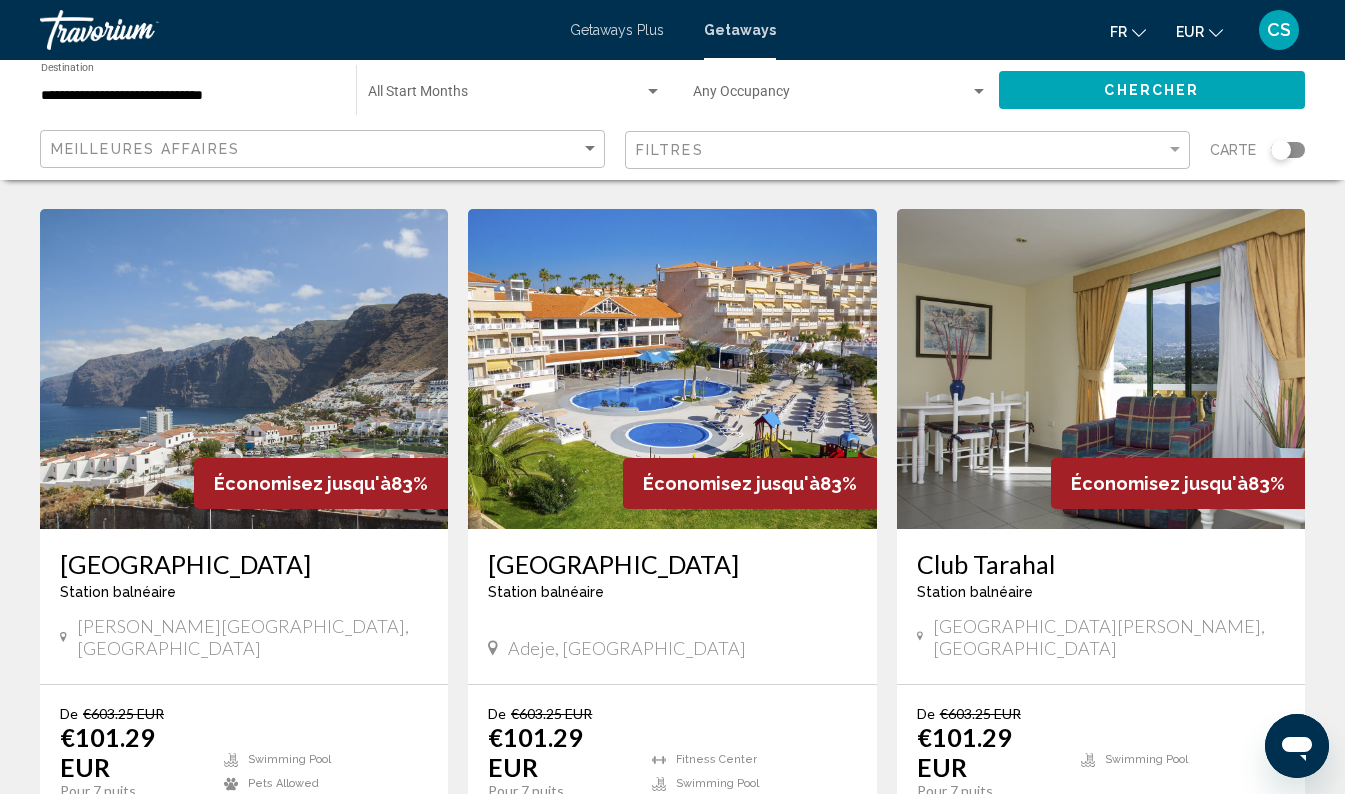scroll, scrollTop: 776, scrollLeft: 0, axis: vertical 